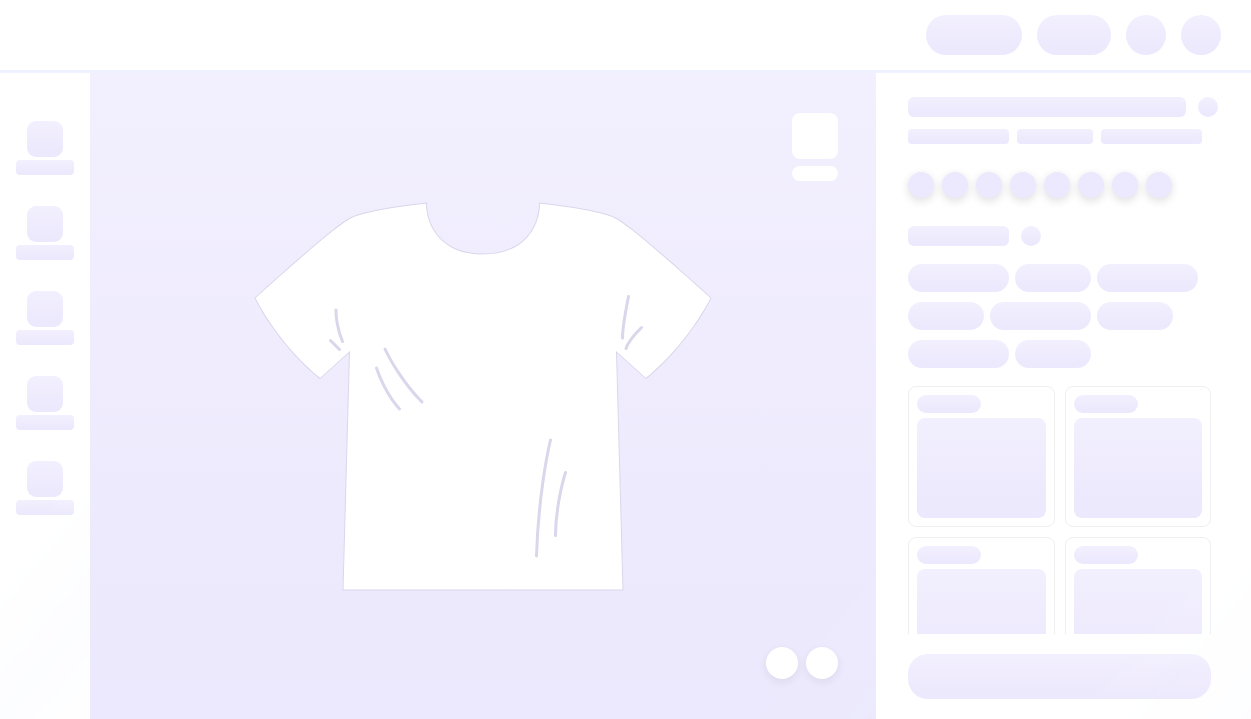 scroll, scrollTop: 0, scrollLeft: 0, axis: both 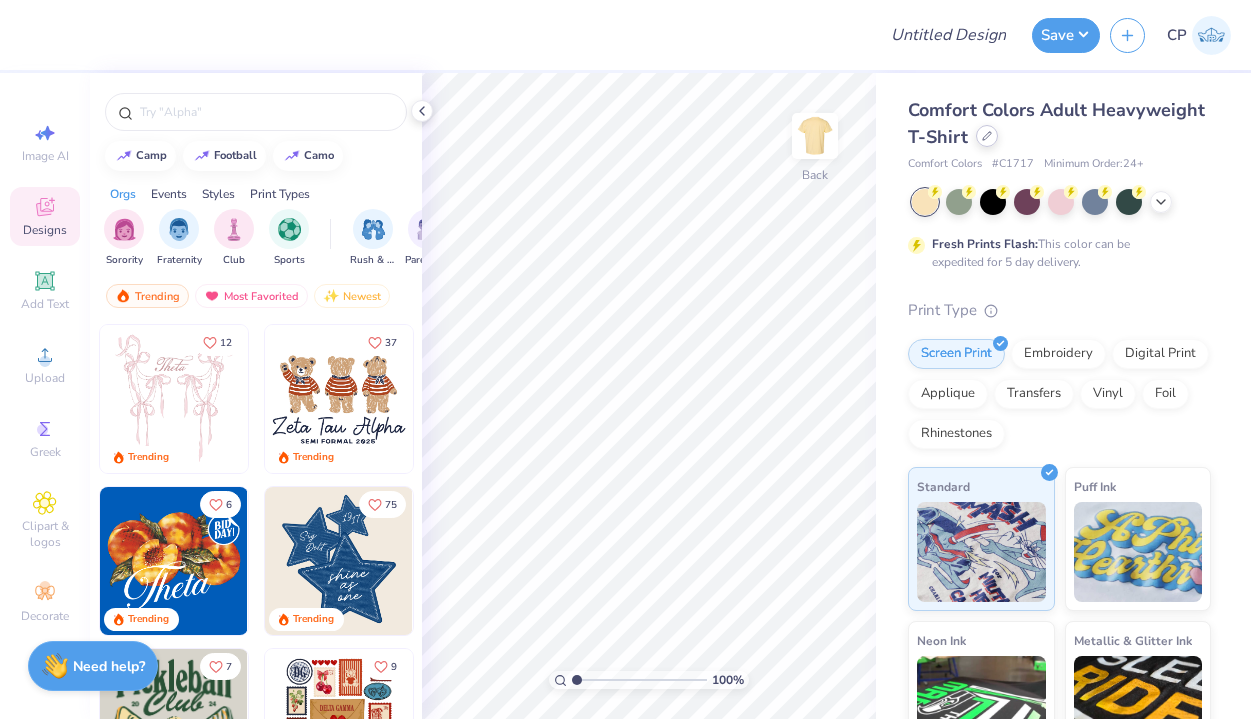 click at bounding box center (987, 136) 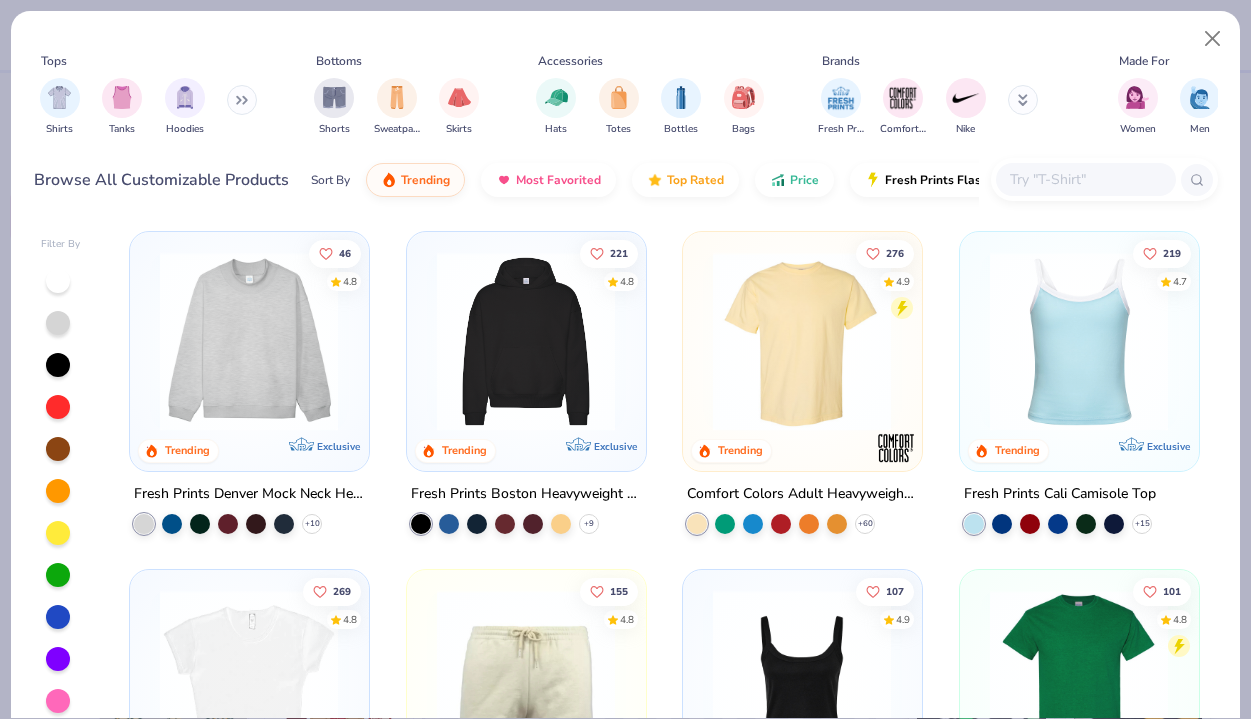 click at bounding box center (1085, 179) 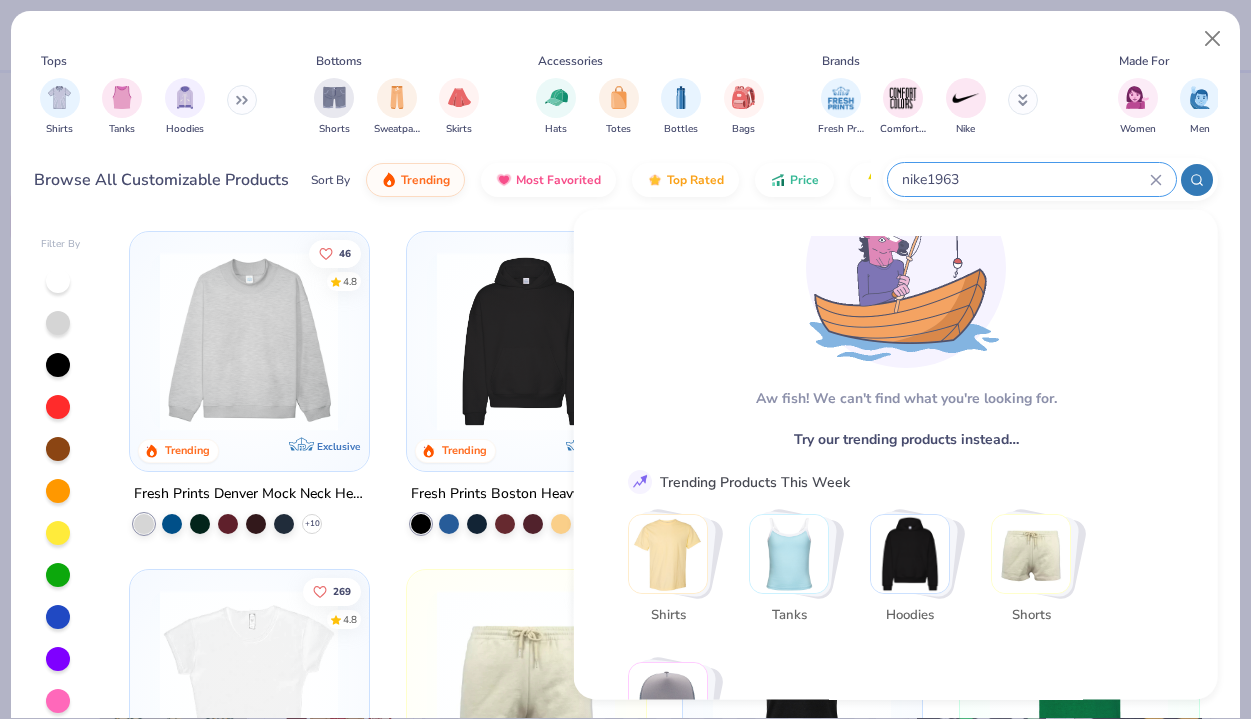 scroll, scrollTop: 124, scrollLeft: 0, axis: vertical 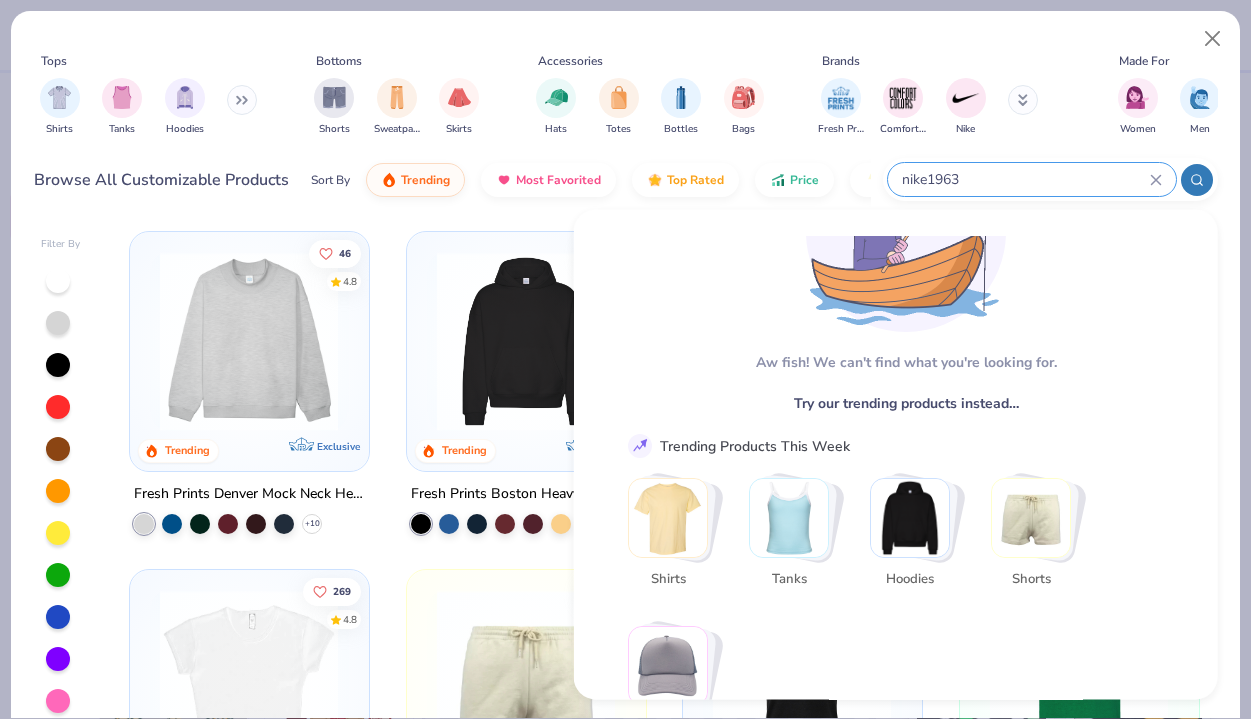 type on "nike1963" 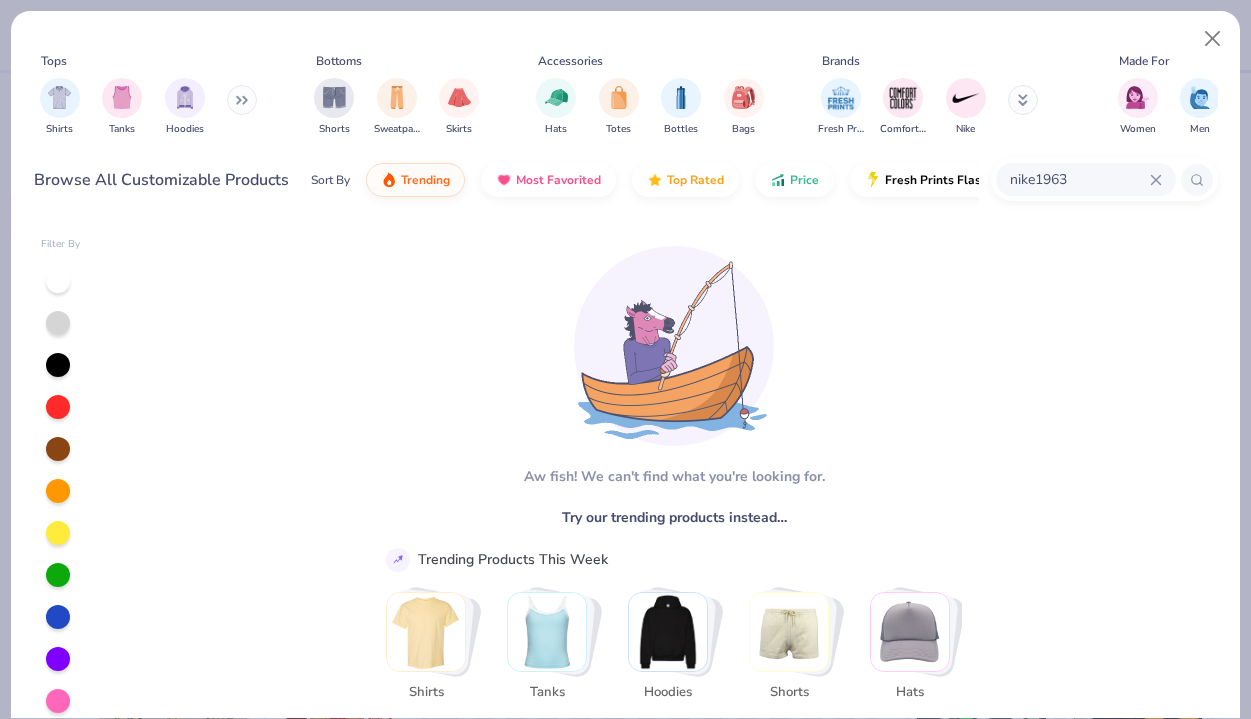 scroll, scrollTop: 15, scrollLeft: 0, axis: vertical 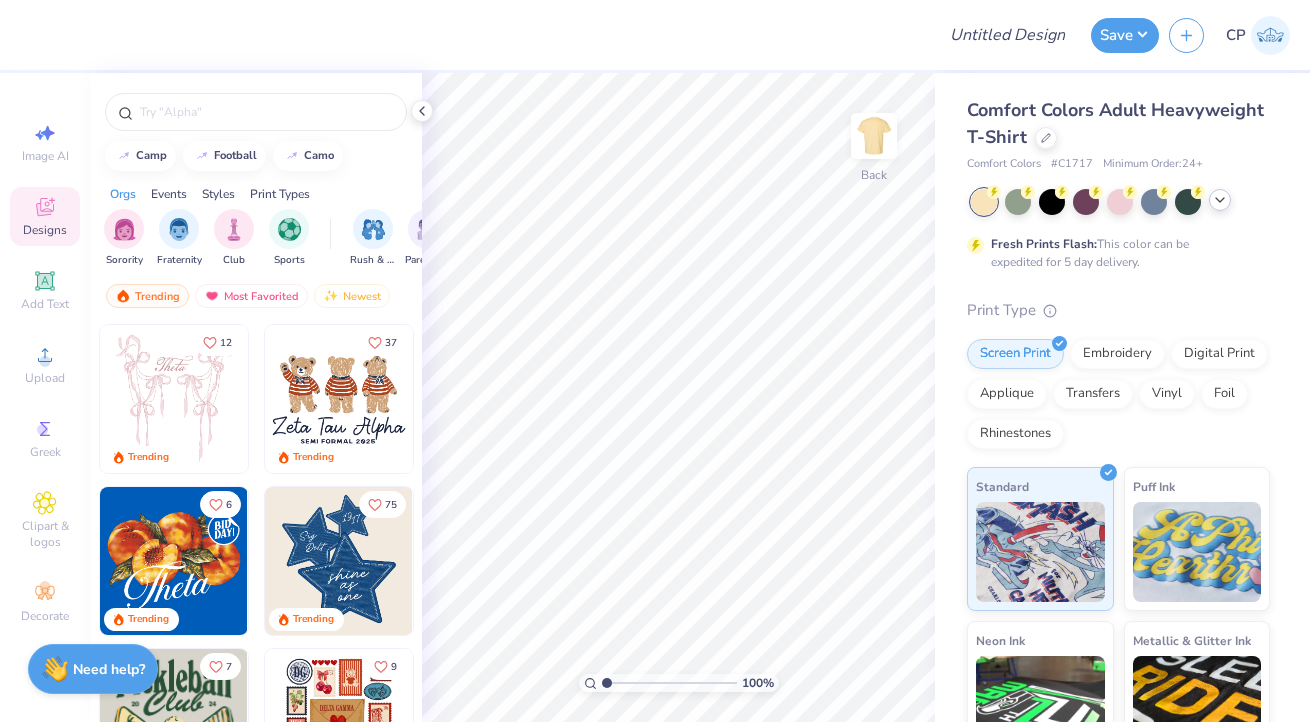 click at bounding box center (1220, 200) 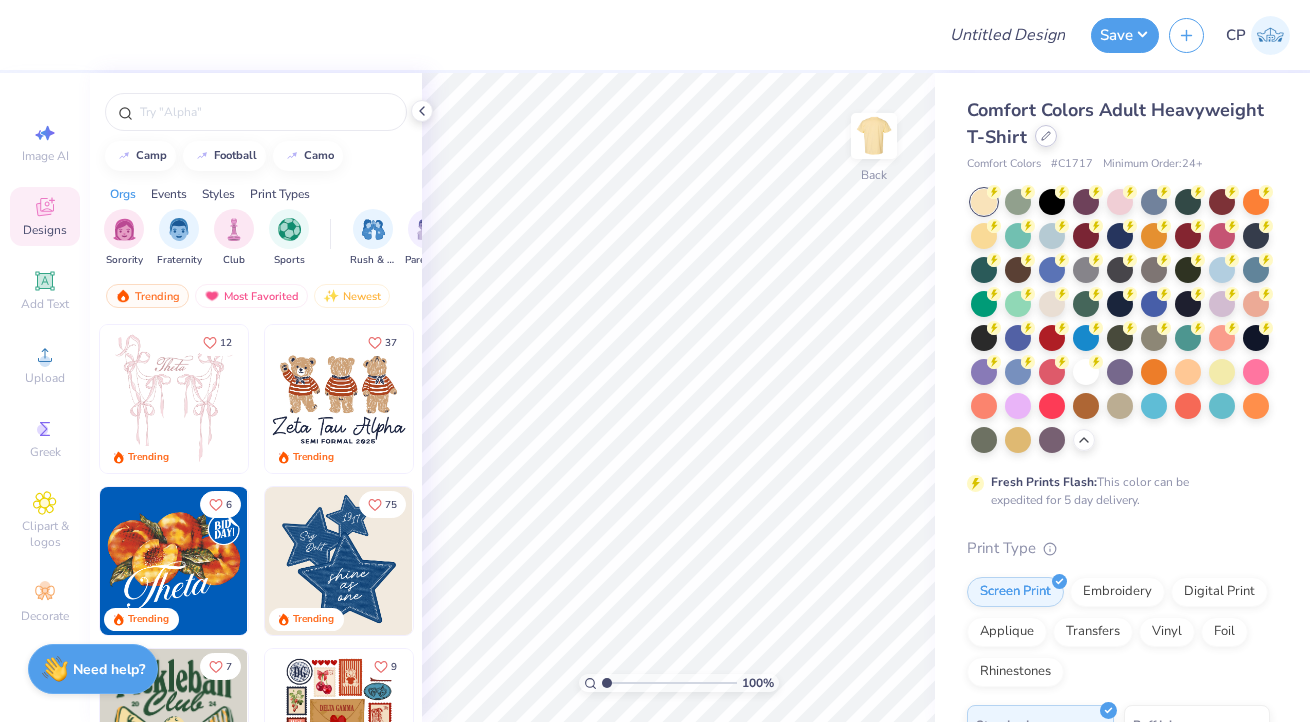 click 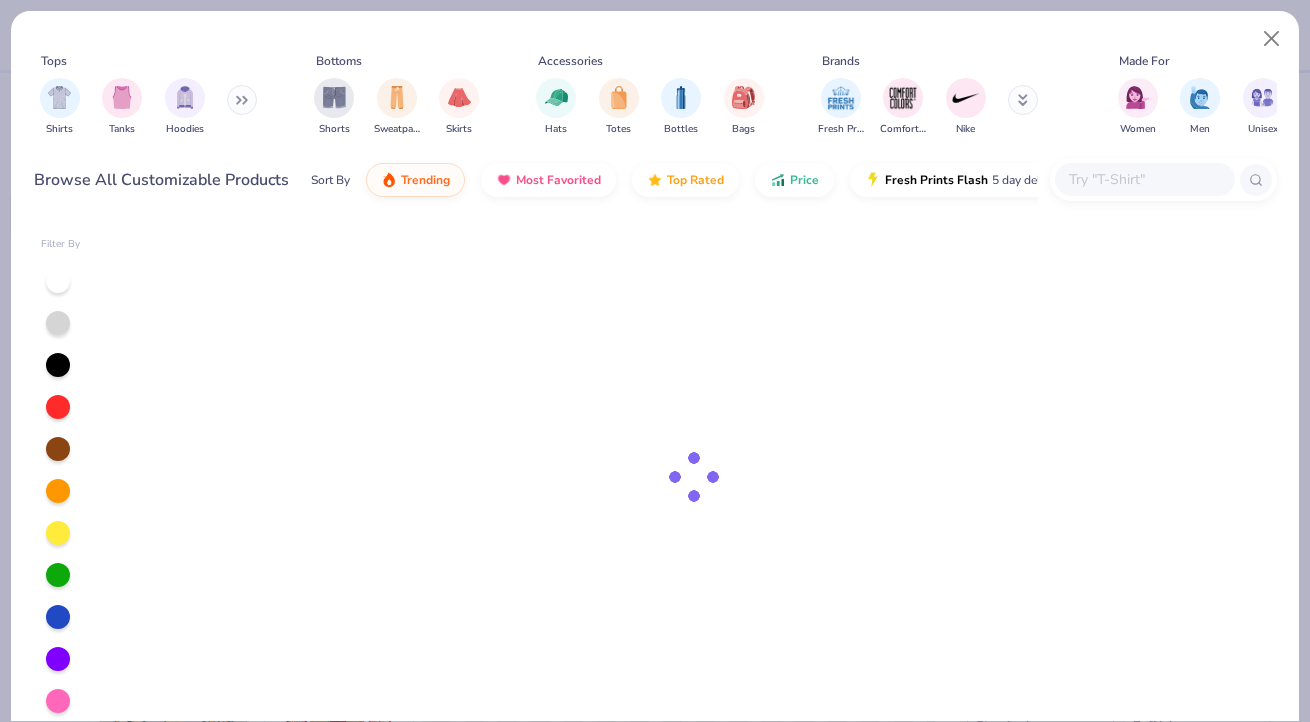 click at bounding box center (1145, 179) 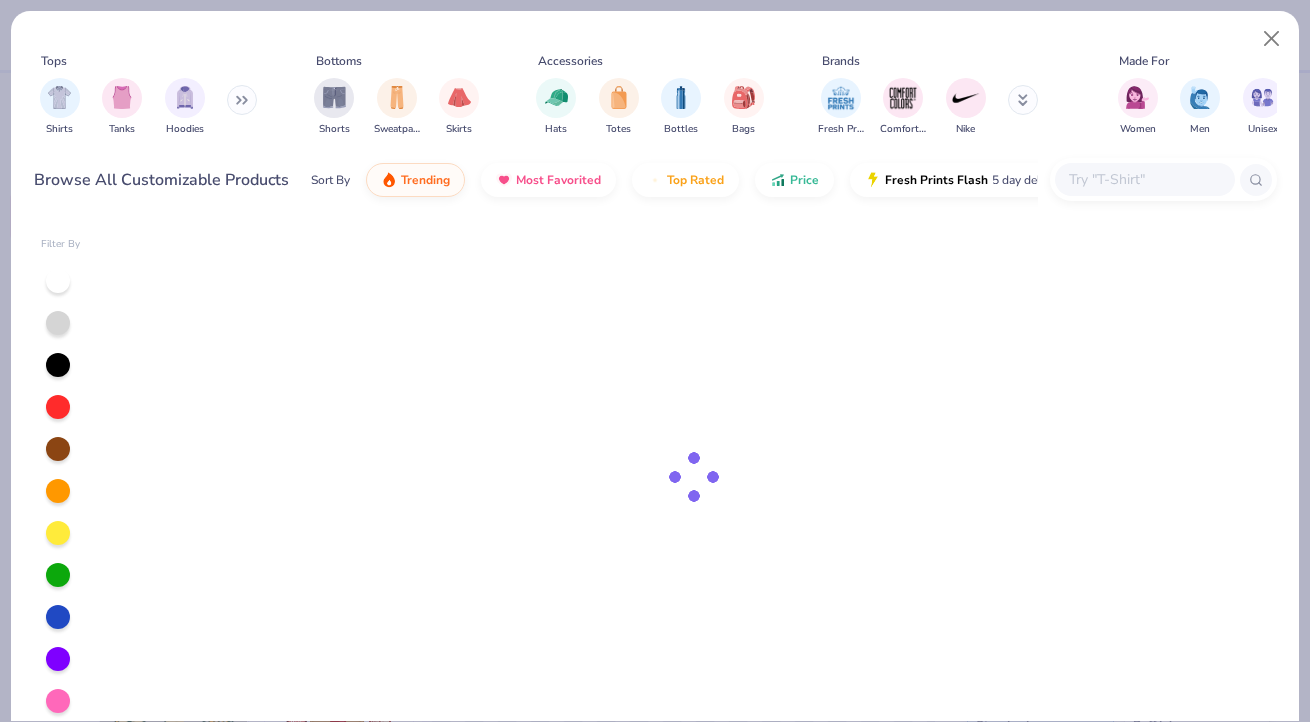 paste on "NKDC1963" 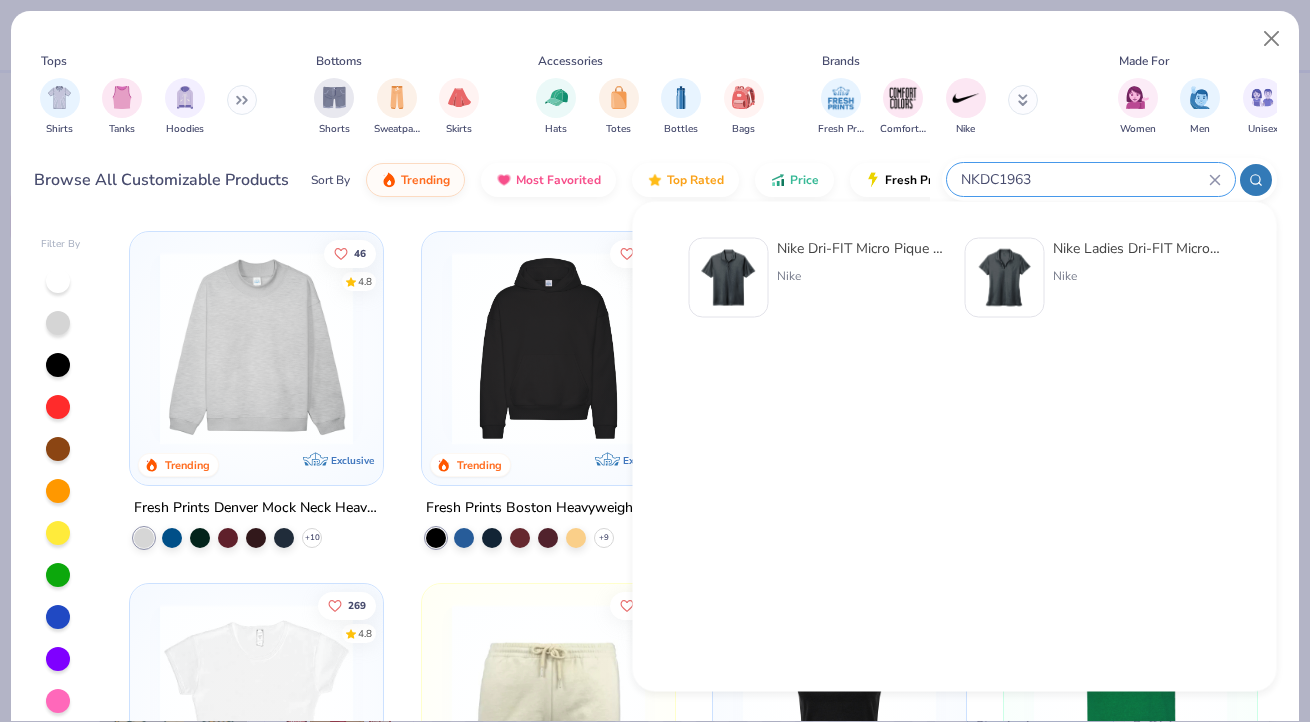 type on "NKDC1963" 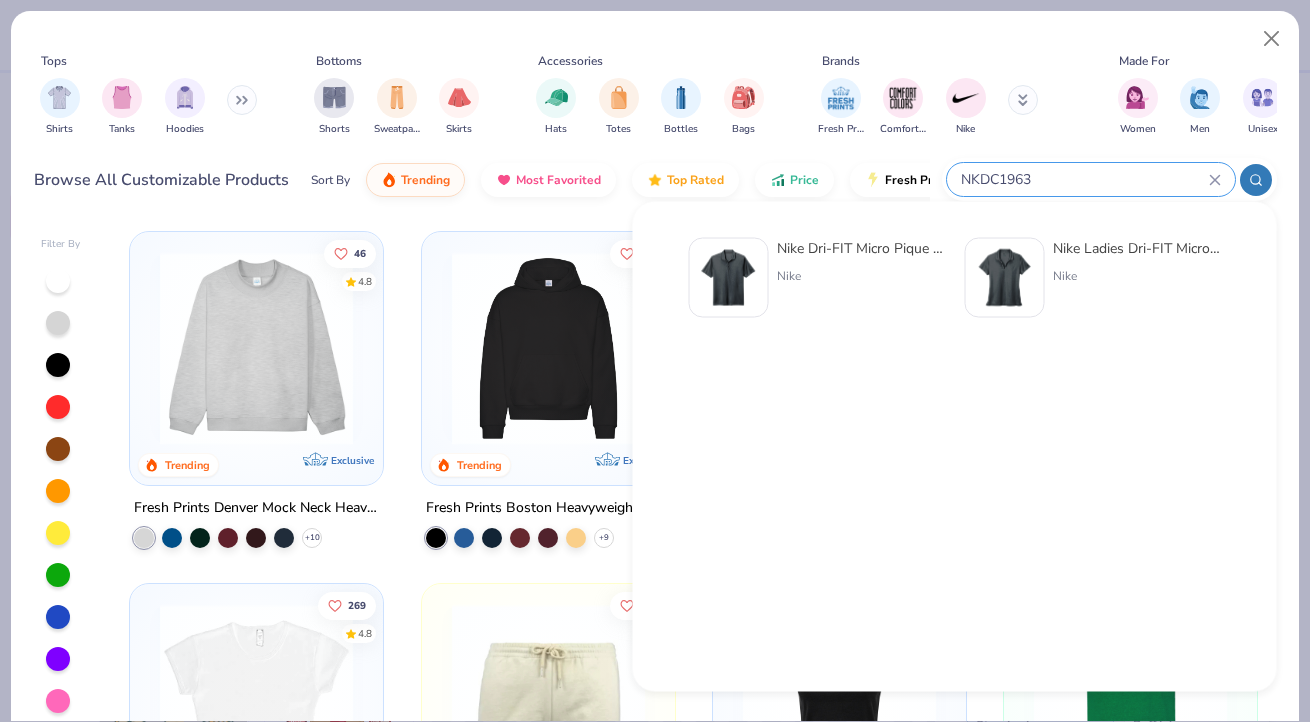 click at bounding box center (729, 278) 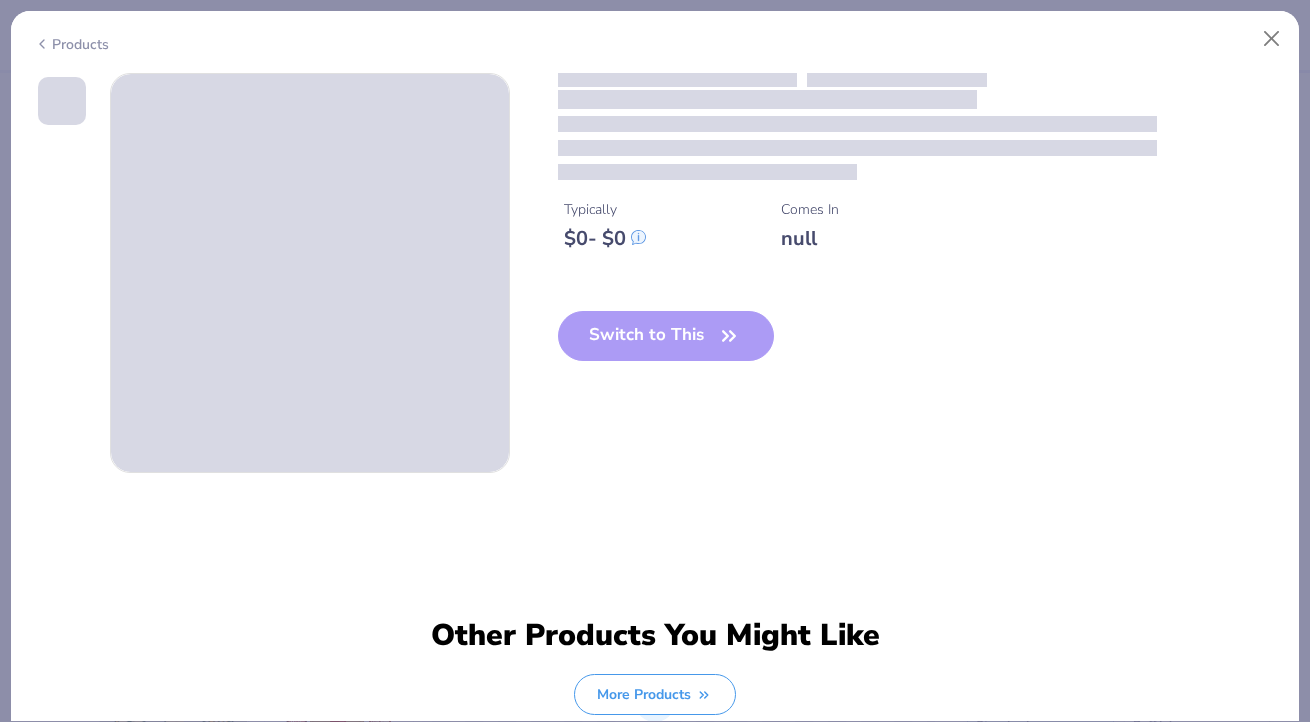 type 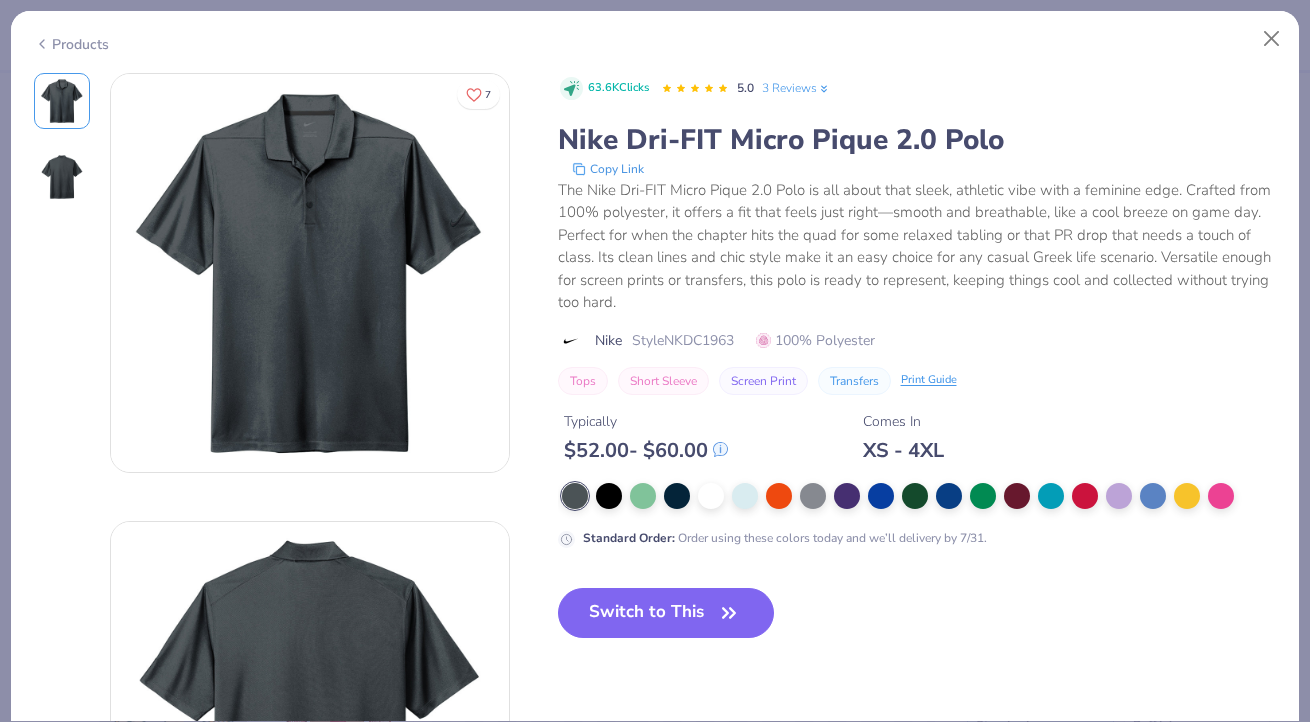 scroll, scrollTop: 48, scrollLeft: 0, axis: vertical 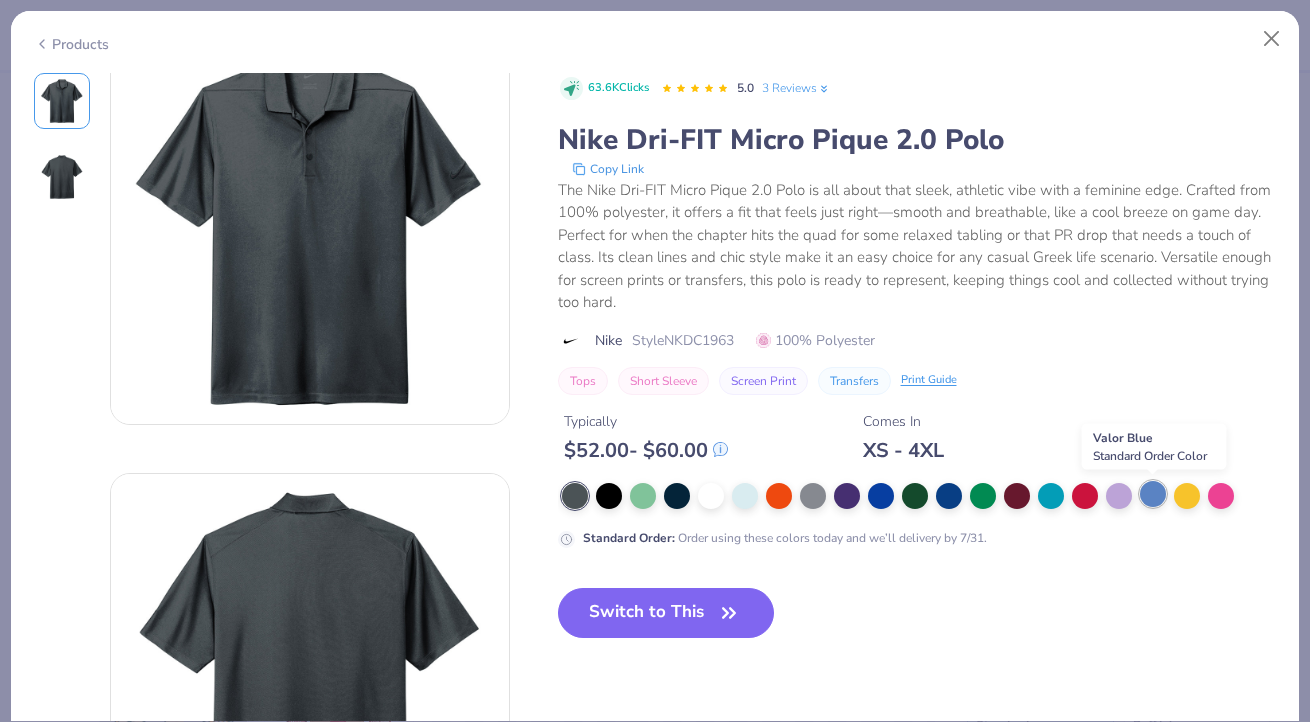 click at bounding box center [1153, 494] 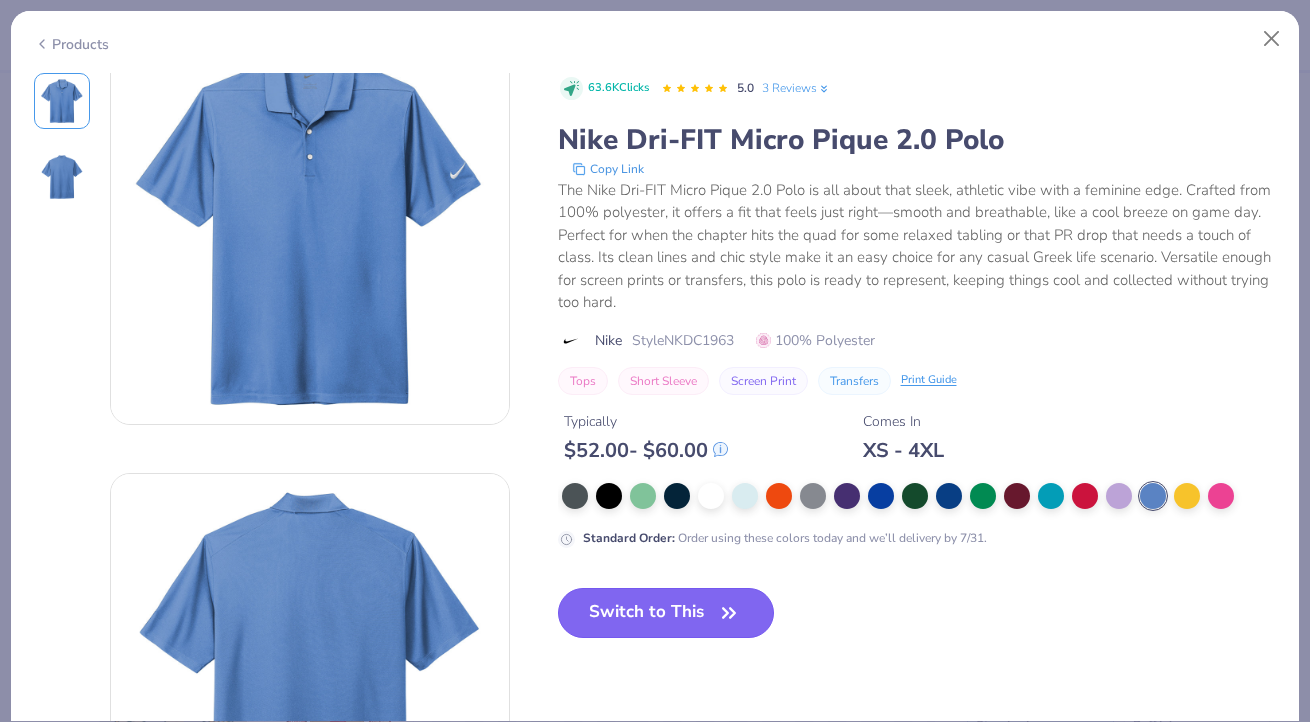 click on "Switch to This" at bounding box center [666, 613] 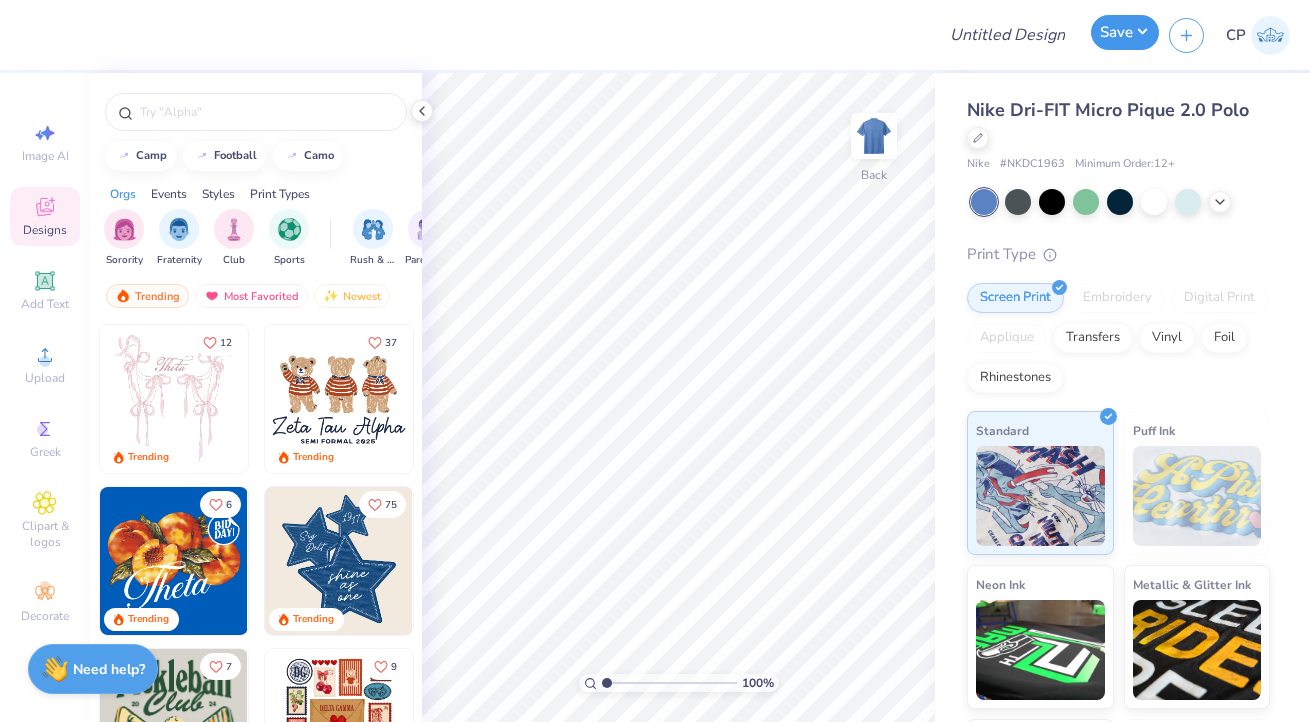 click on "Save" at bounding box center [1125, 32] 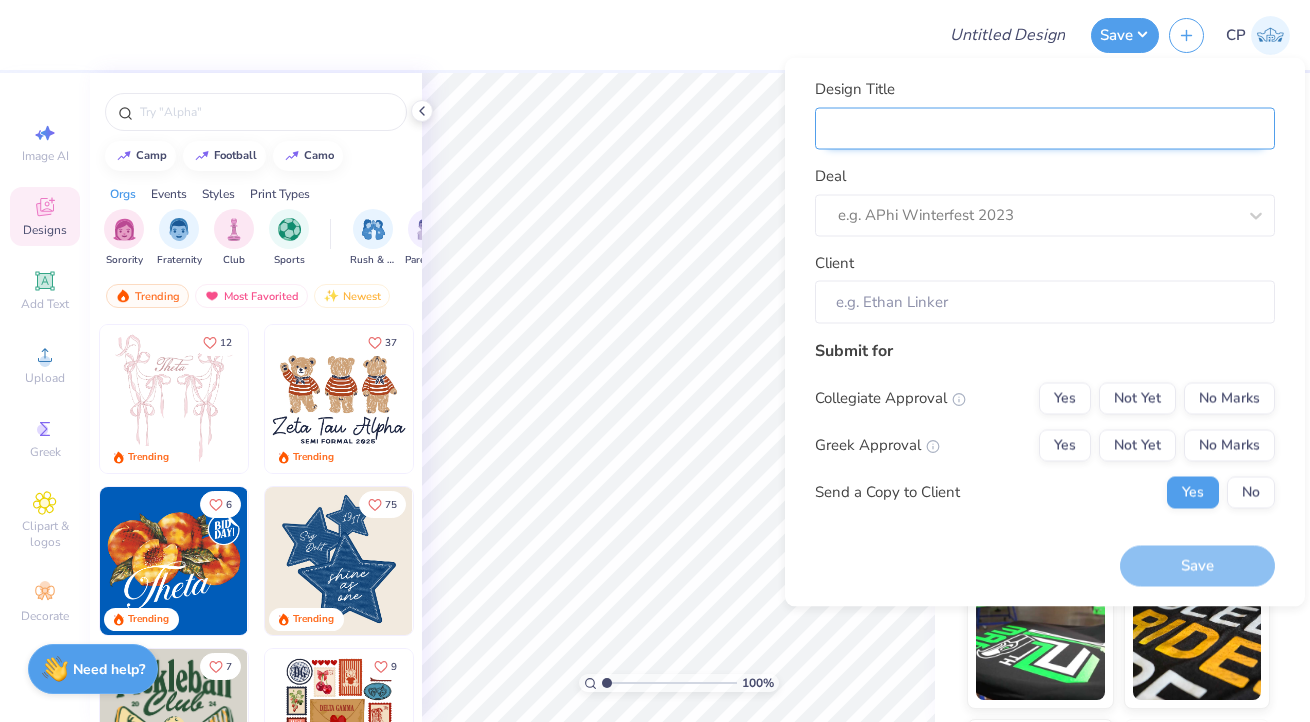 click on "Design Title" at bounding box center [1045, 128] 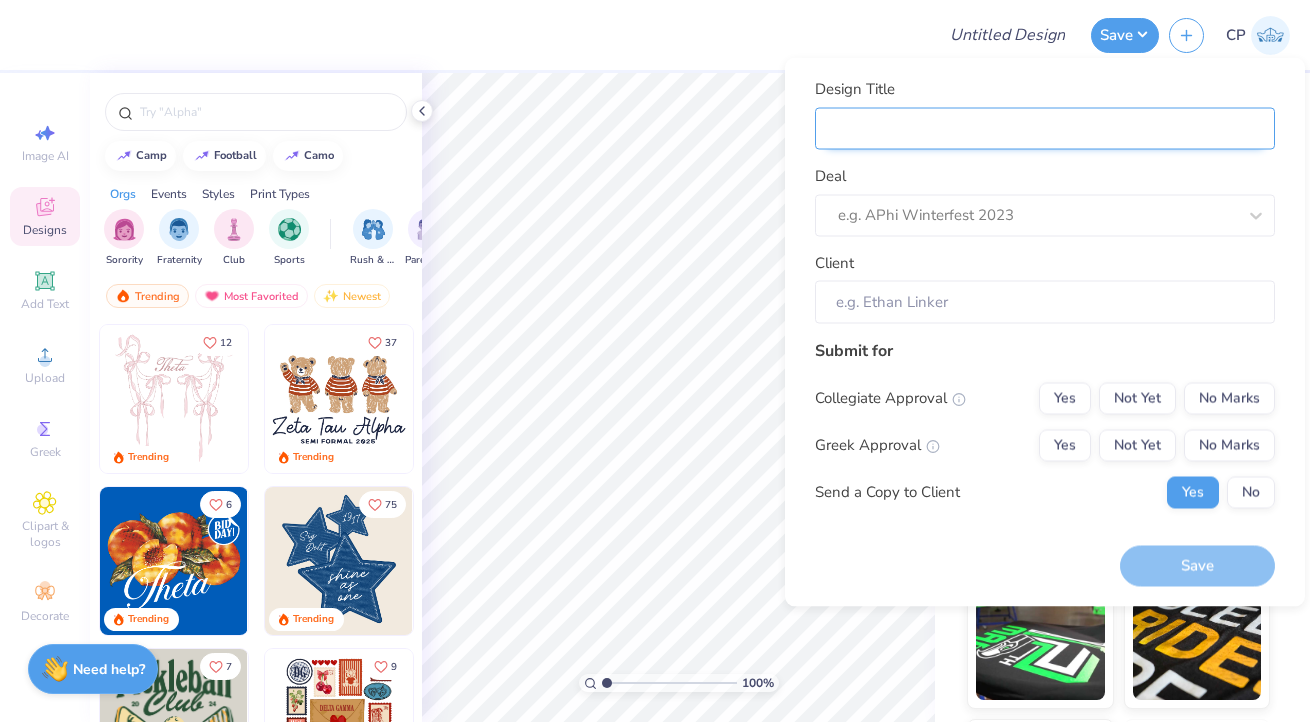 type on "a" 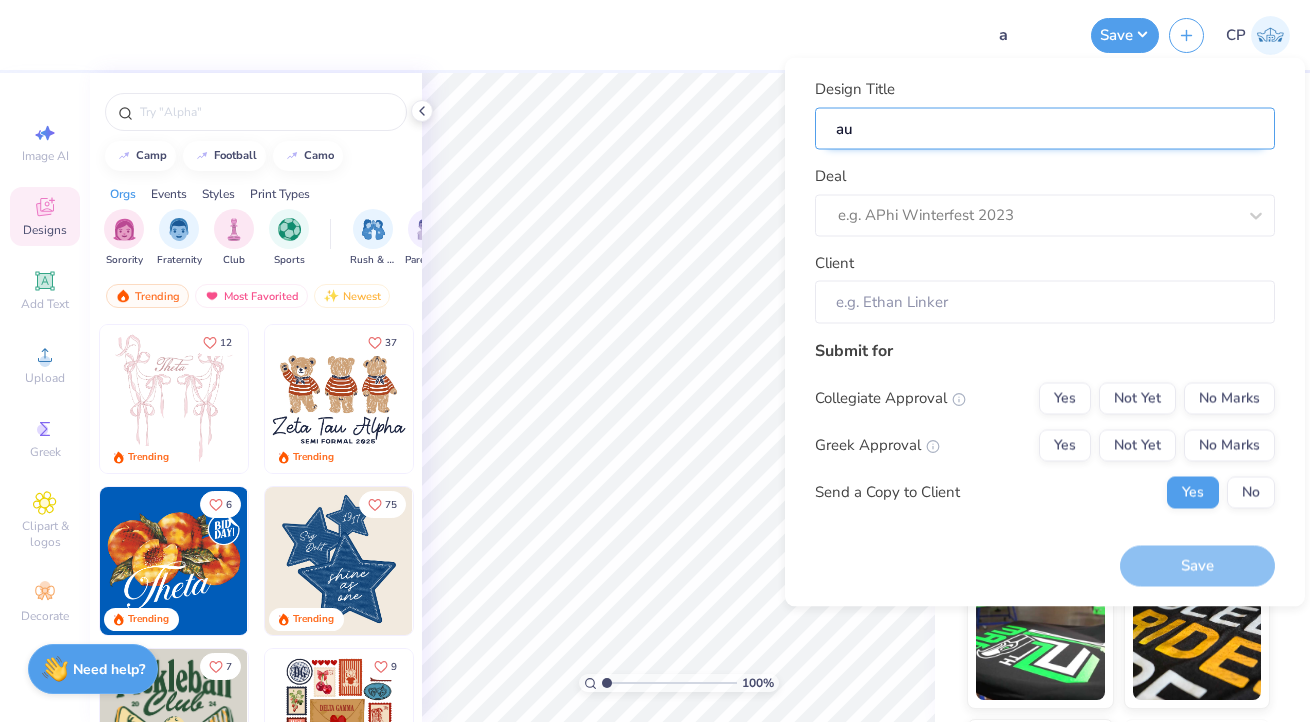 type on "aud" 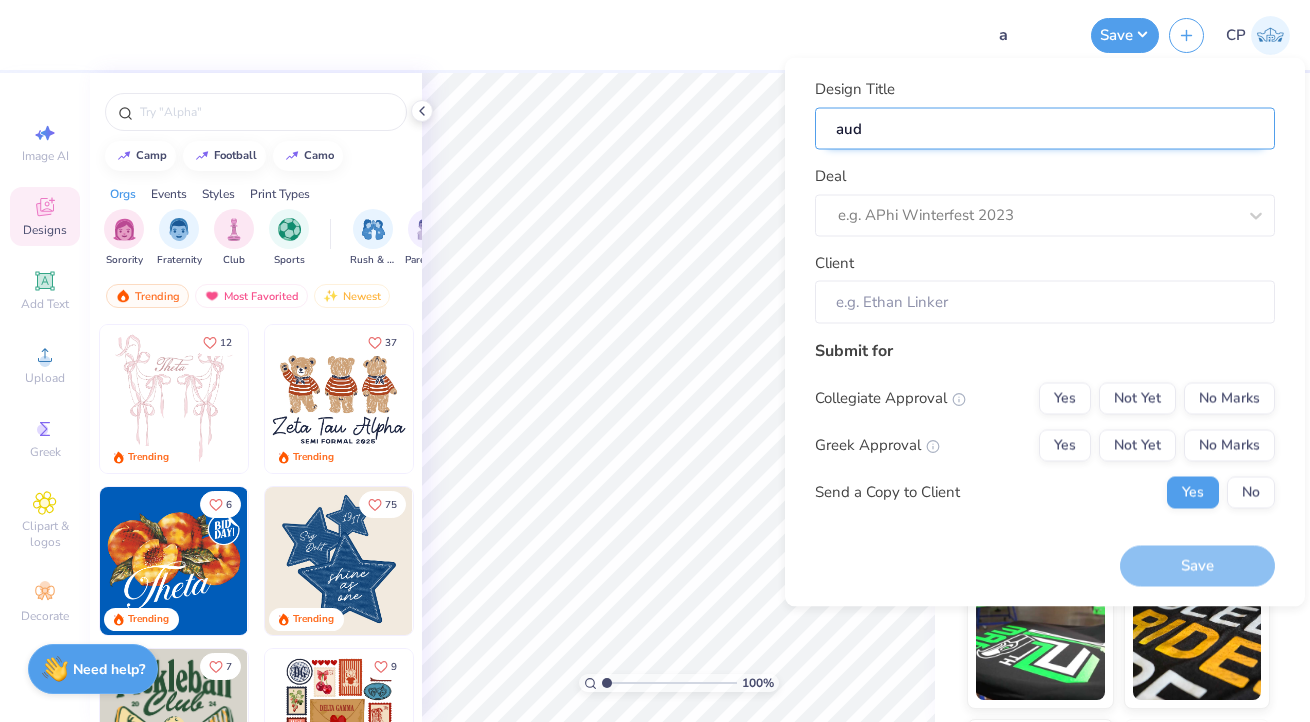 type on "aud" 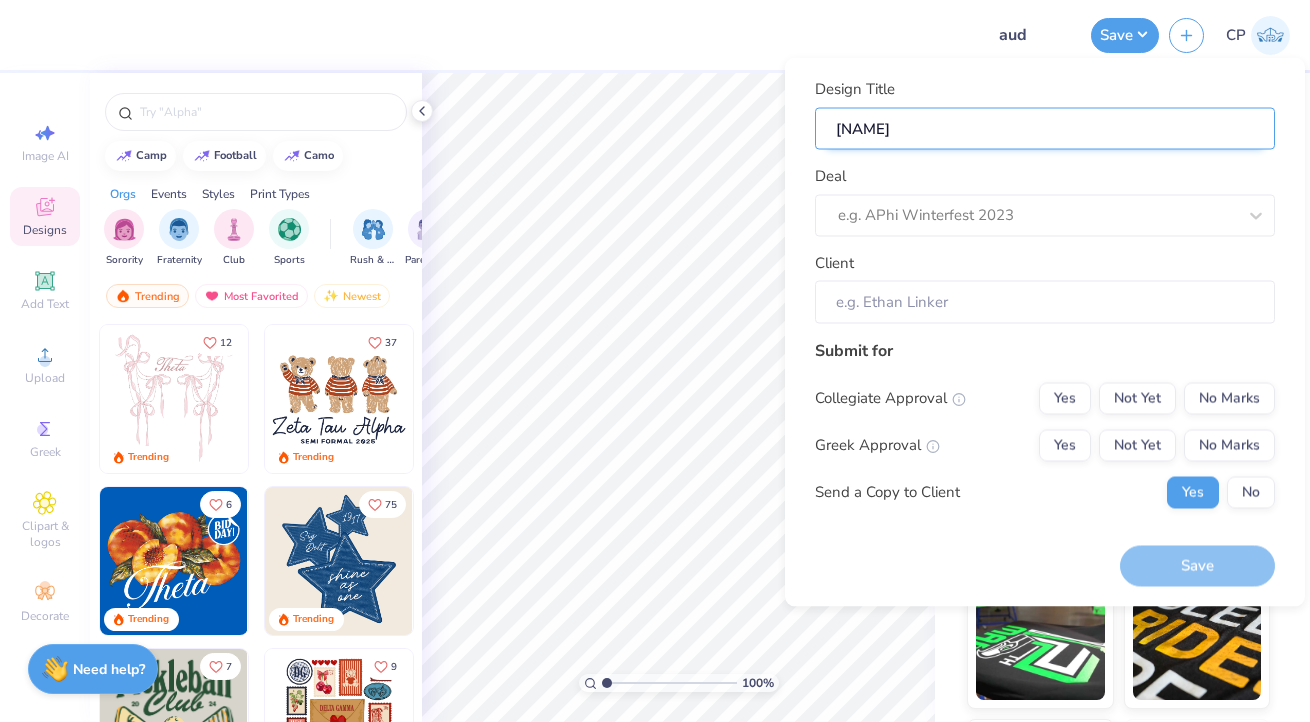 type on "[NAME]" 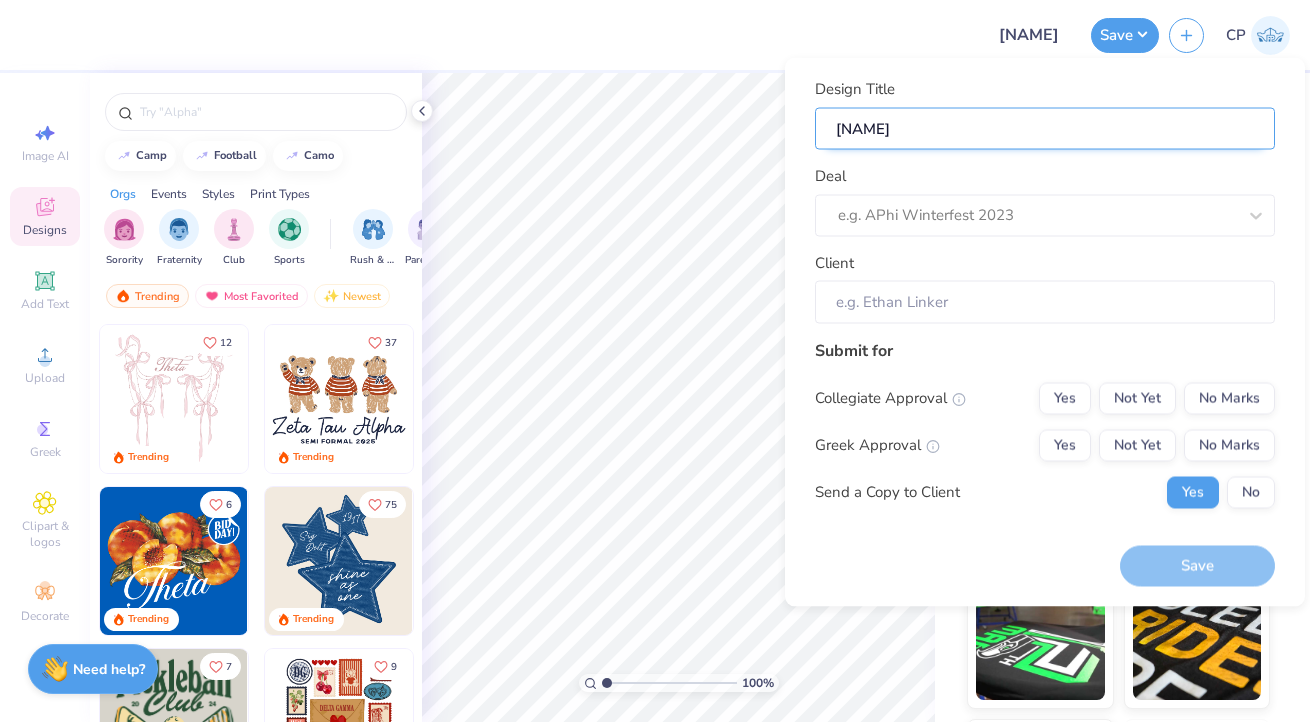 type on "[NAME]" 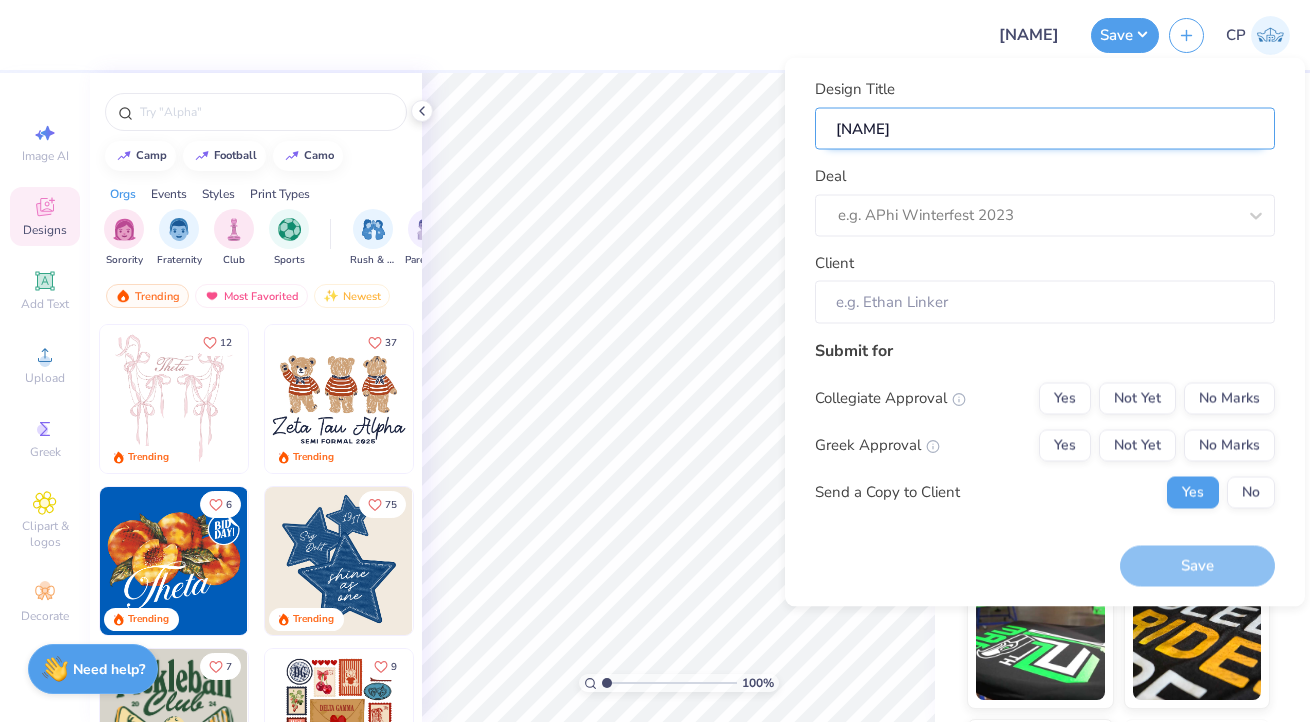 type on "[NAME]" 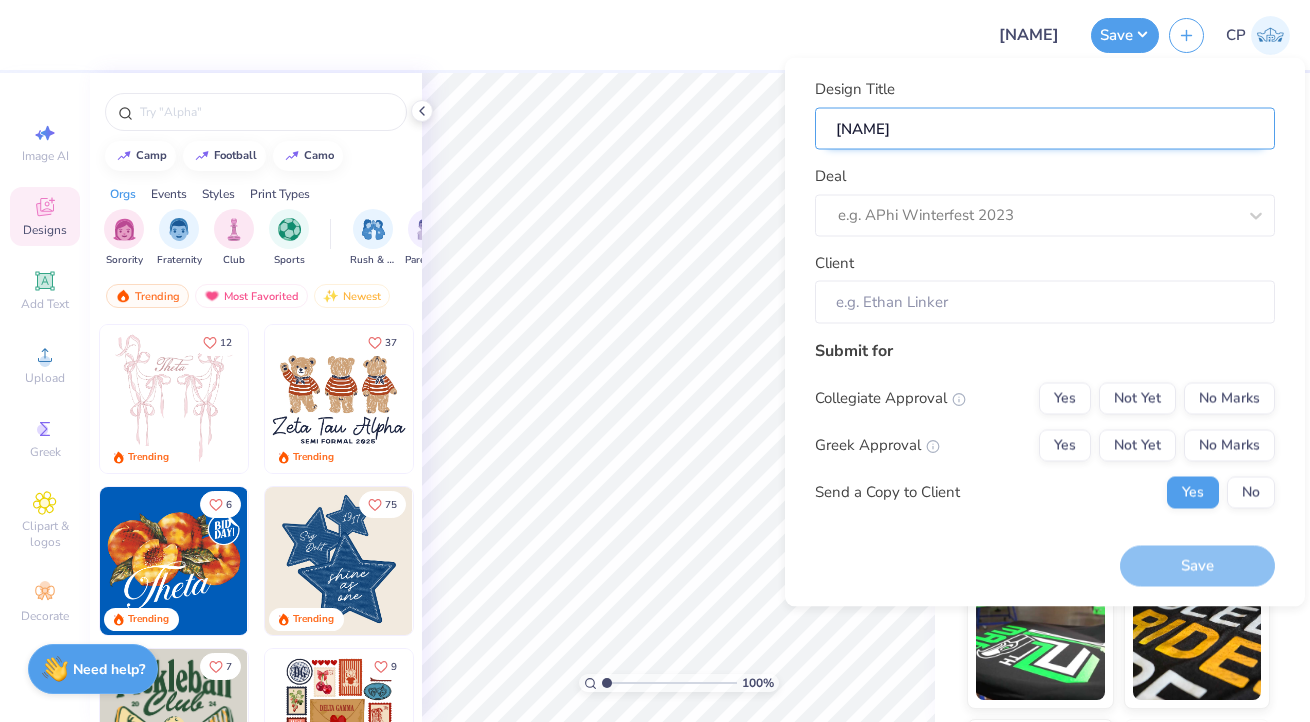 type on "[NAME]" 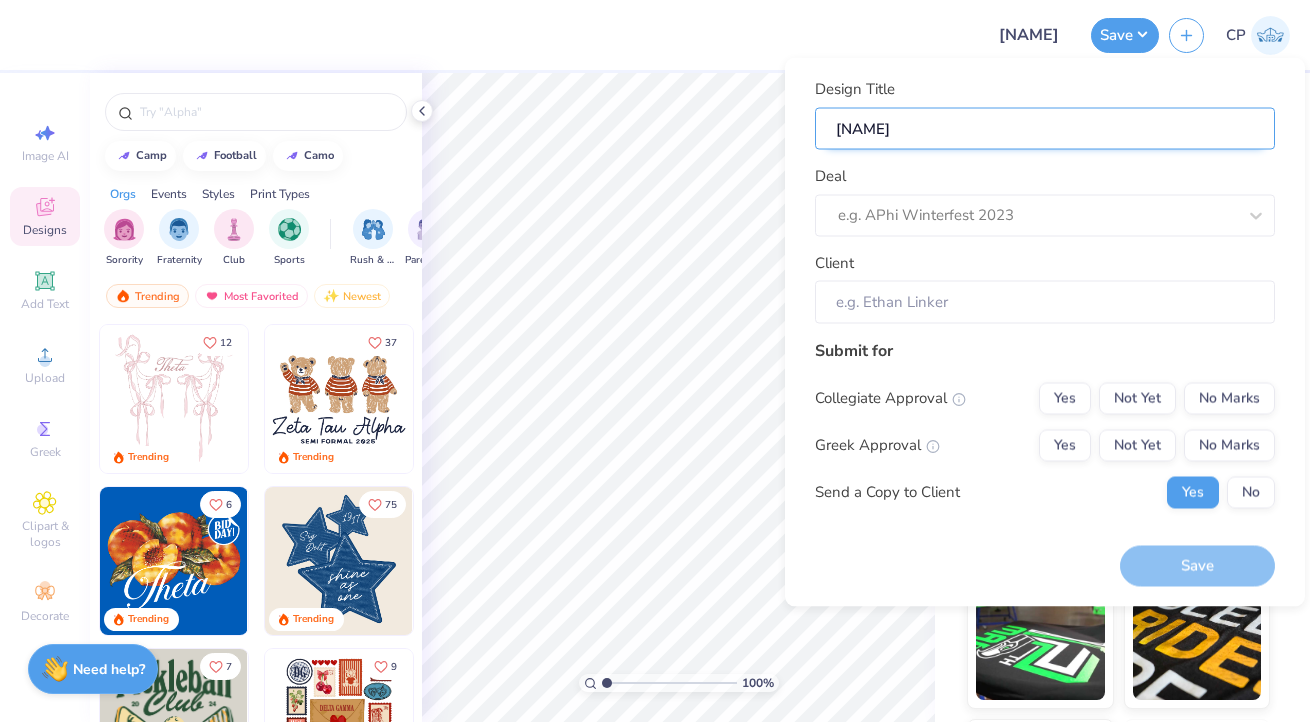 type on "[NAME]" 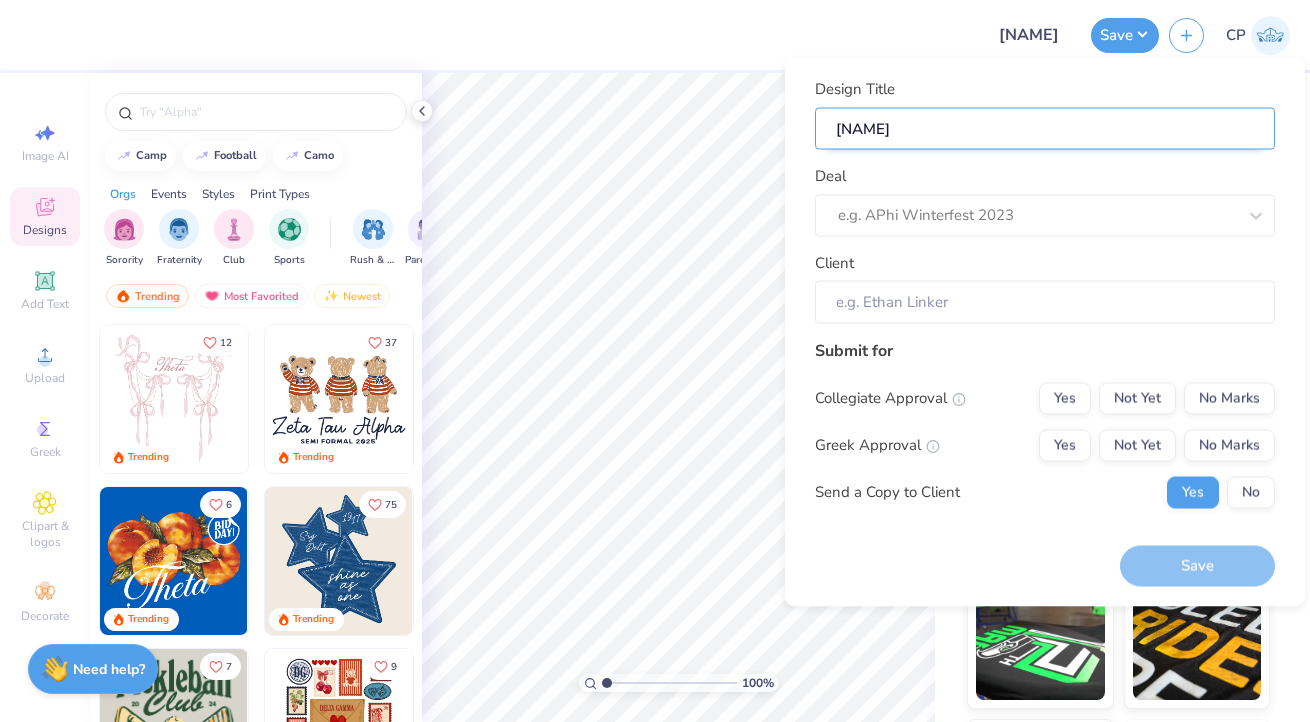type on "[NAME] 1" 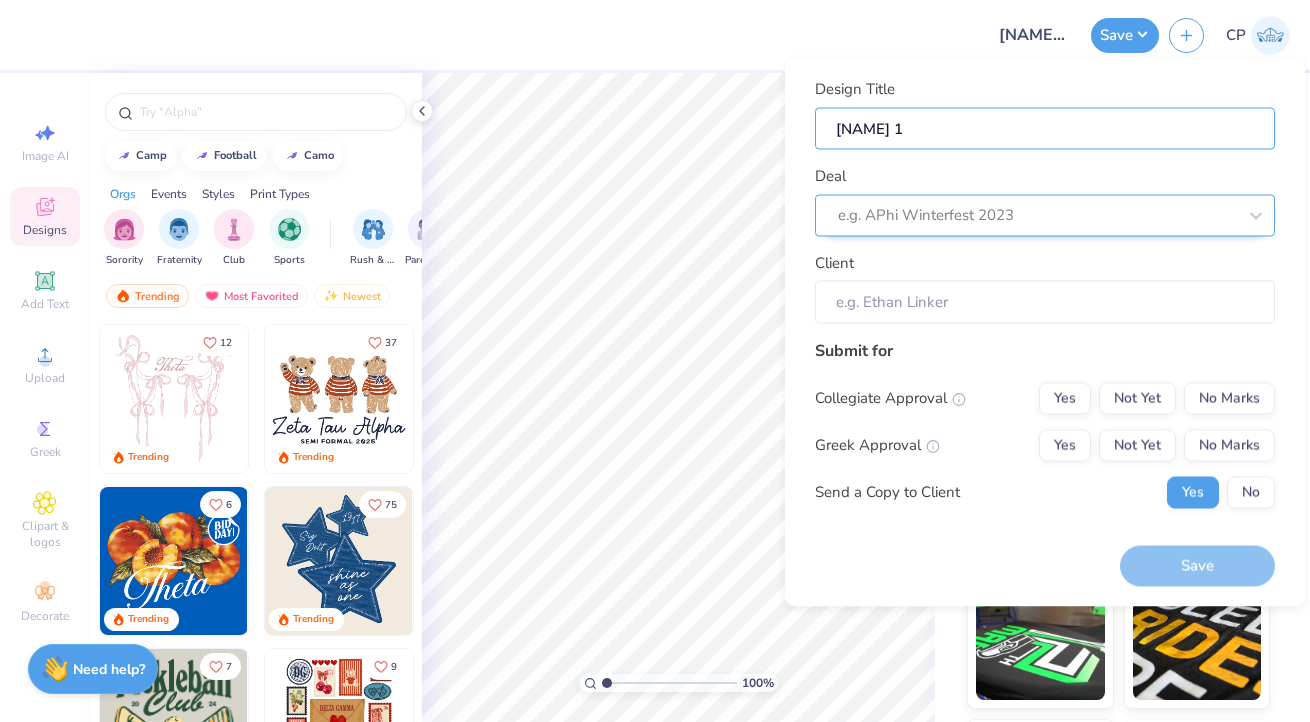 type on "[NAME] 1" 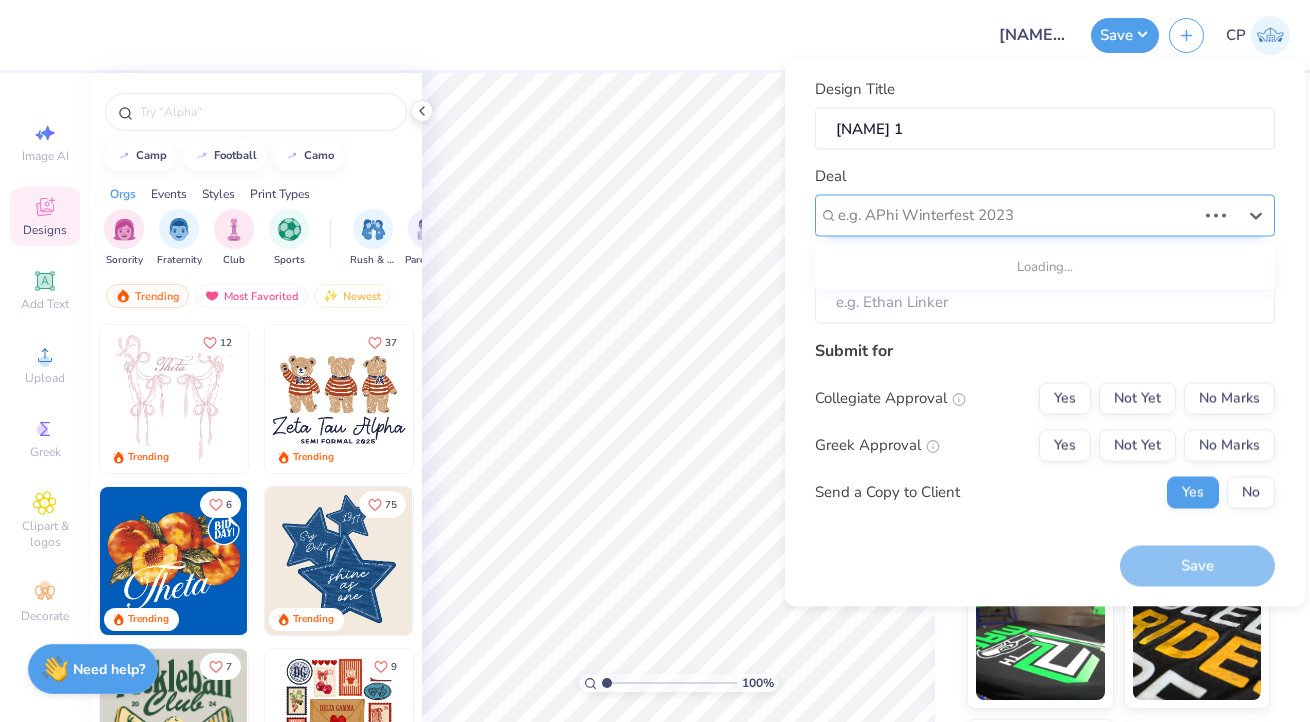 click at bounding box center (1017, 215) 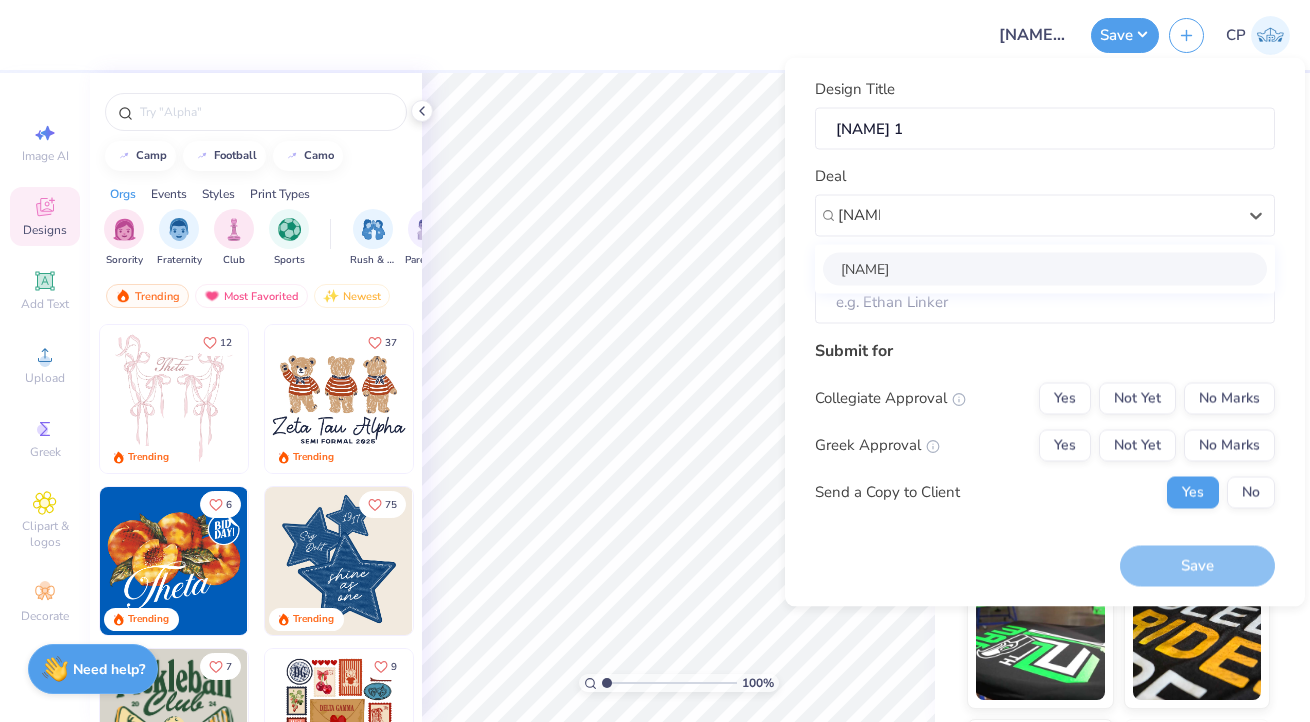 click on "[NAME]" at bounding box center (1045, 268) 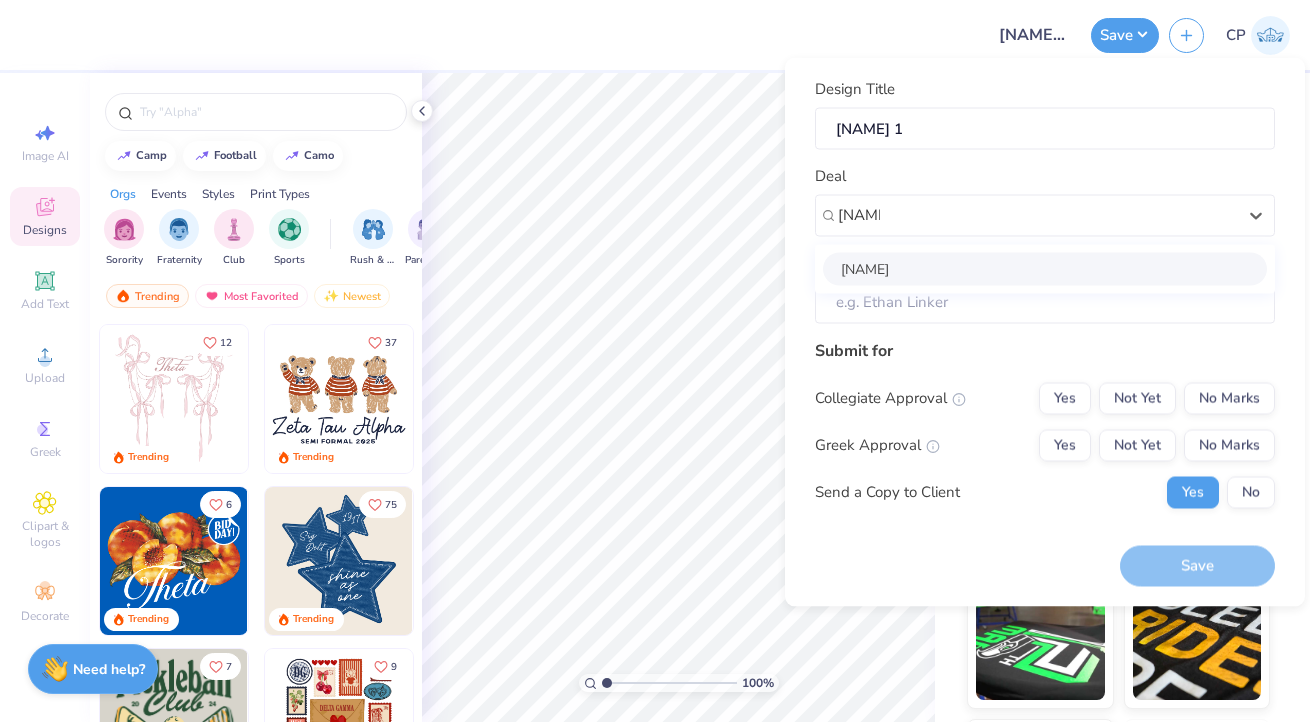 type on "[NAME]" 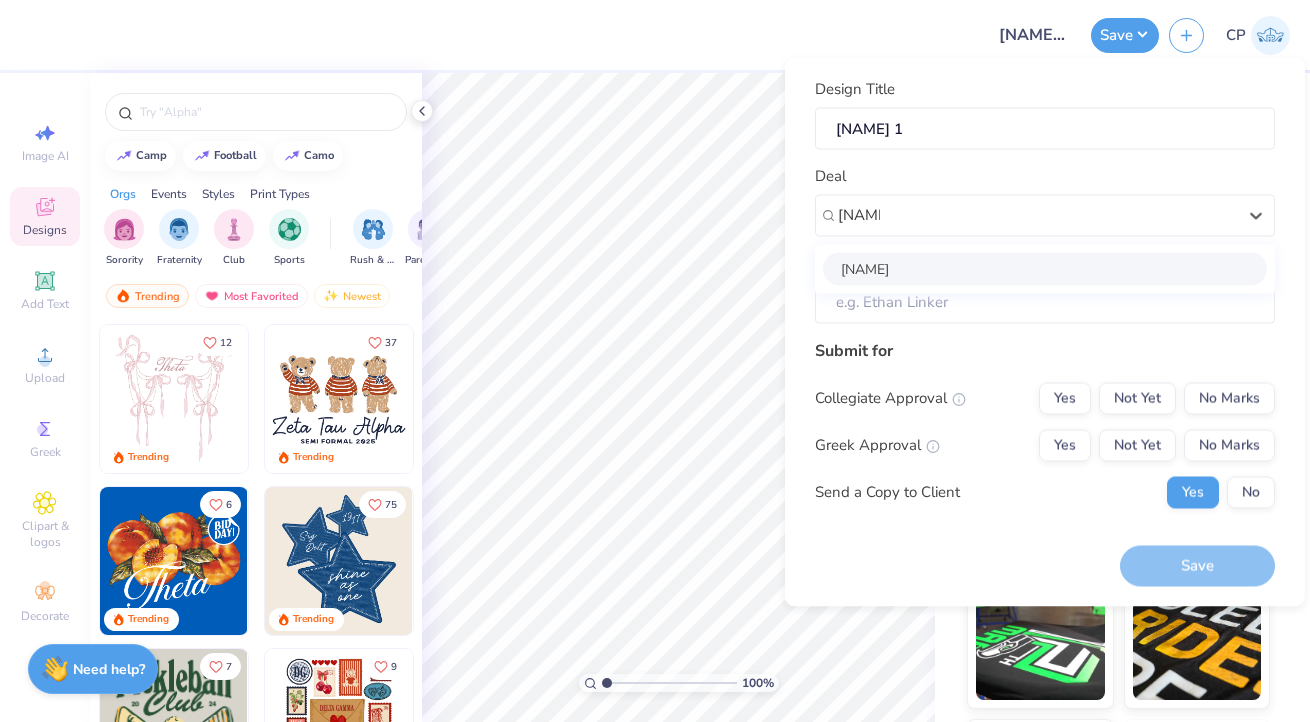 type 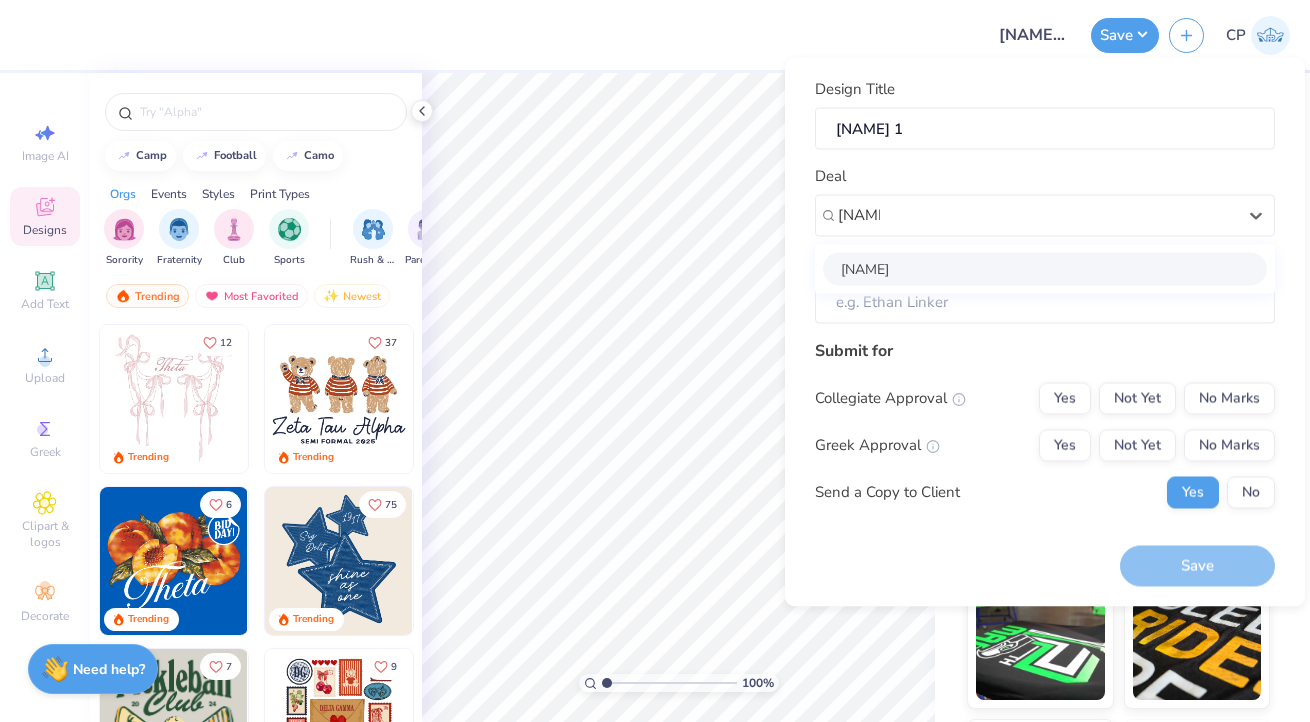 type on "[FIRST] [LAST]" 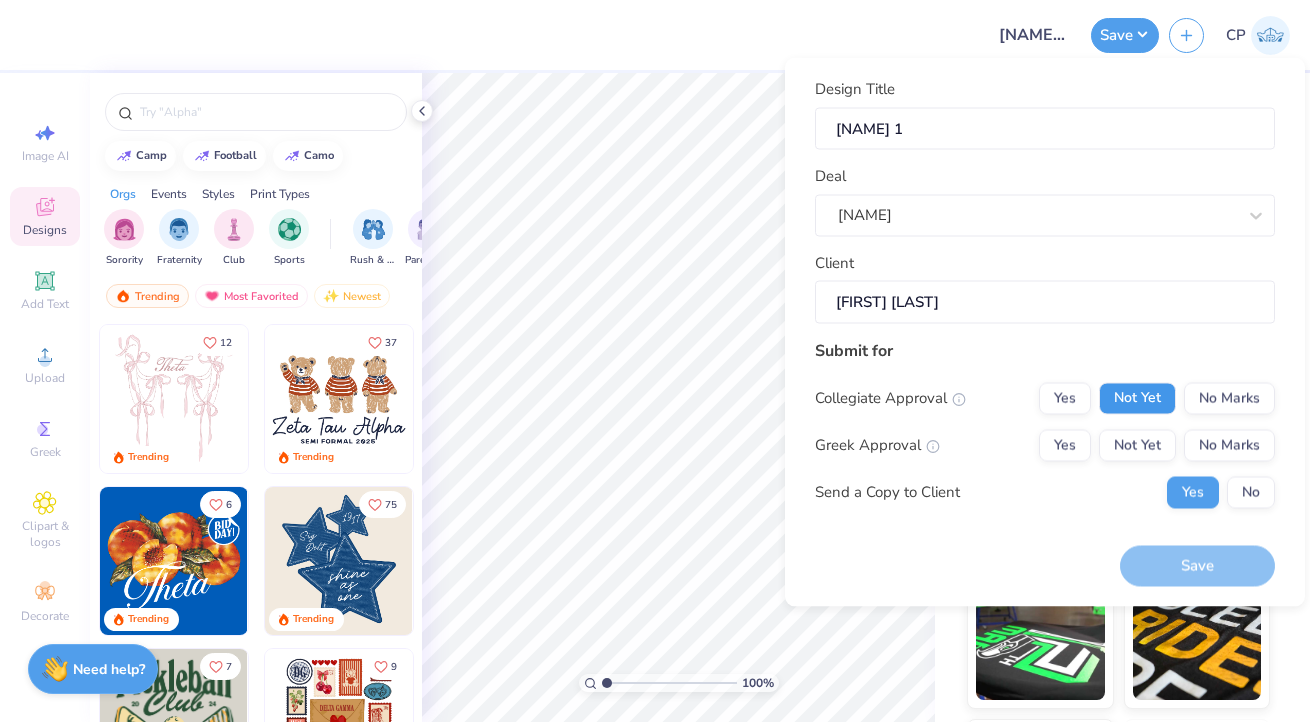 click on "Not Yet" at bounding box center [1137, 398] 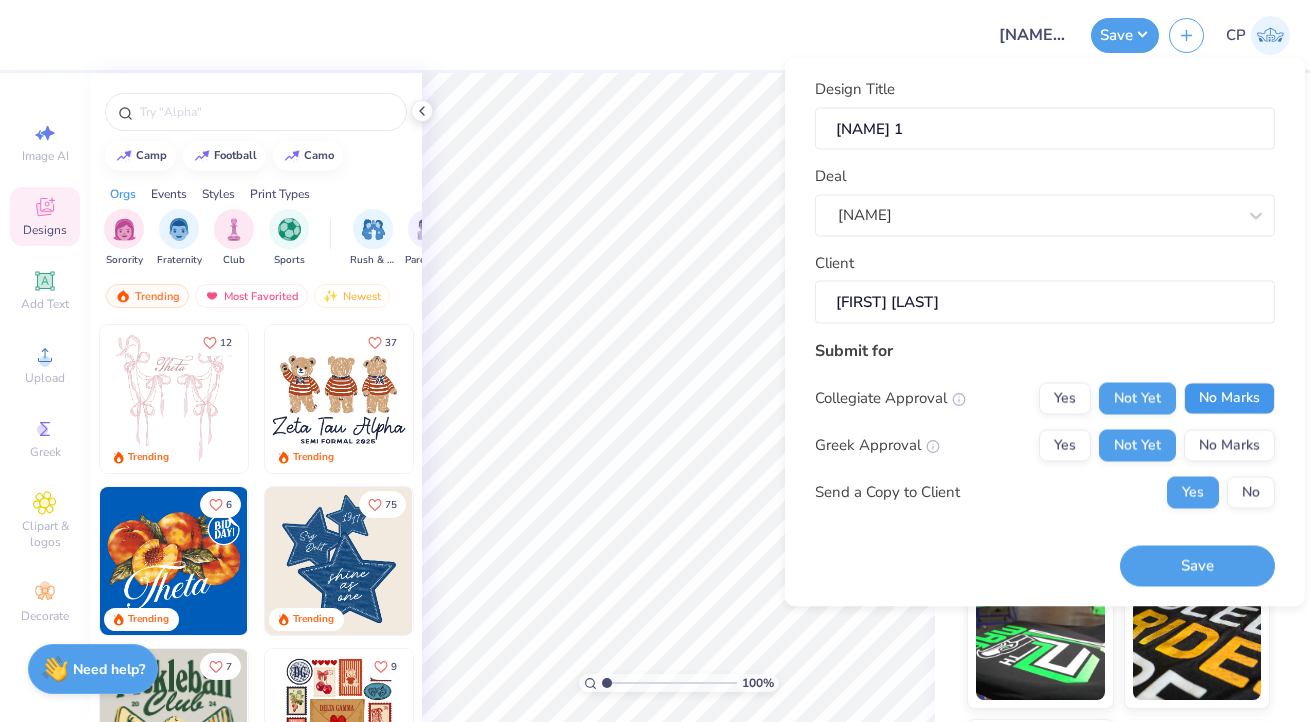 click on "No Marks" at bounding box center [1229, 398] 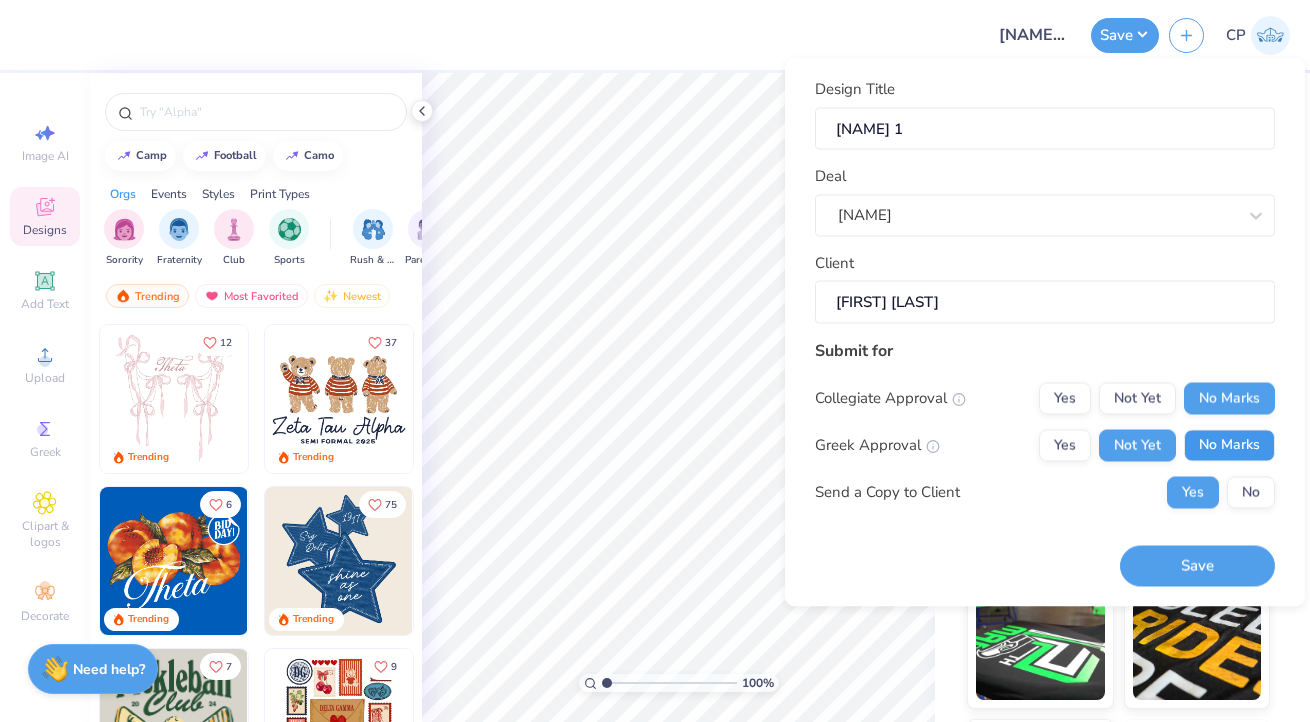 click on "No Marks" at bounding box center (1229, 445) 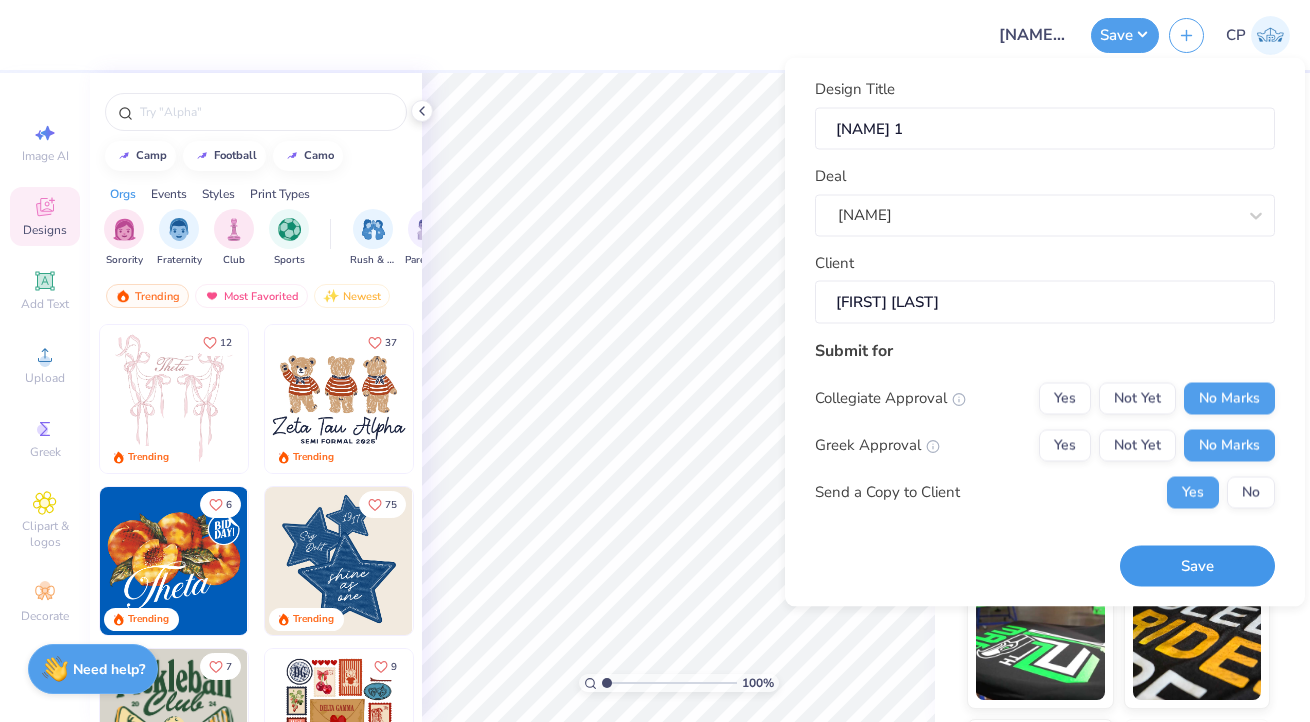click on "Save" at bounding box center [1197, 566] 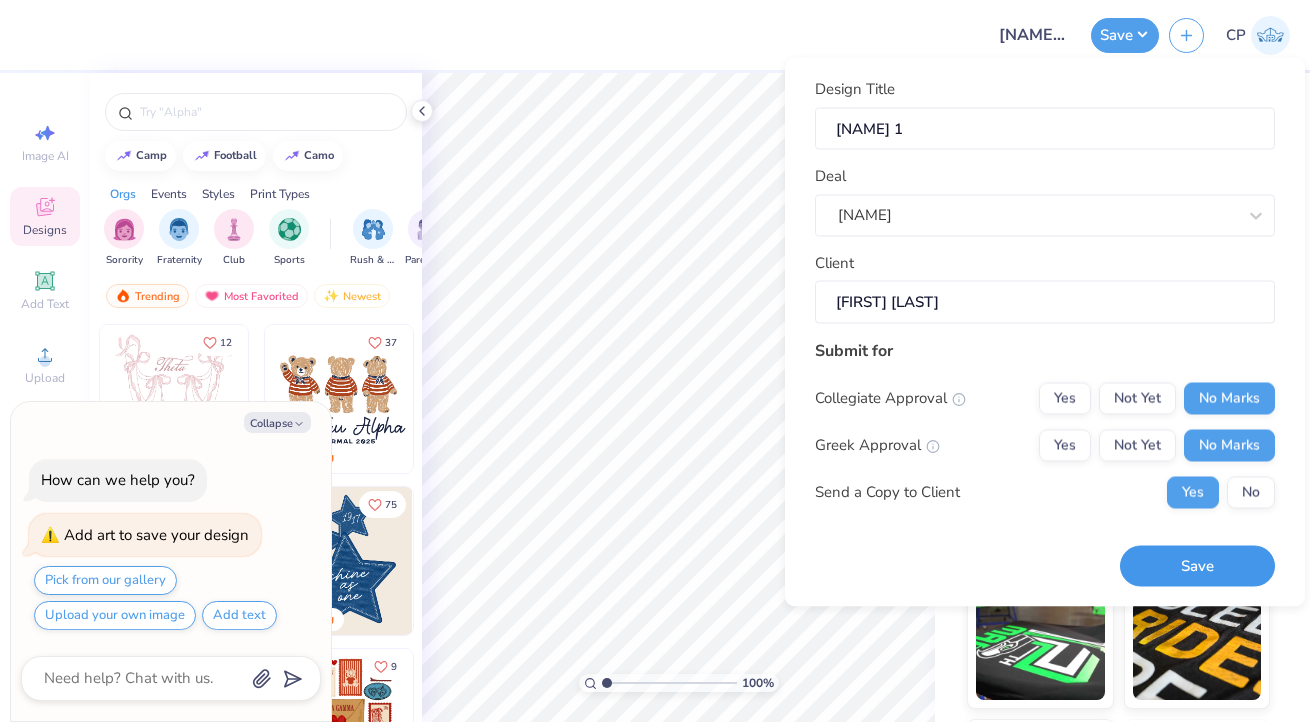 click on "Save" at bounding box center [1197, 566] 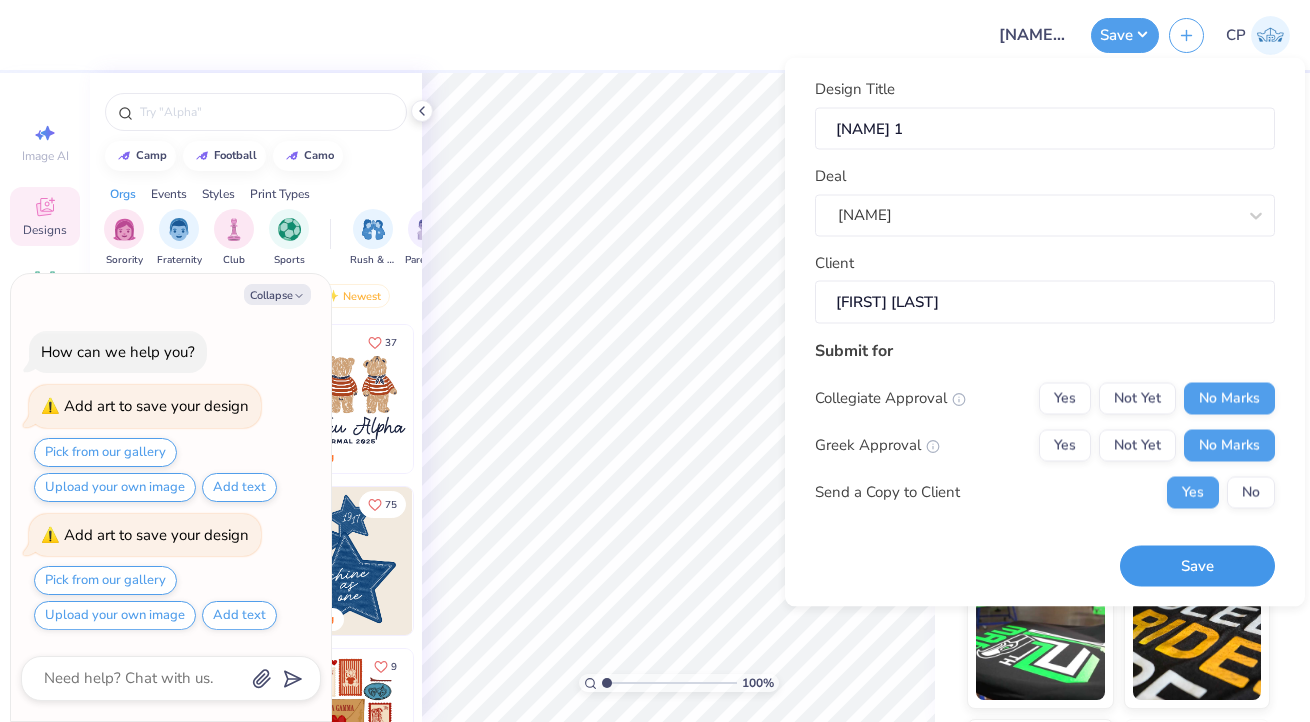 click on "Save" at bounding box center [1197, 566] 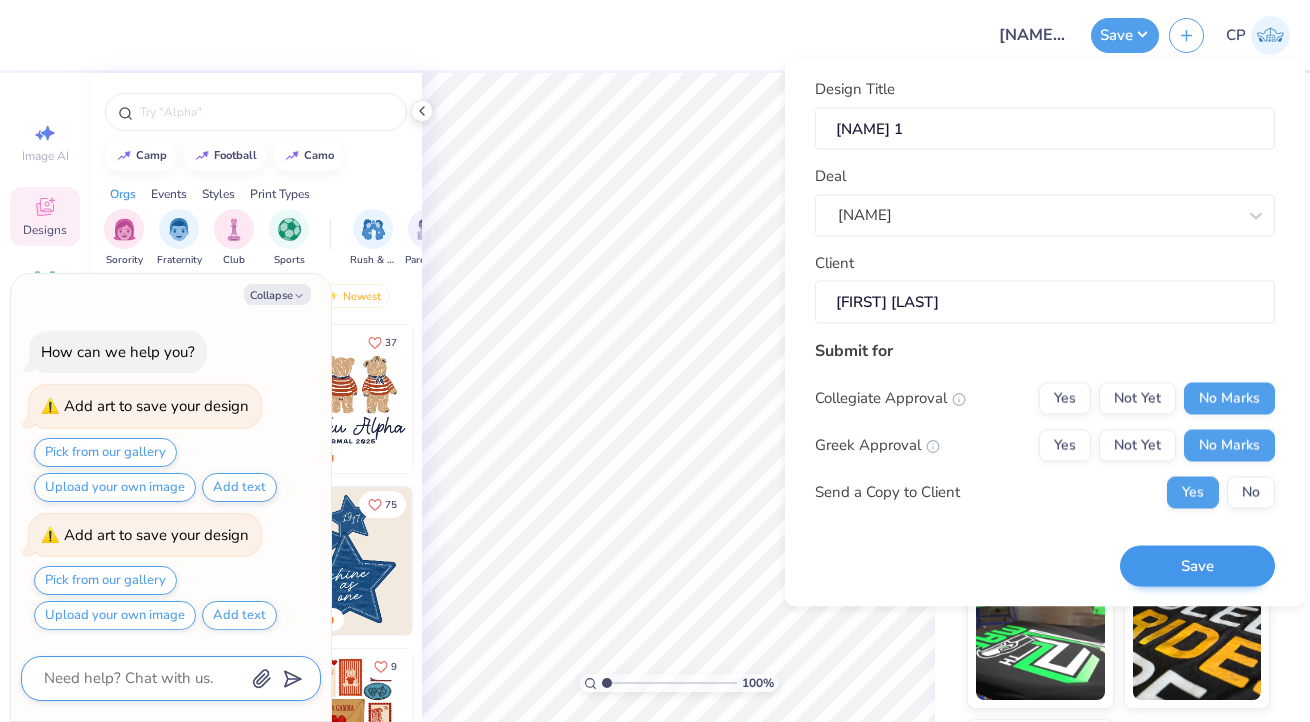 type on "x" 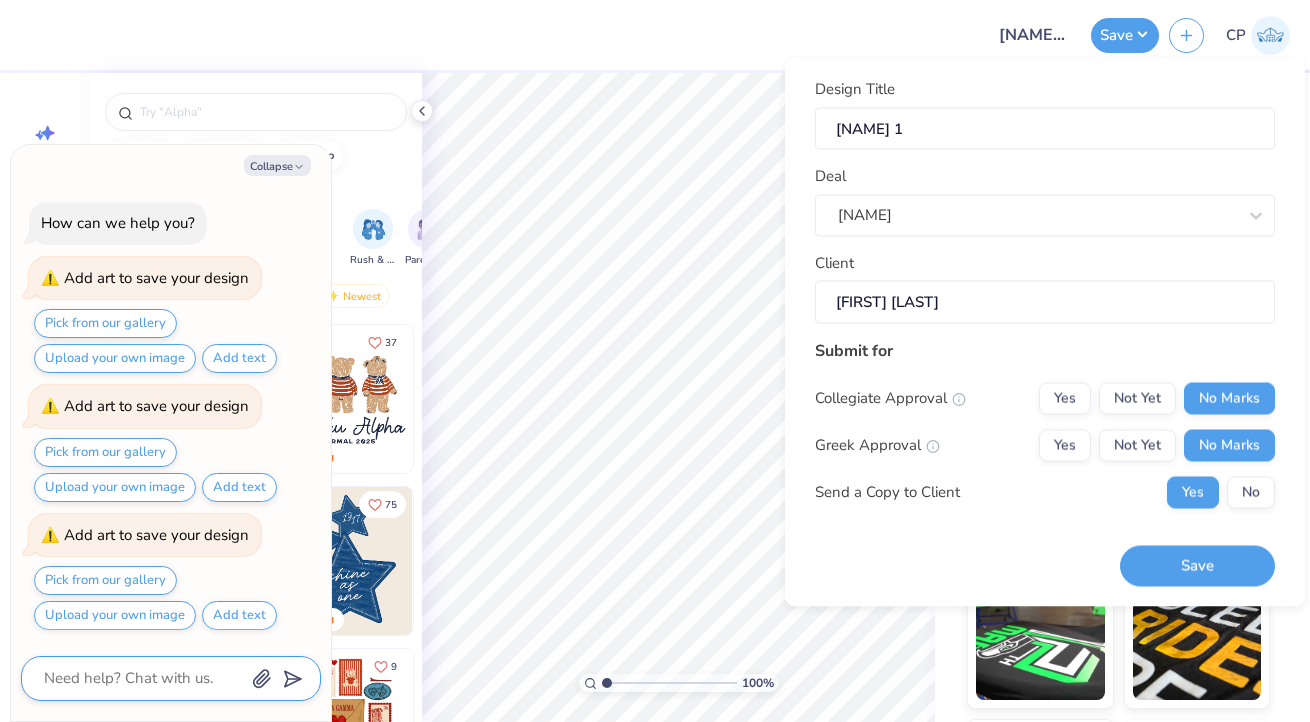 type on "i" 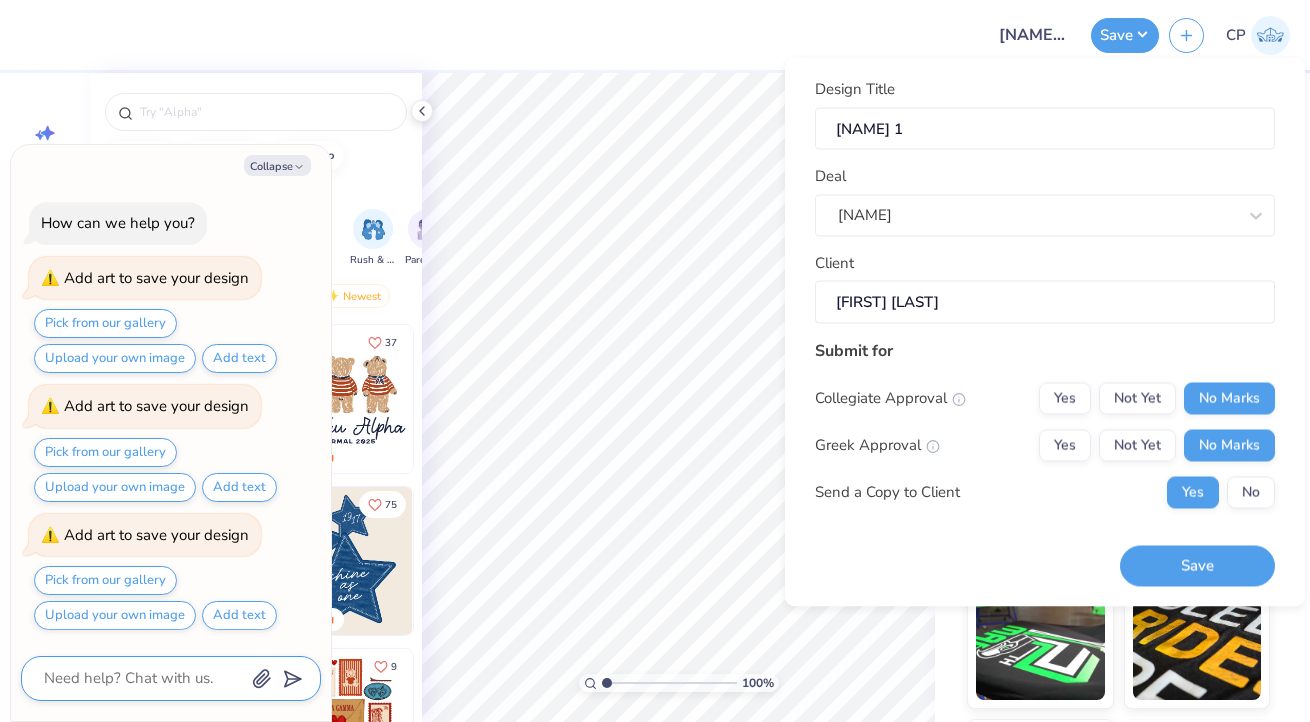 type on "x" 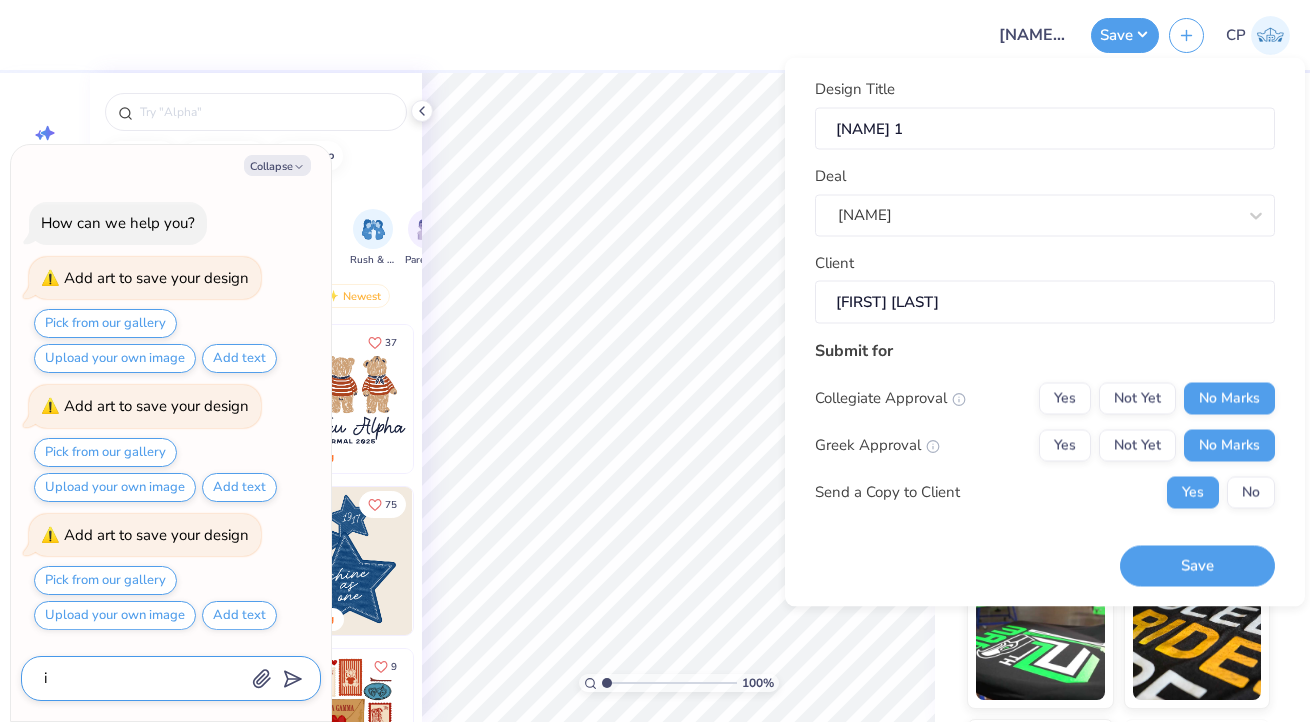 type on "i" 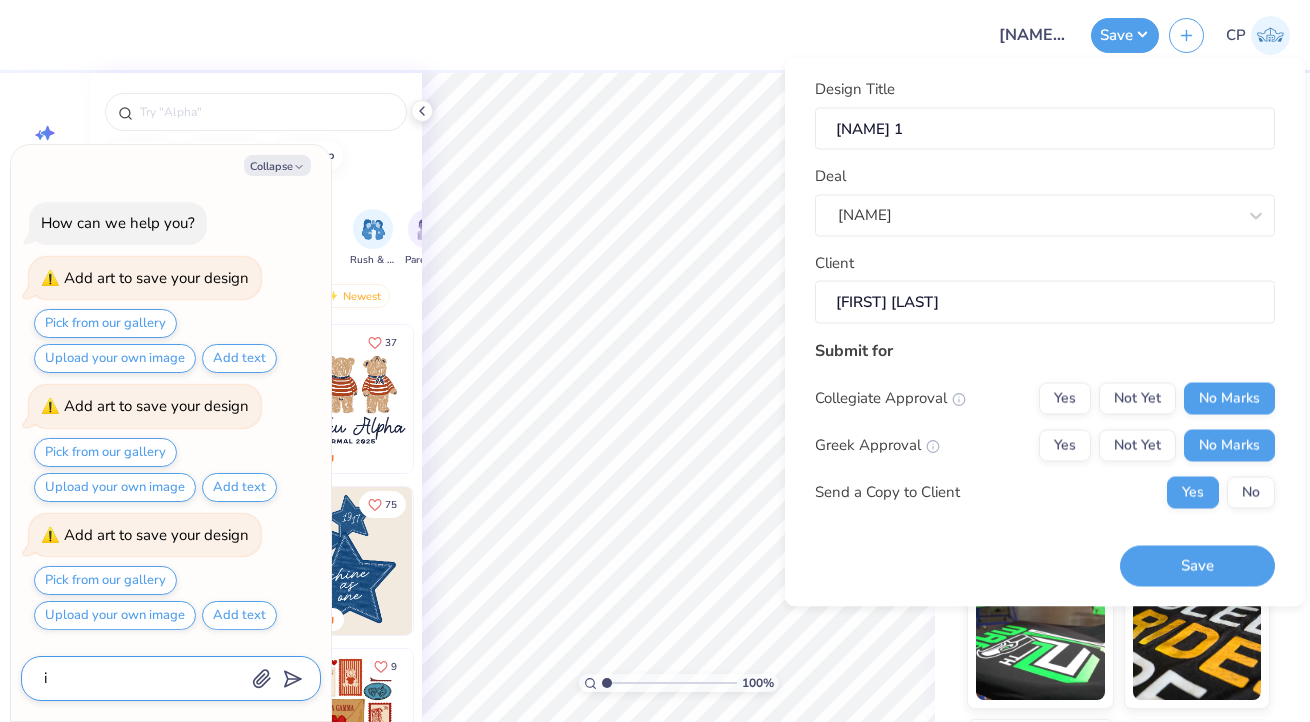 type on "x" 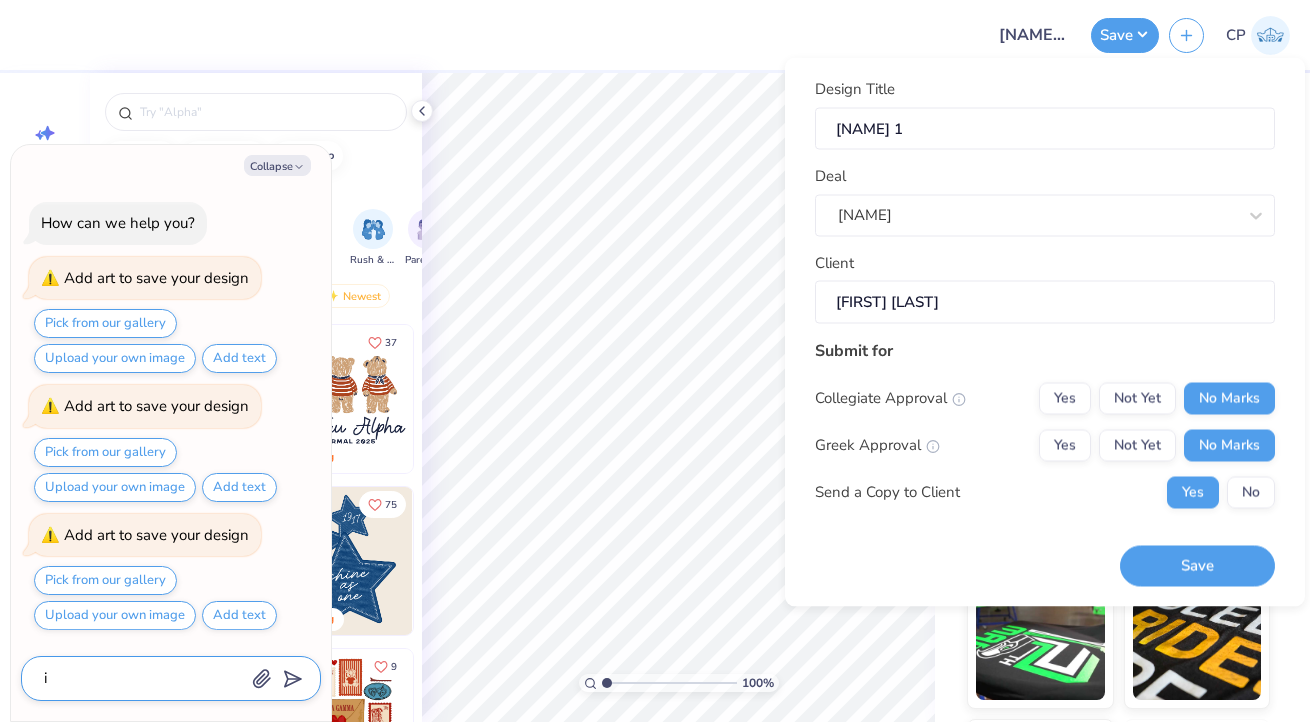 type on "i d" 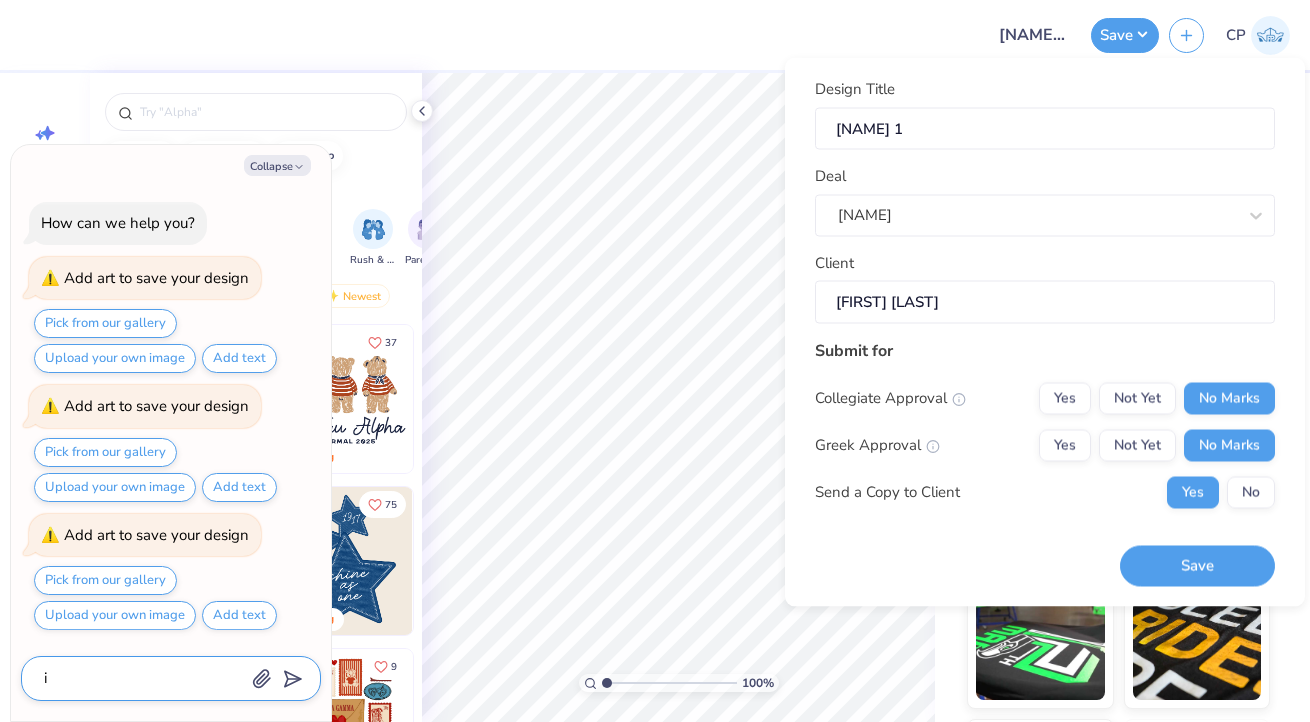 type on "x" 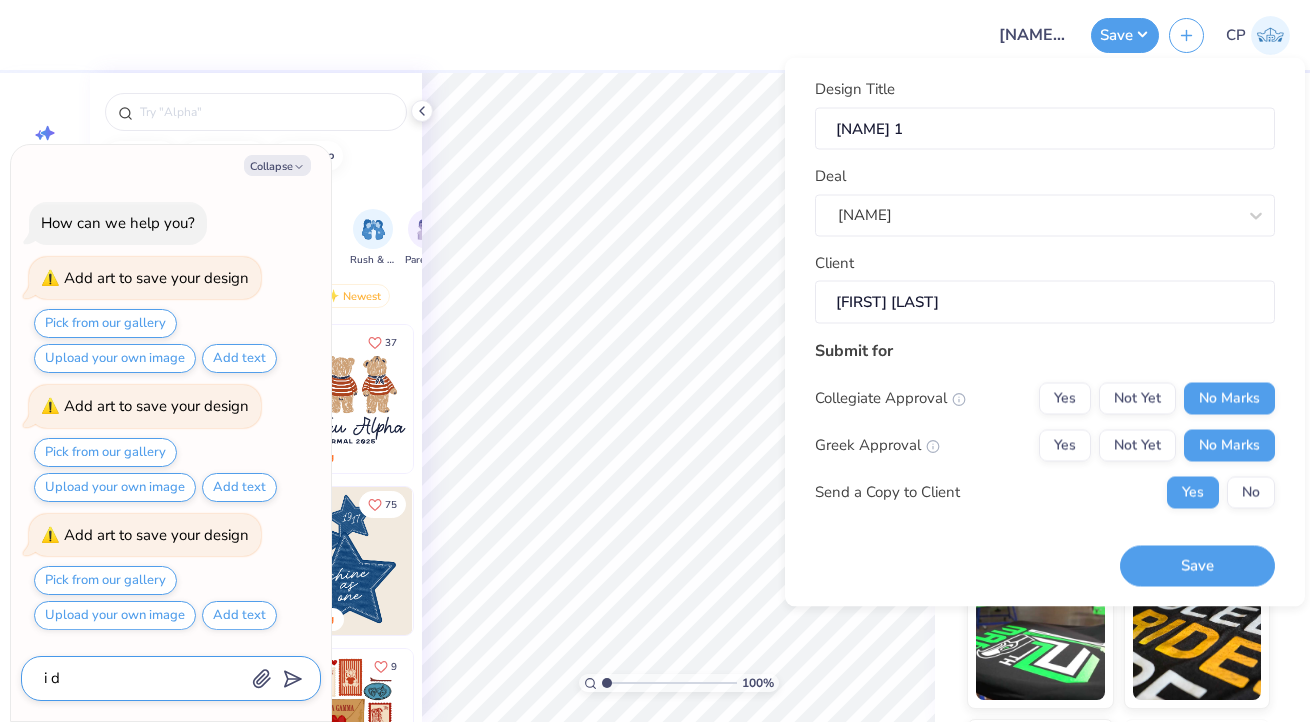 type on "i do" 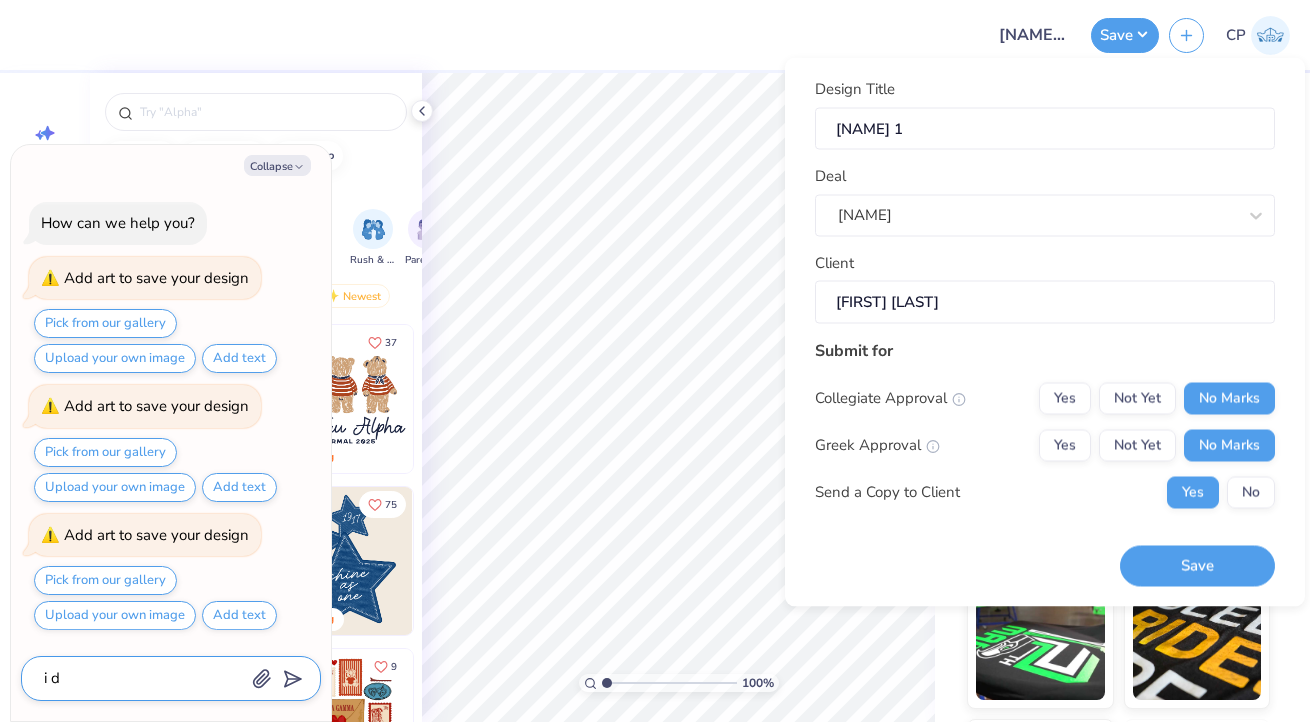 type on "x" 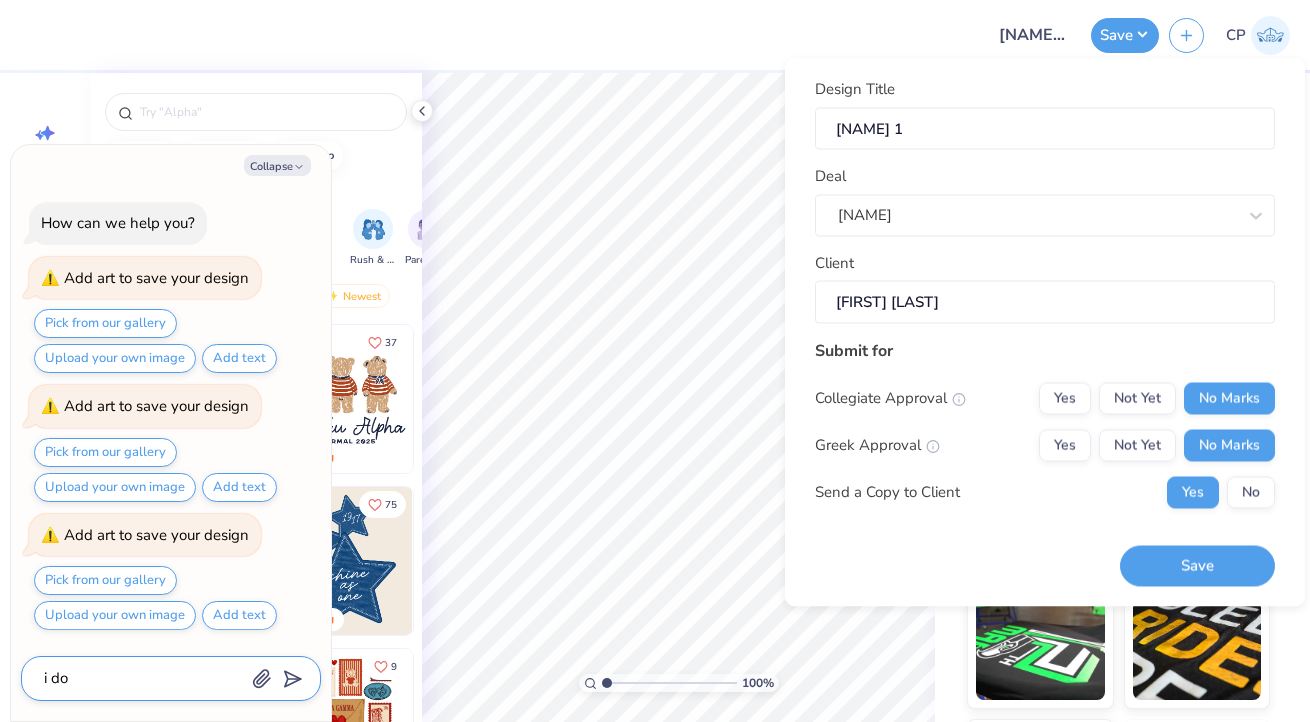 type on "i don" 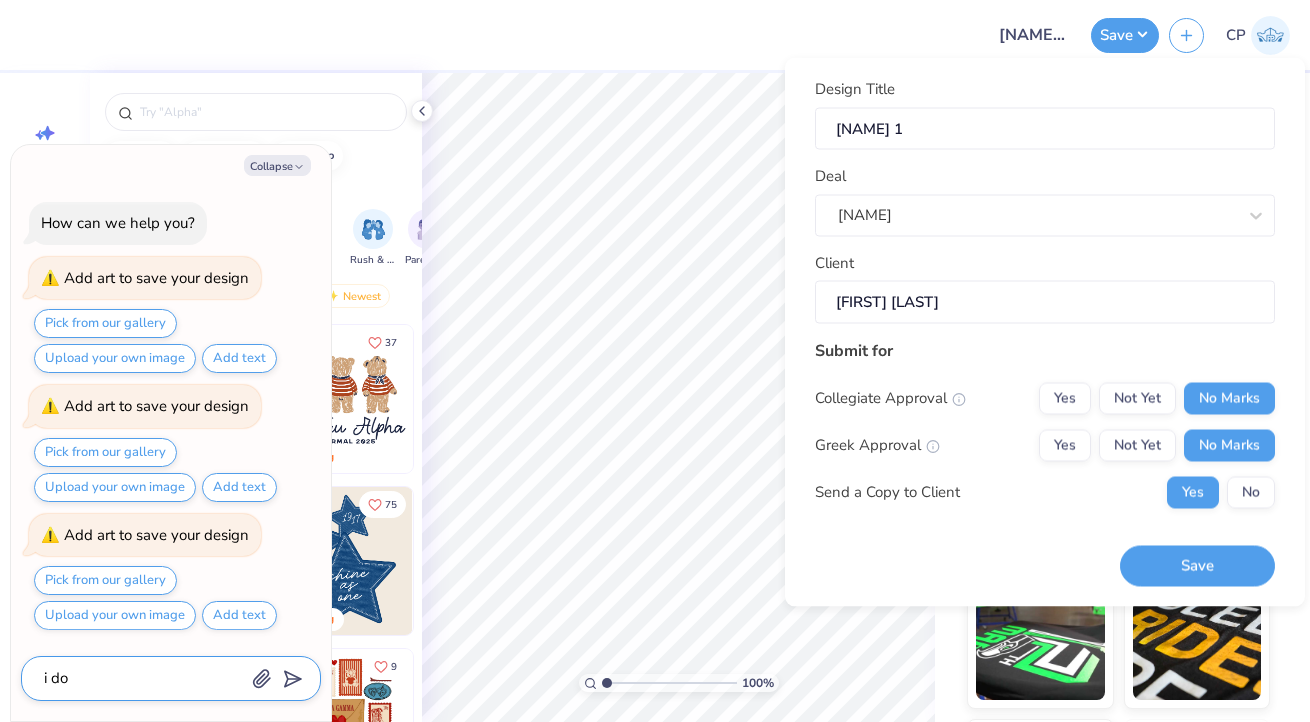 type on "x" 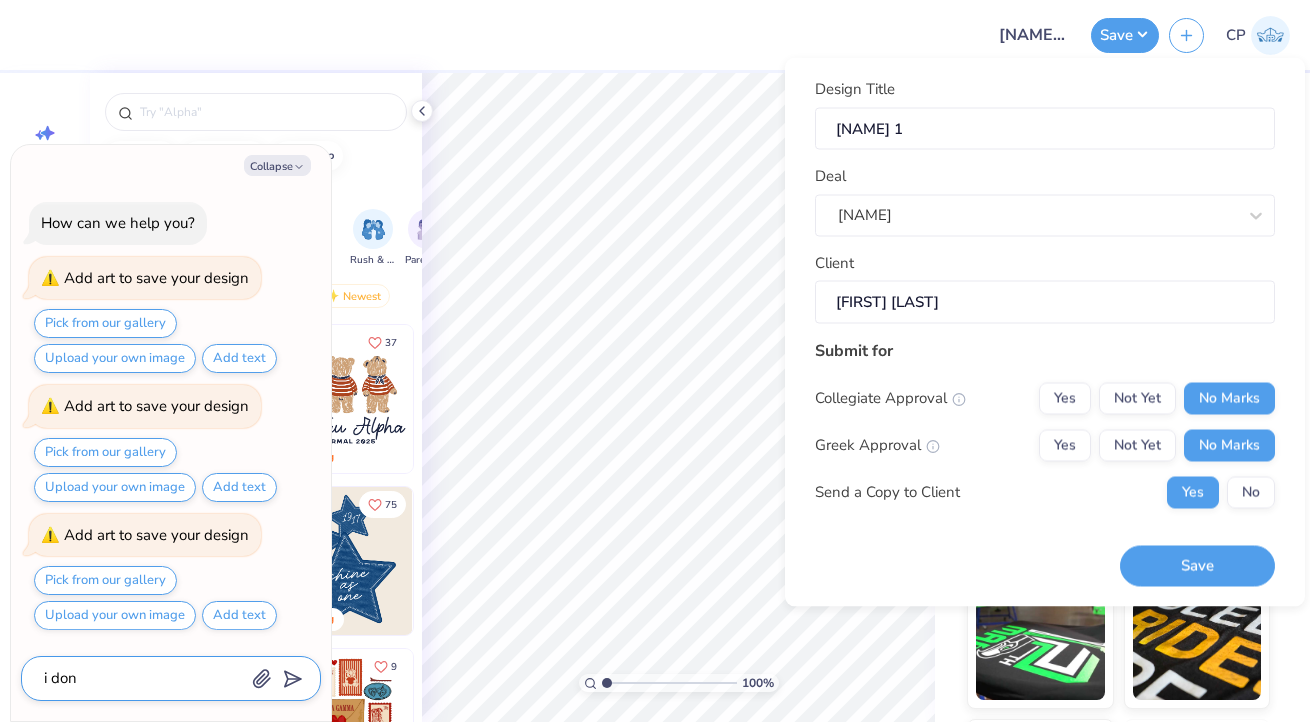 type on "i dont" 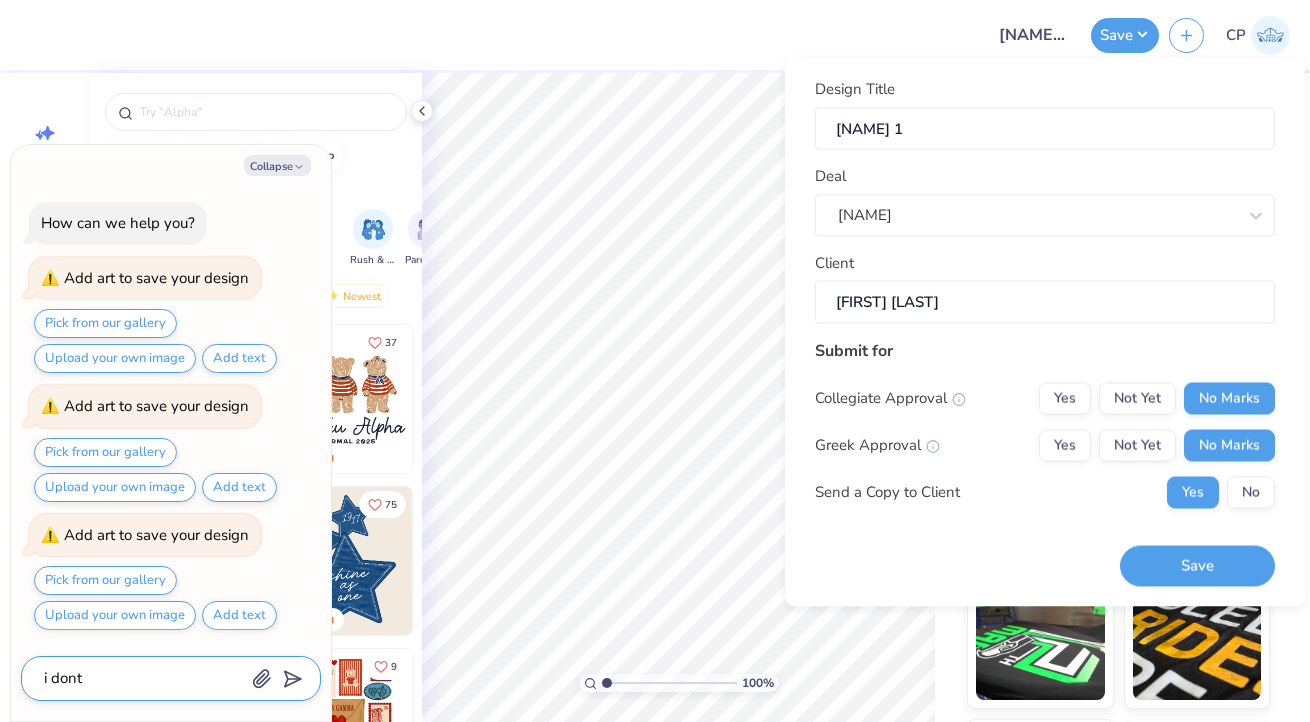type on "x" 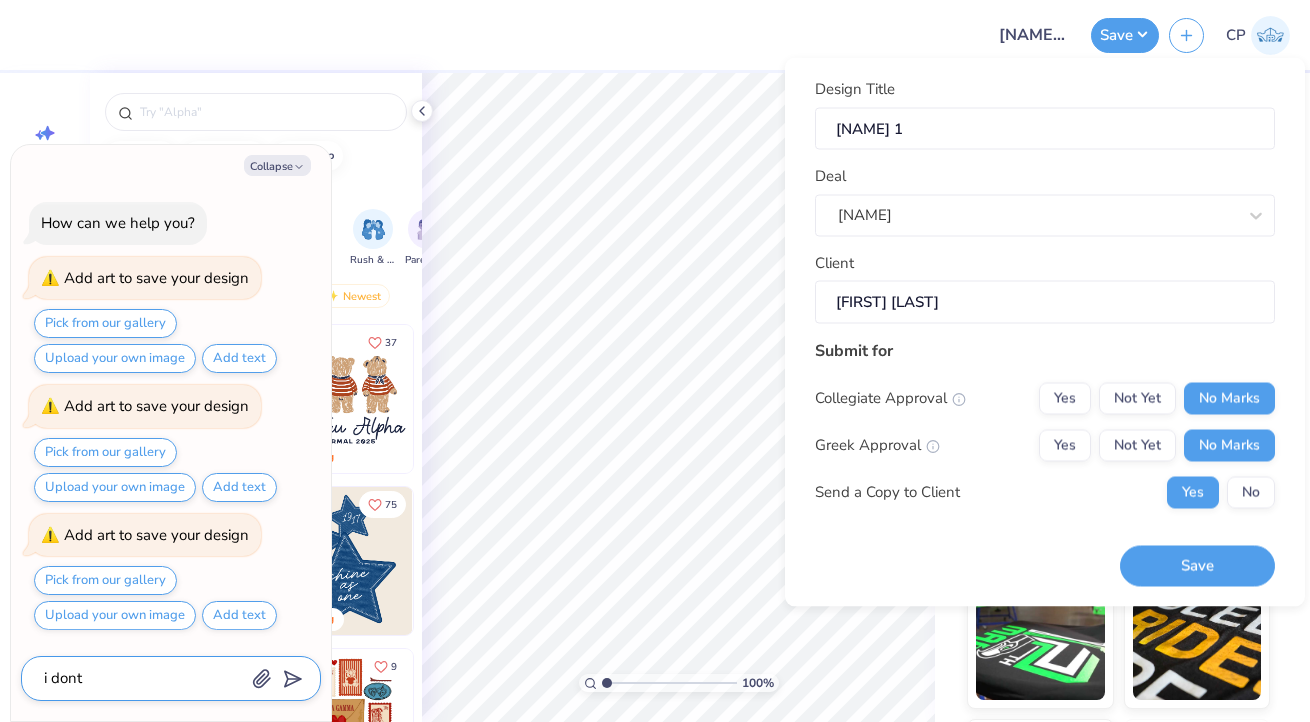 type on "i dont" 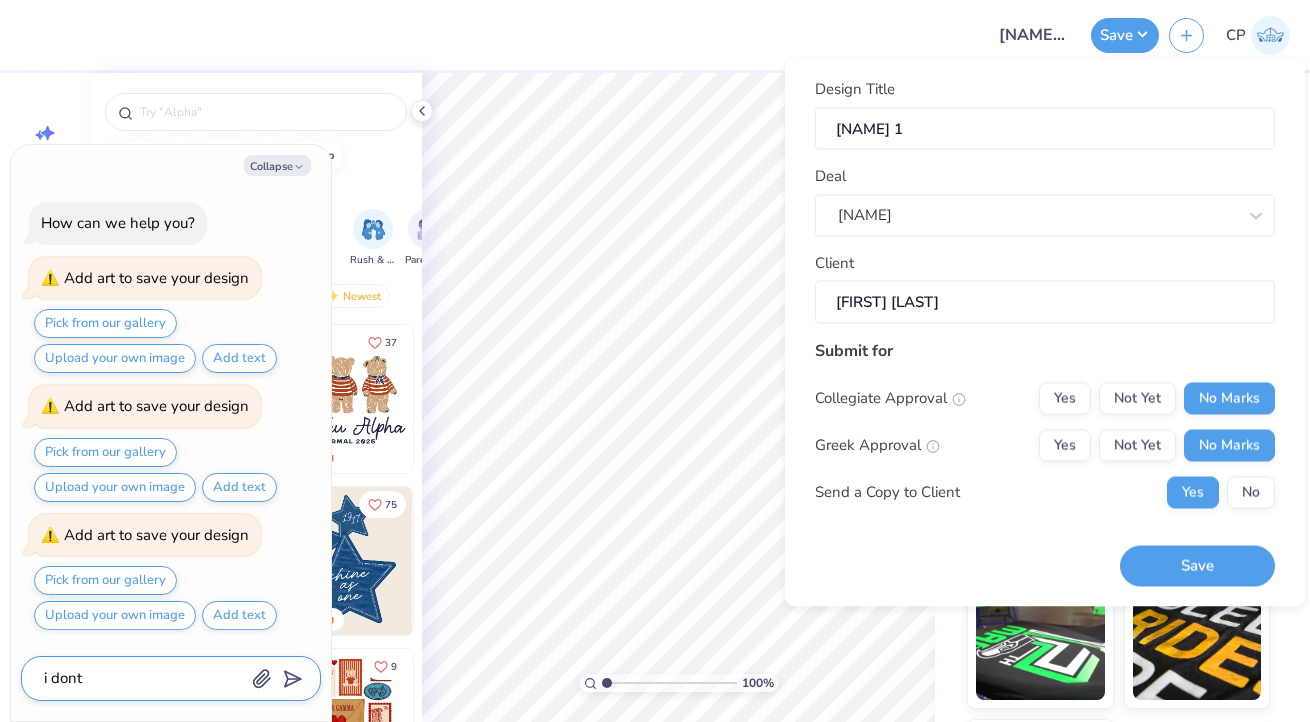type on "x" 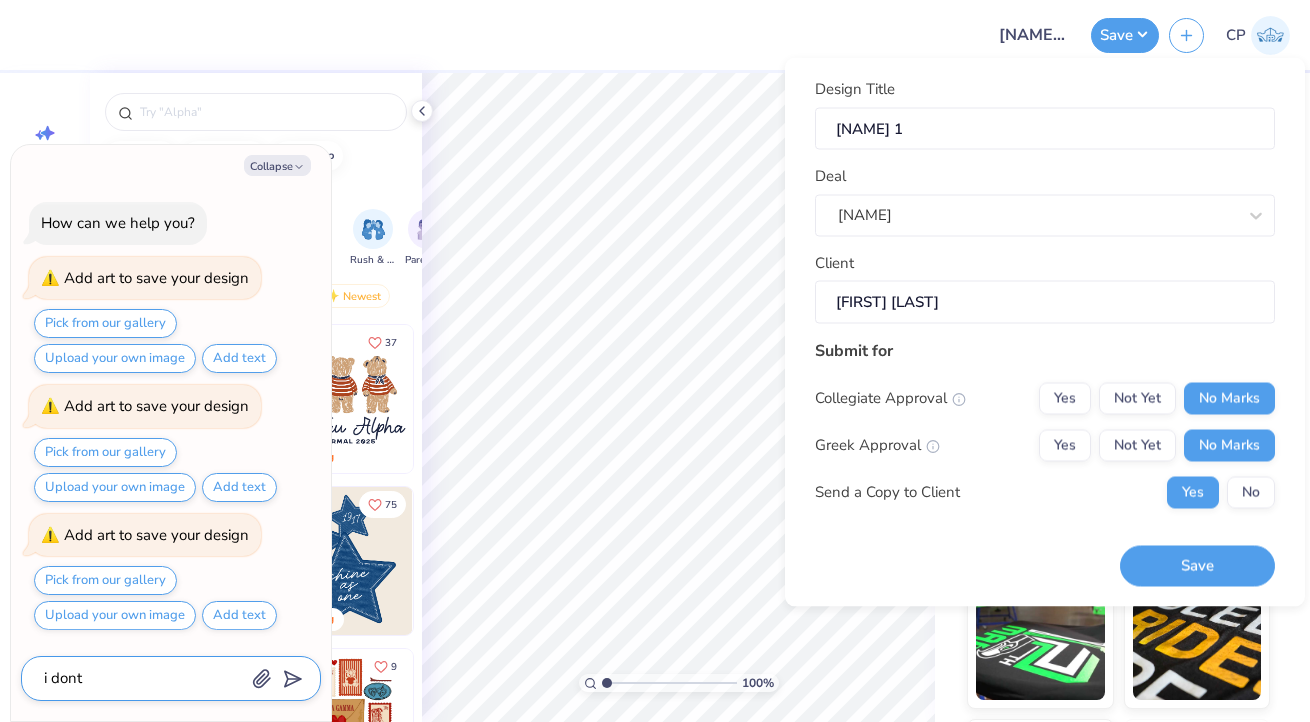 type on "i dont w" 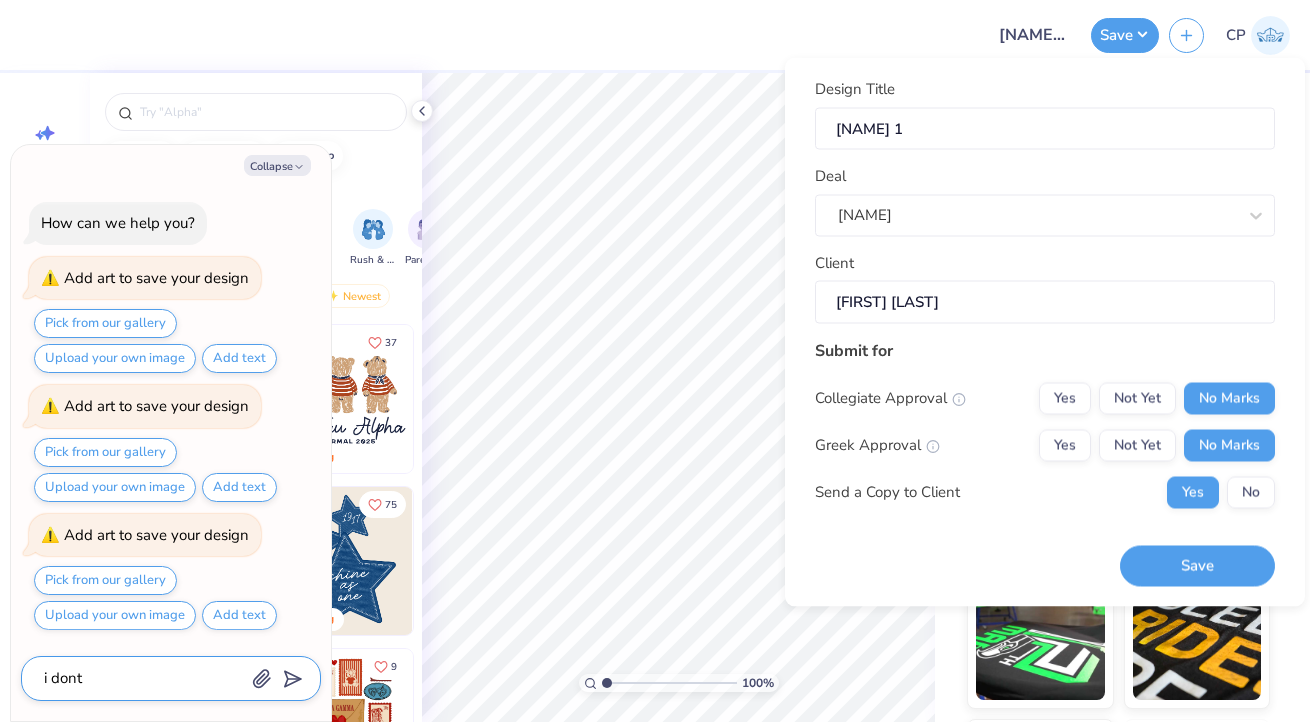 type on "x" 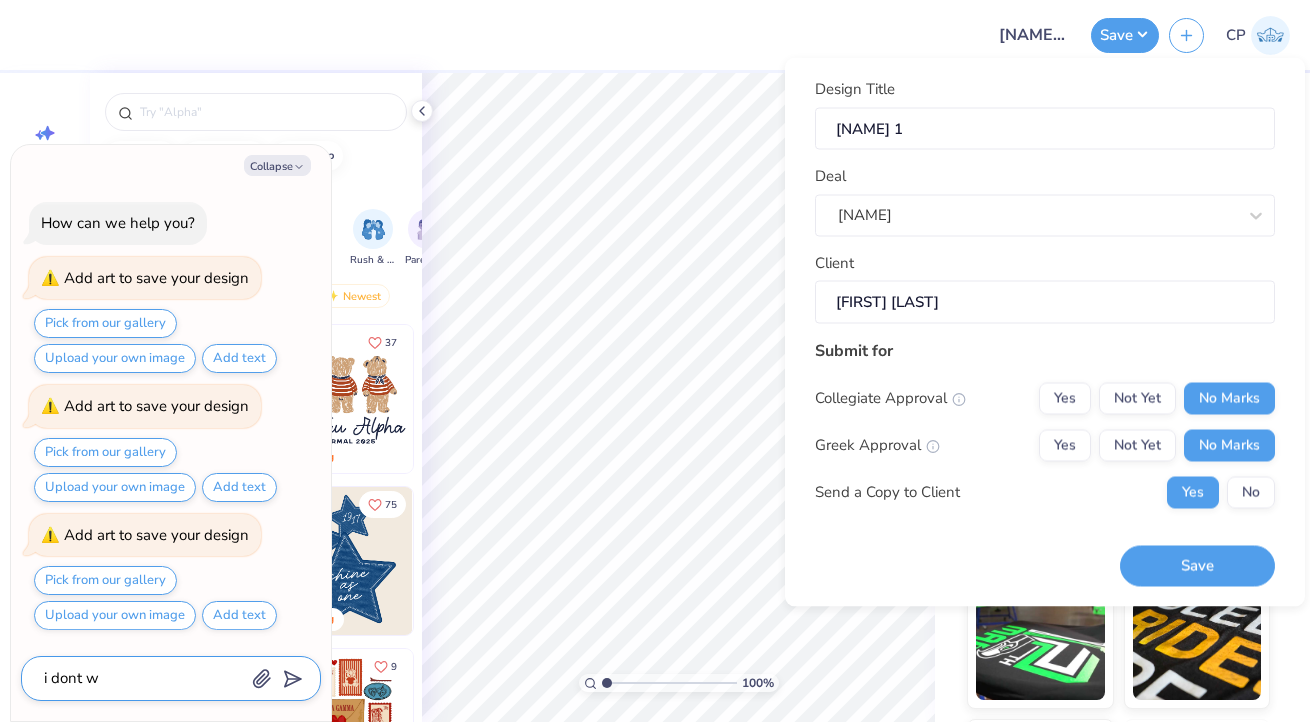 type on "i dont wa" 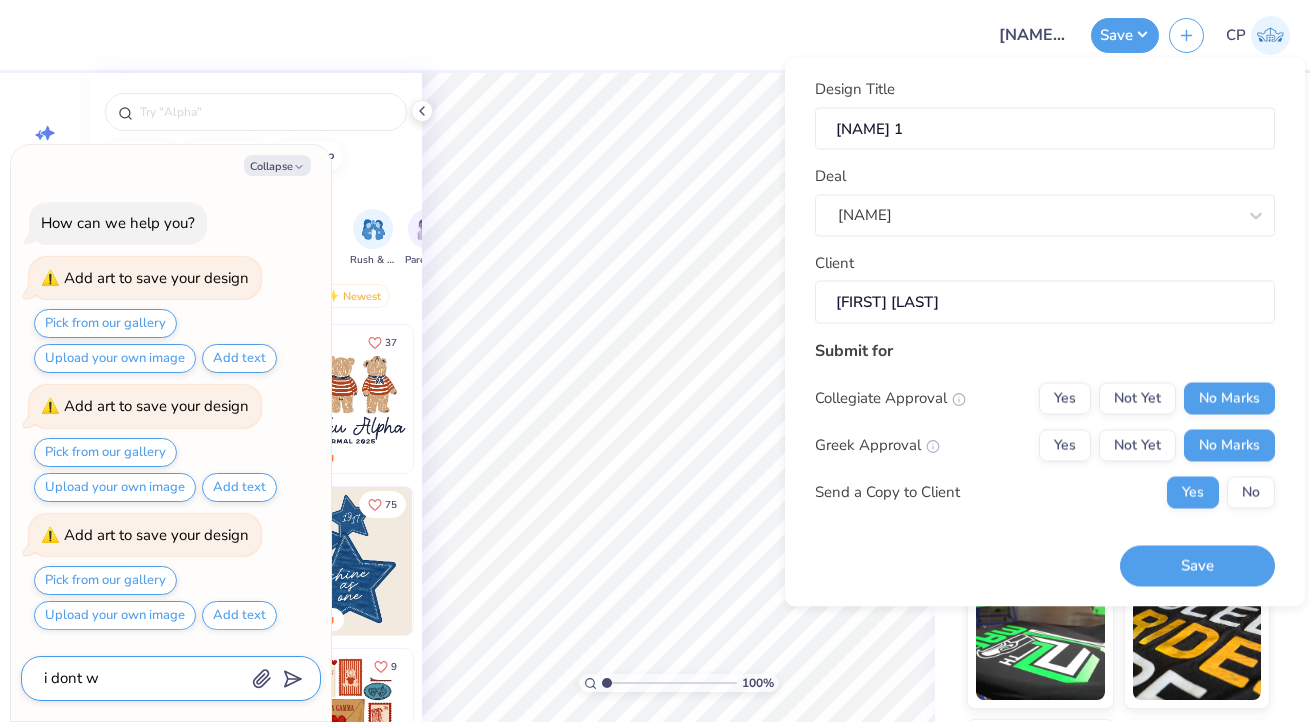 type on "x" 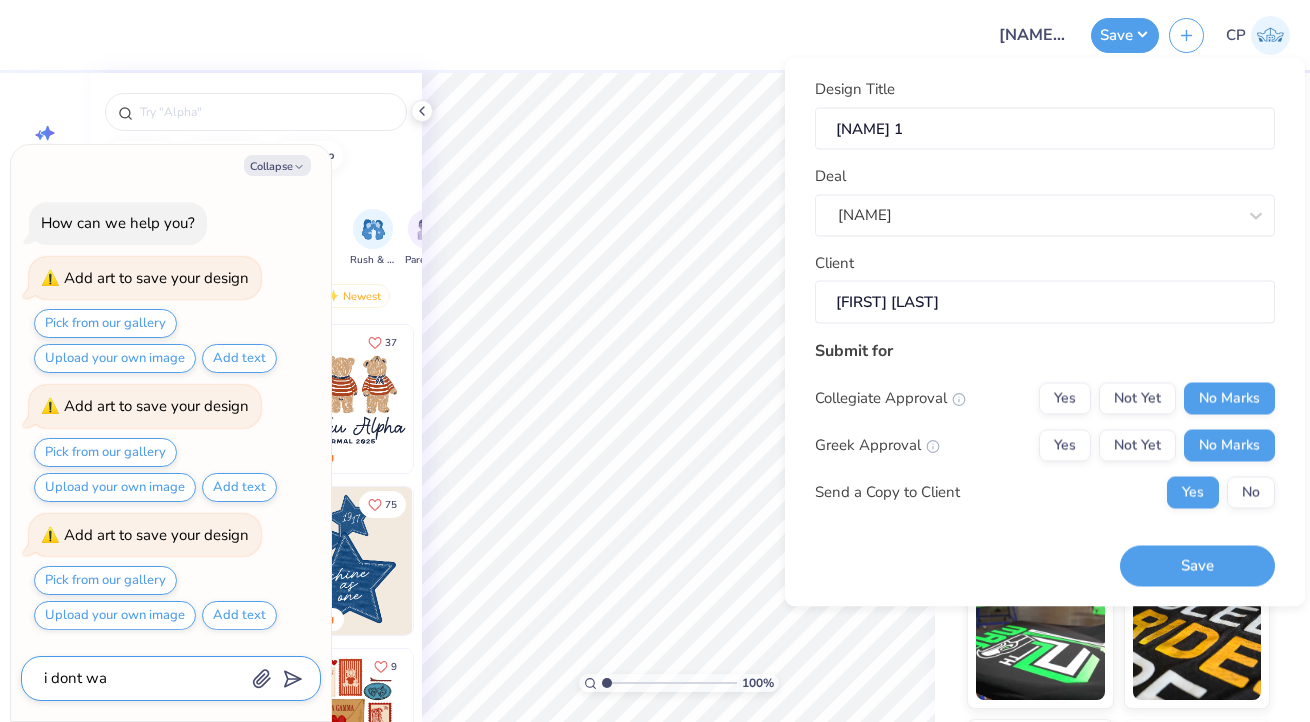 type on "i dont wan" 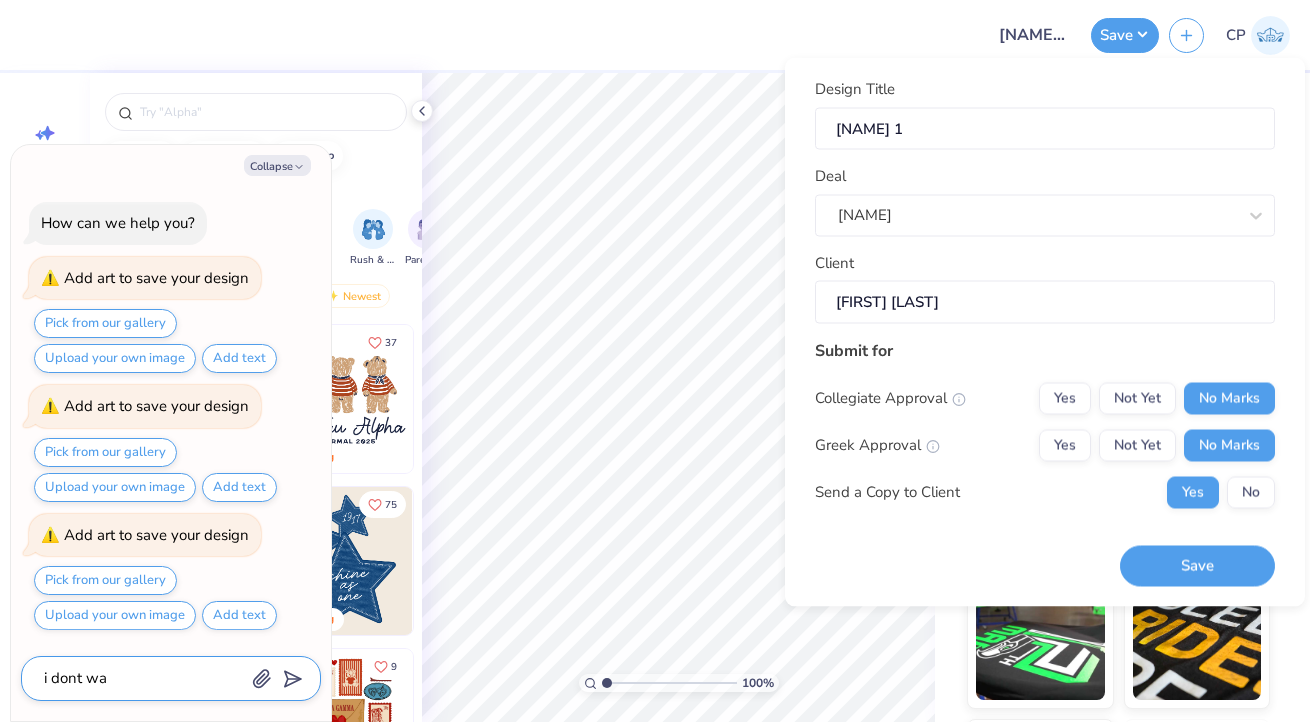 type on "x" 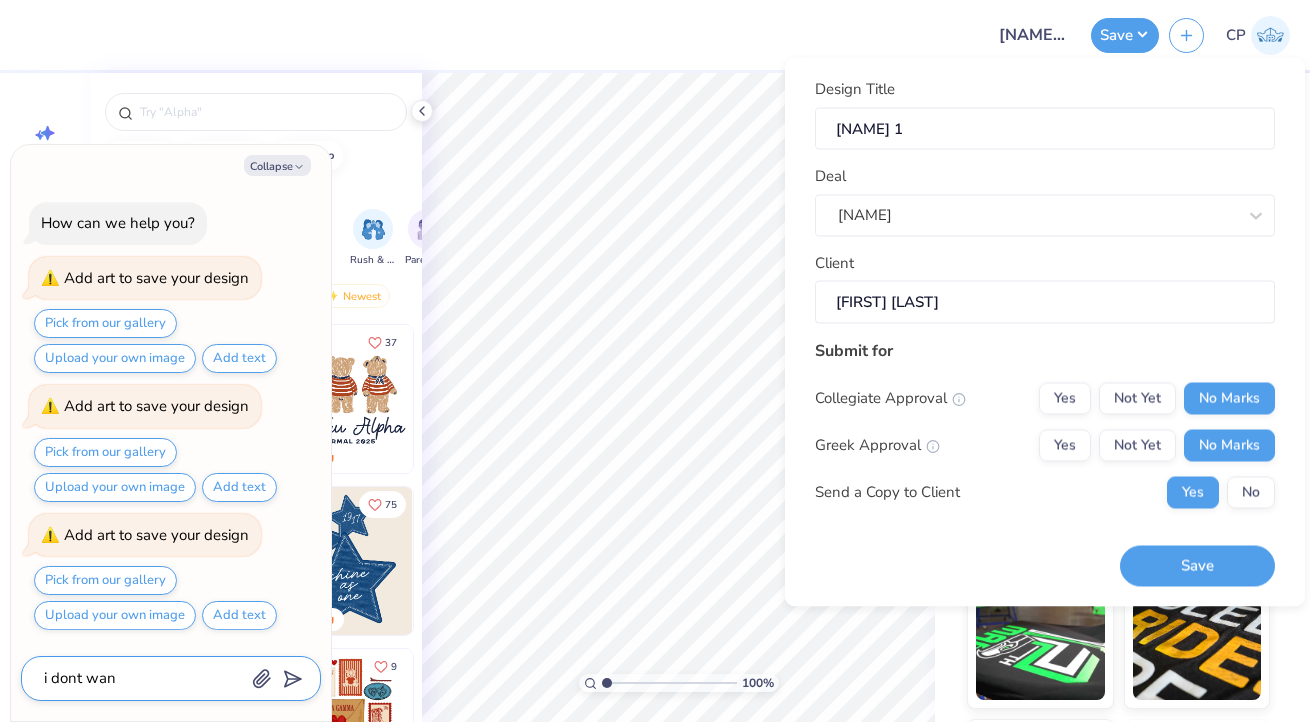 type on "i dont want" 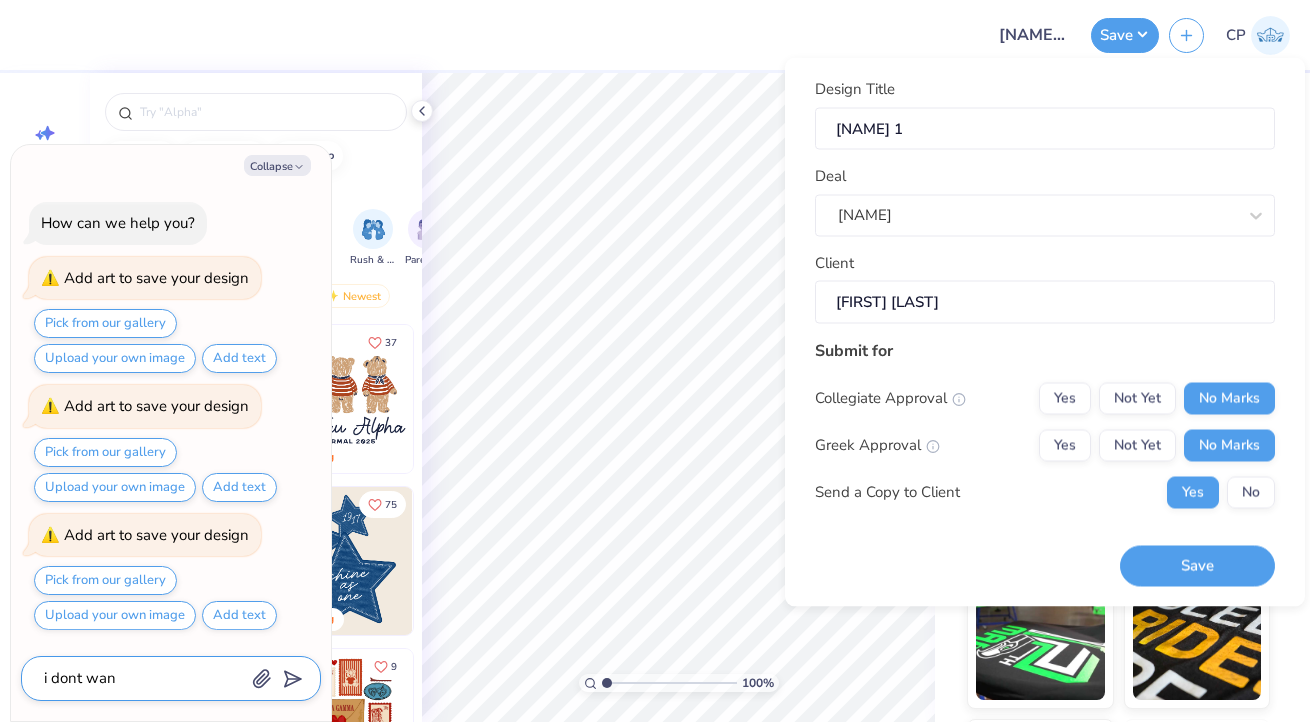 type on "x" 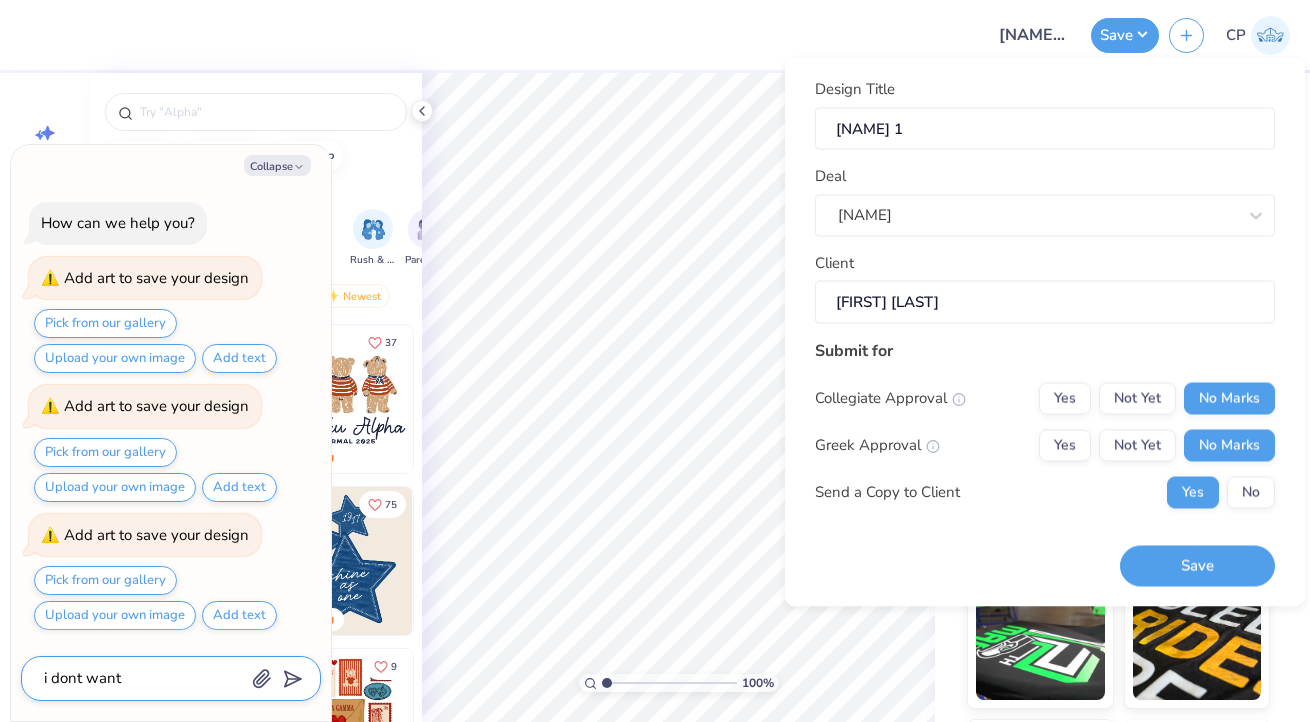 type on "i dont want" 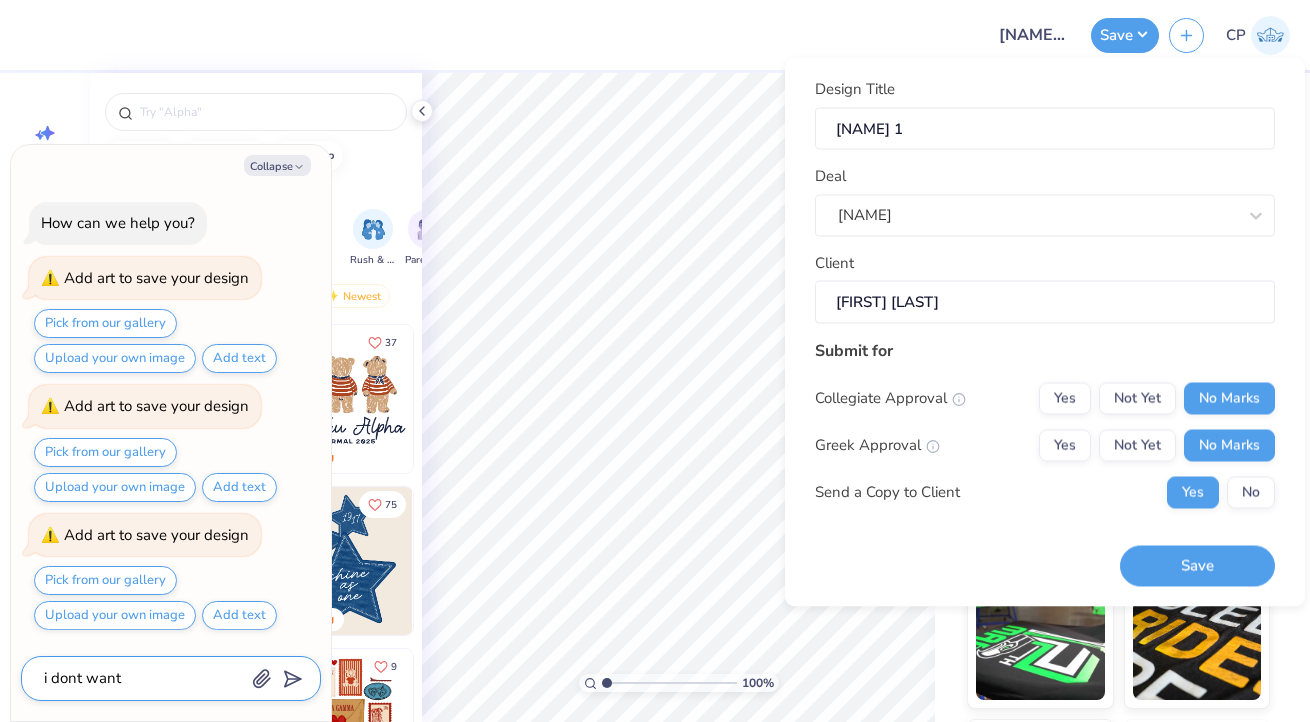 type on "x" 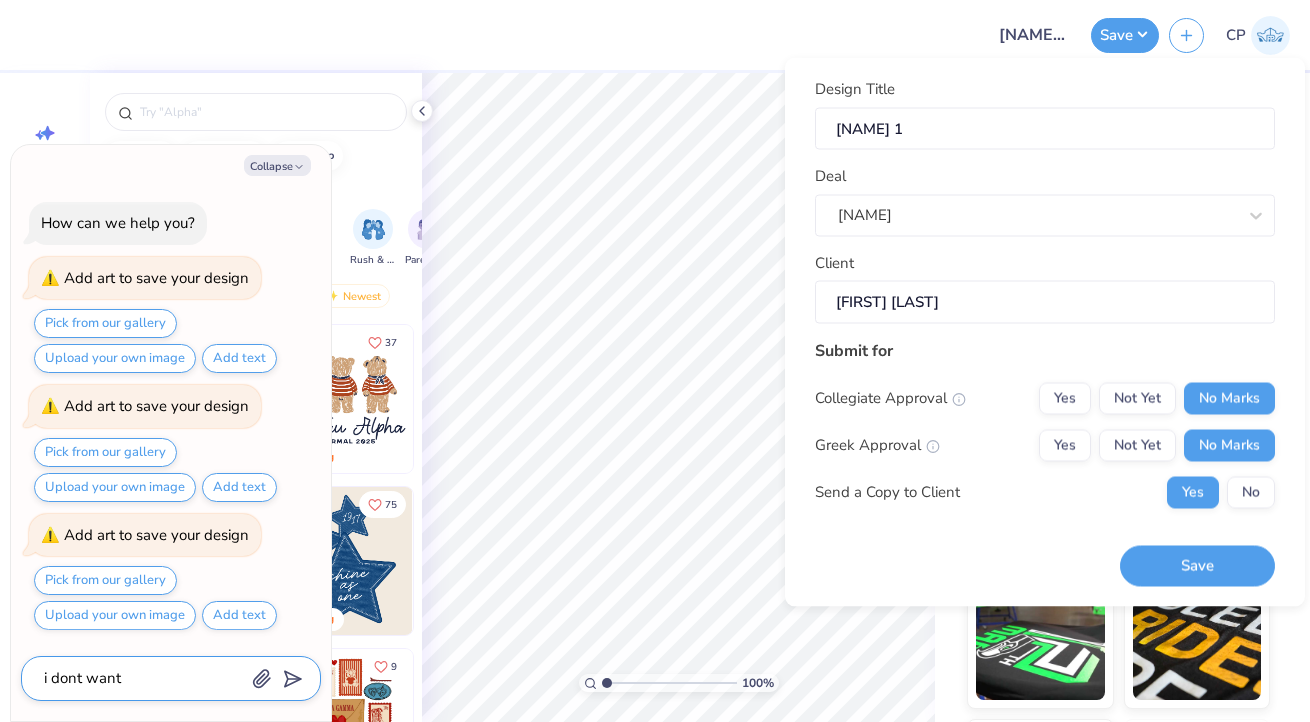 type on "i dont want t" 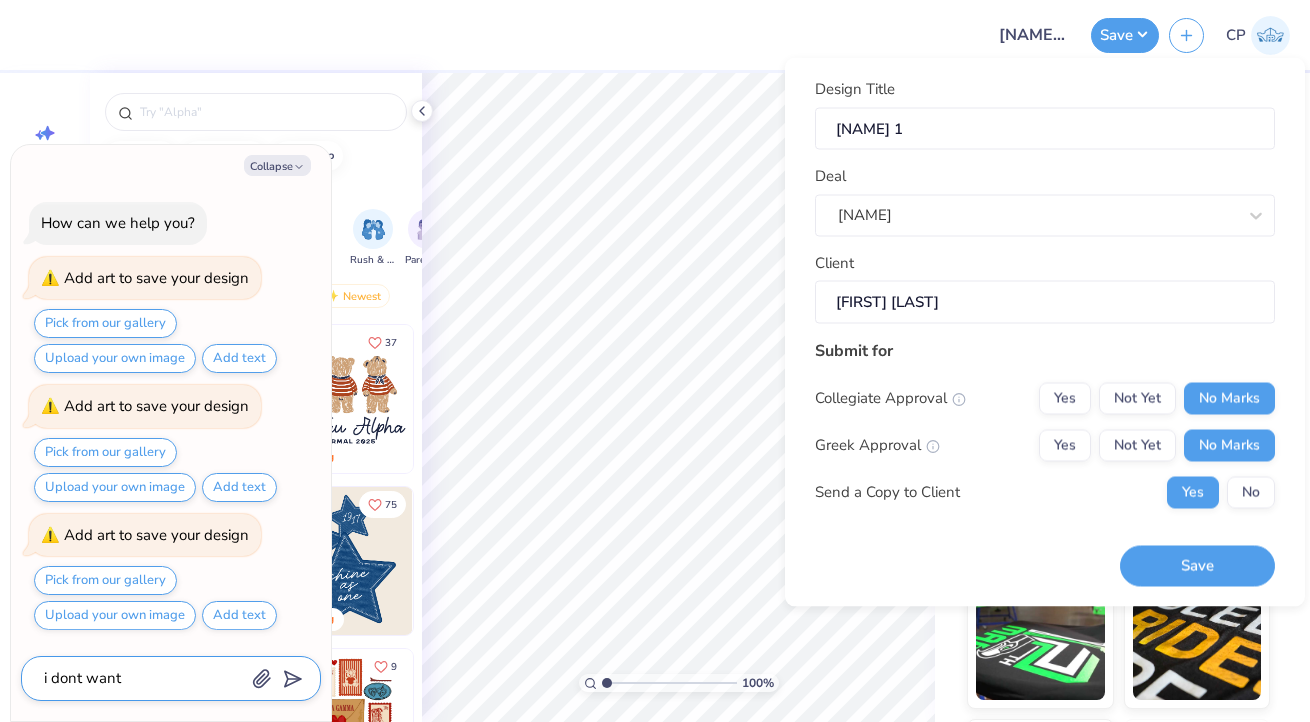 type on "x" 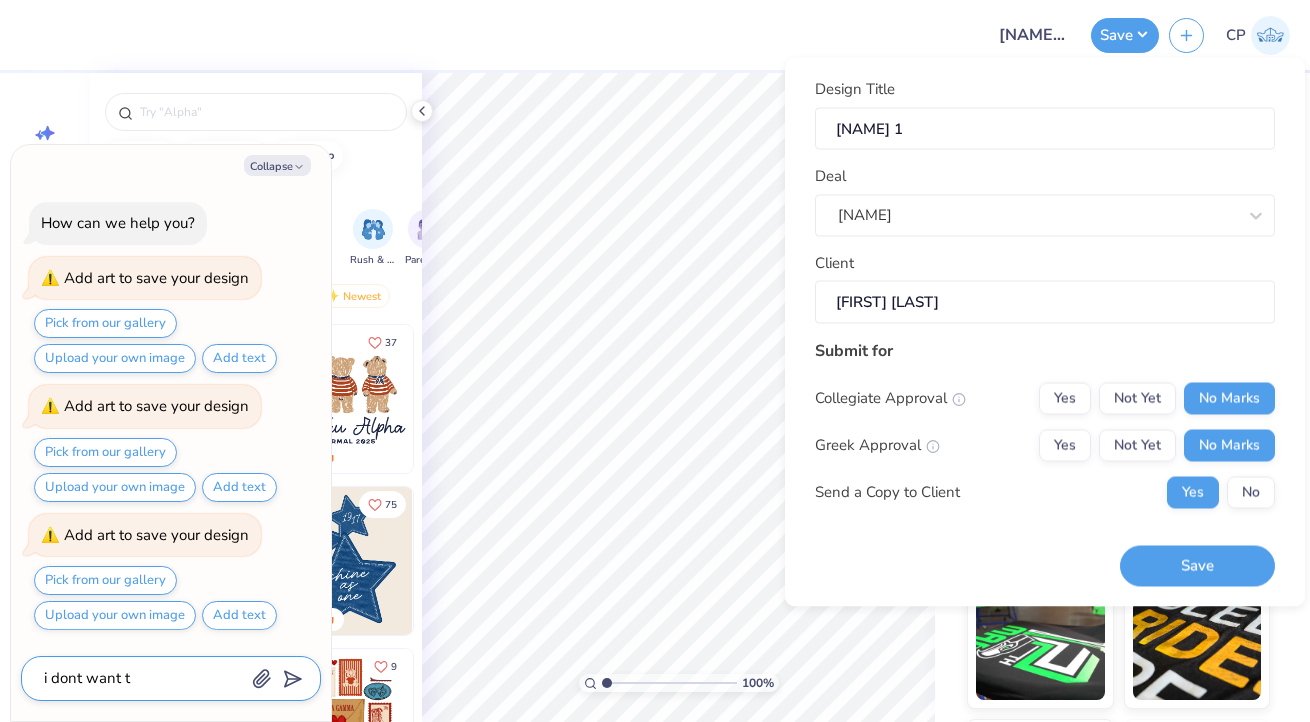 type on "i dont want to" 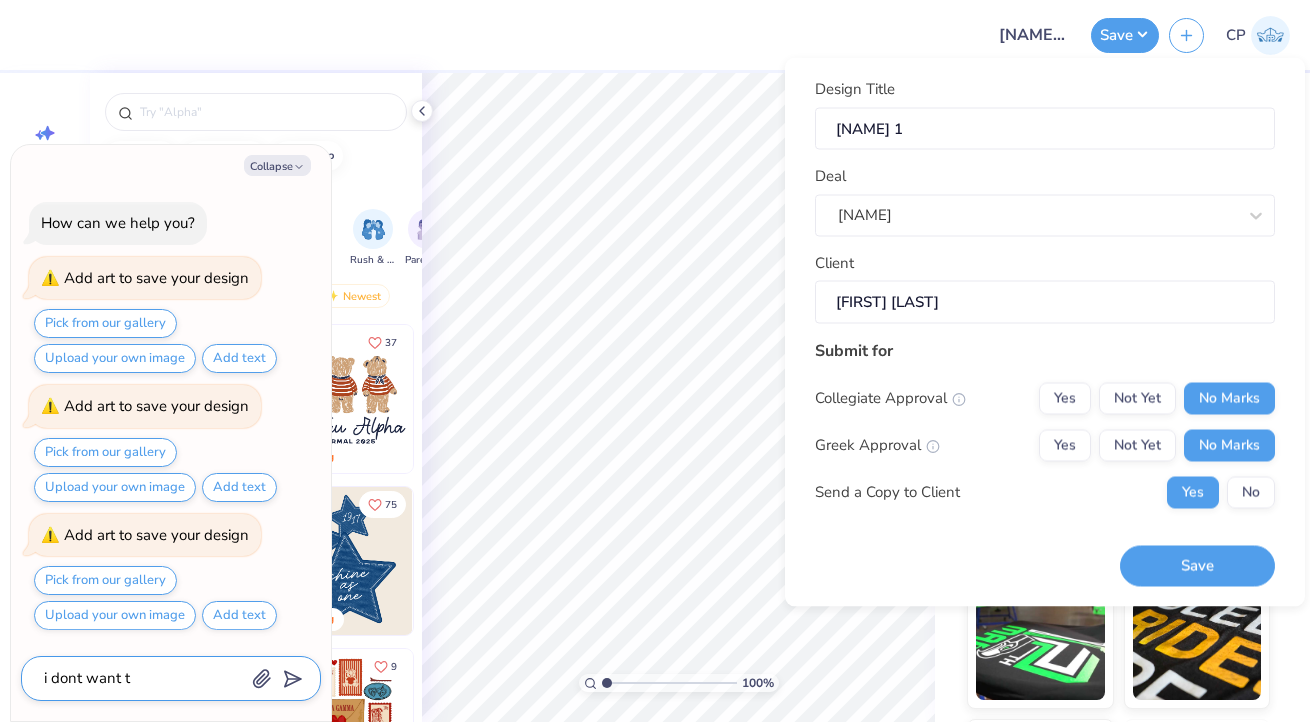 type on "x" 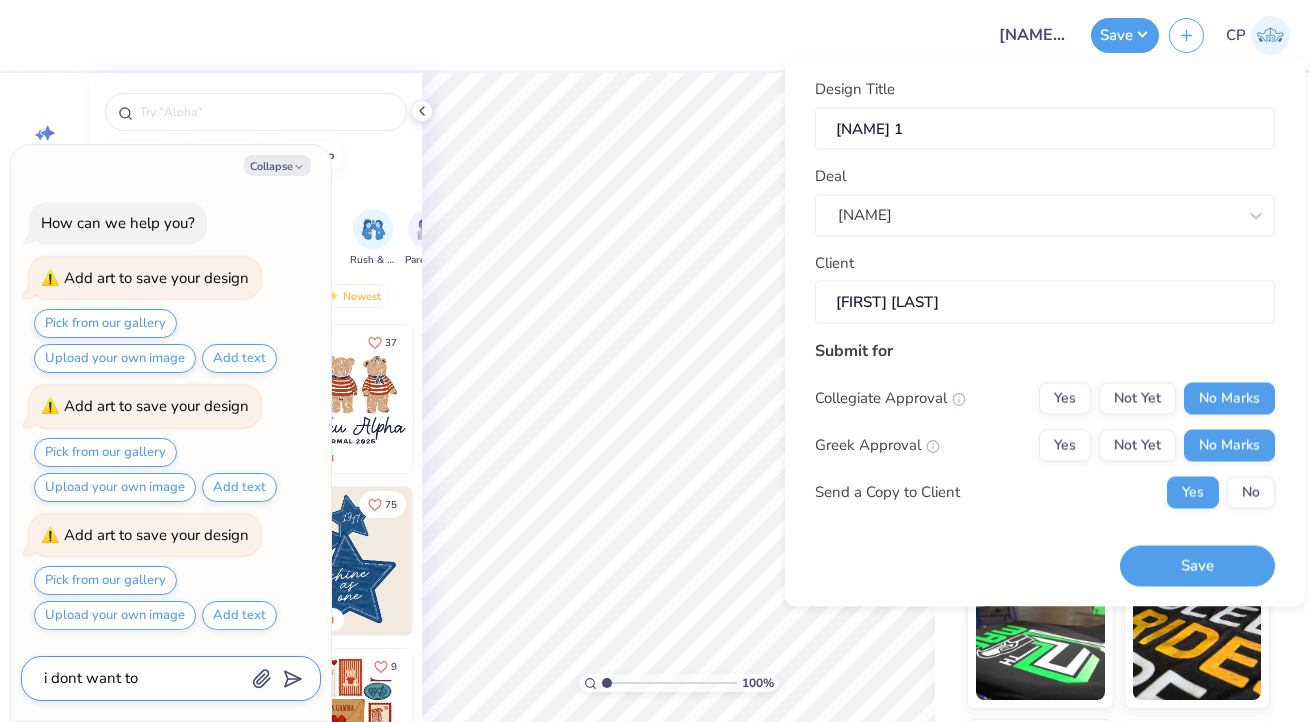 type on "i dont want to" 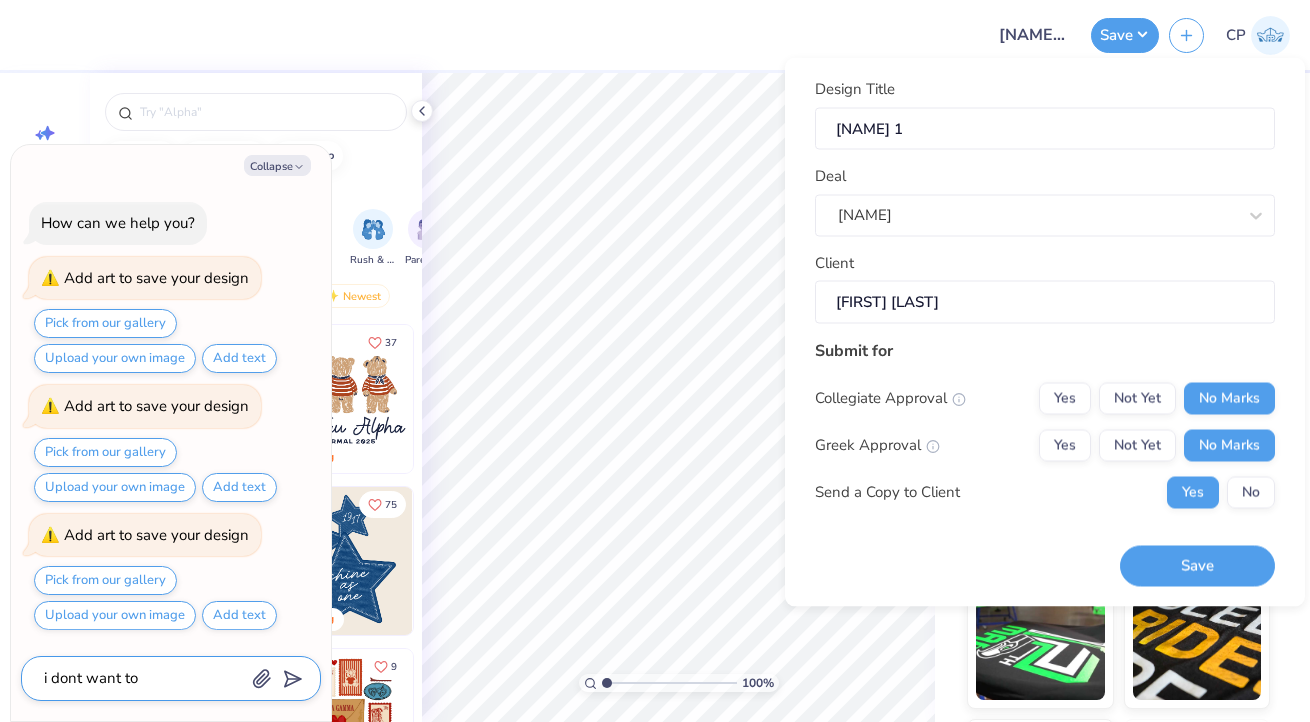 type on "x" 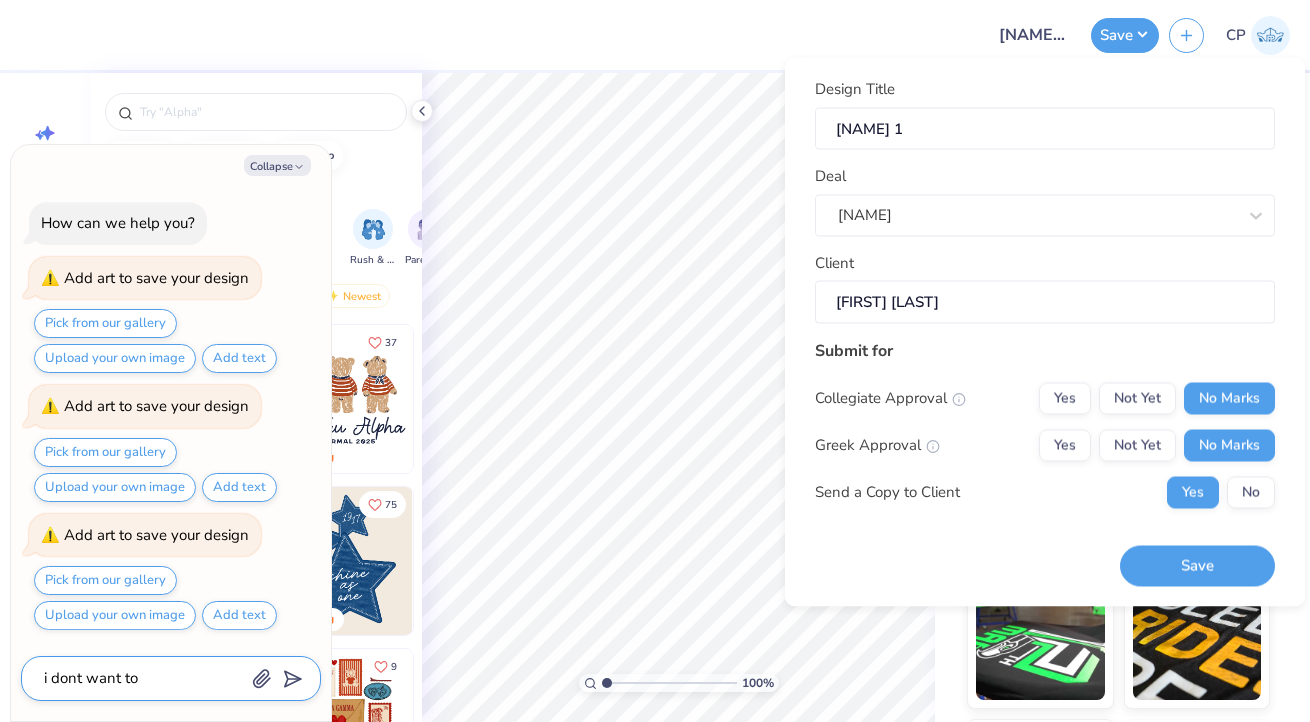 type on "i dont want to a" 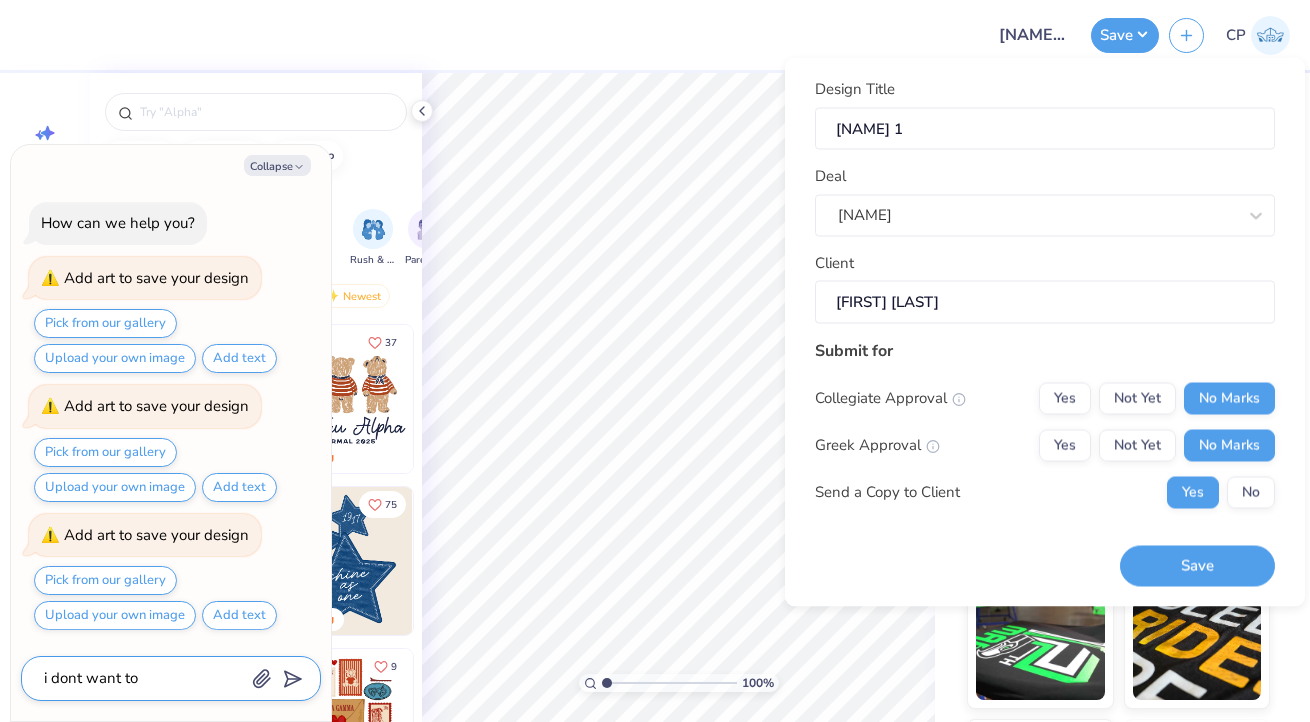 type on "x" 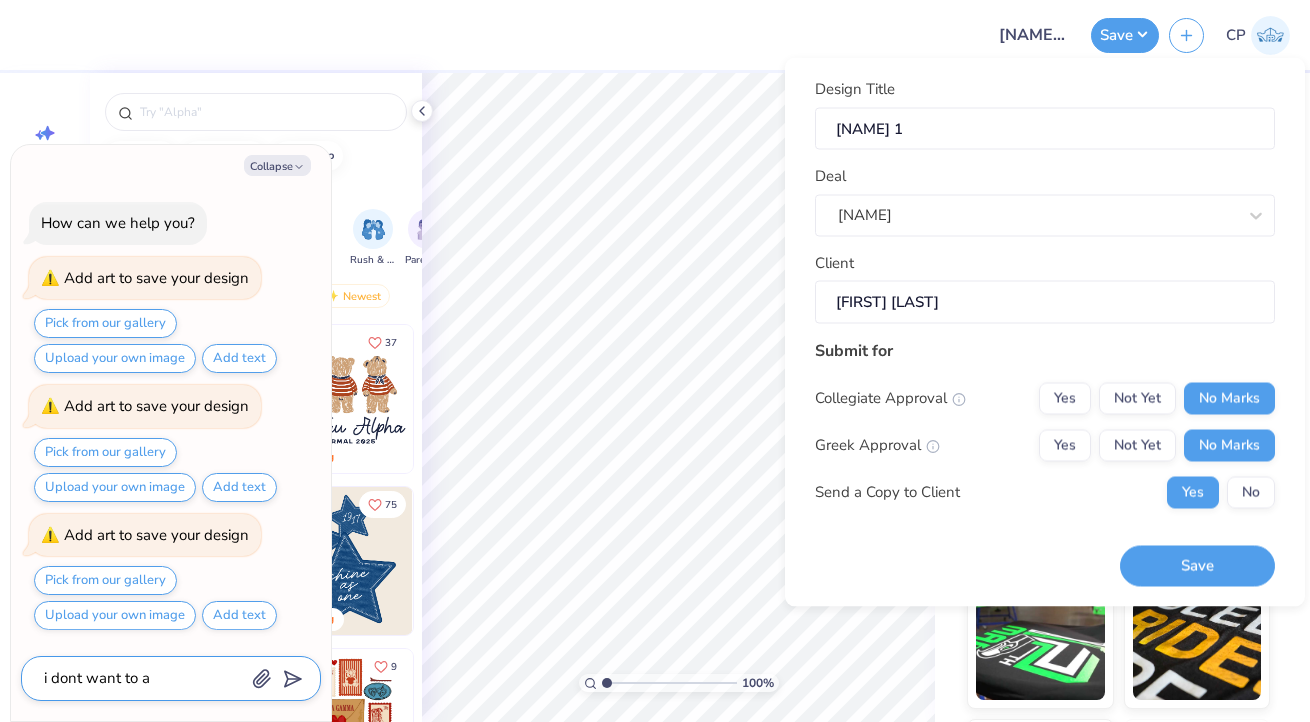 type on "i dont want to ad" 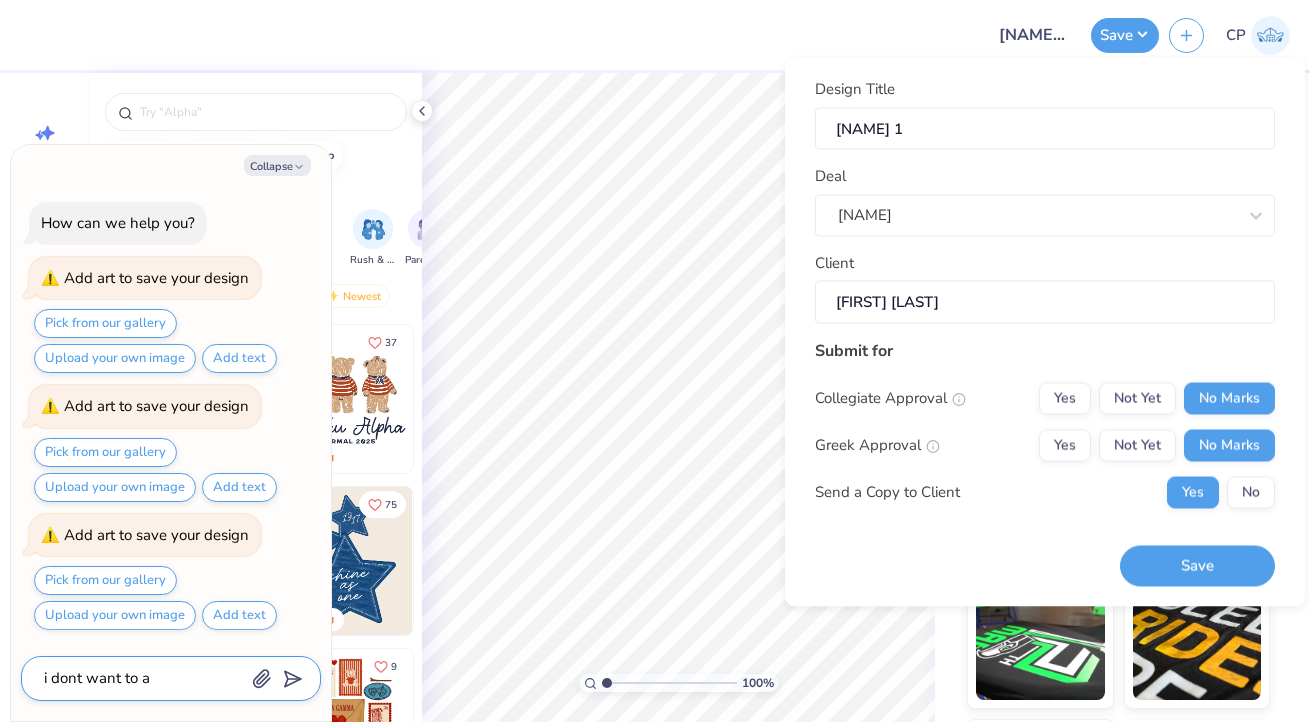 type on "x" 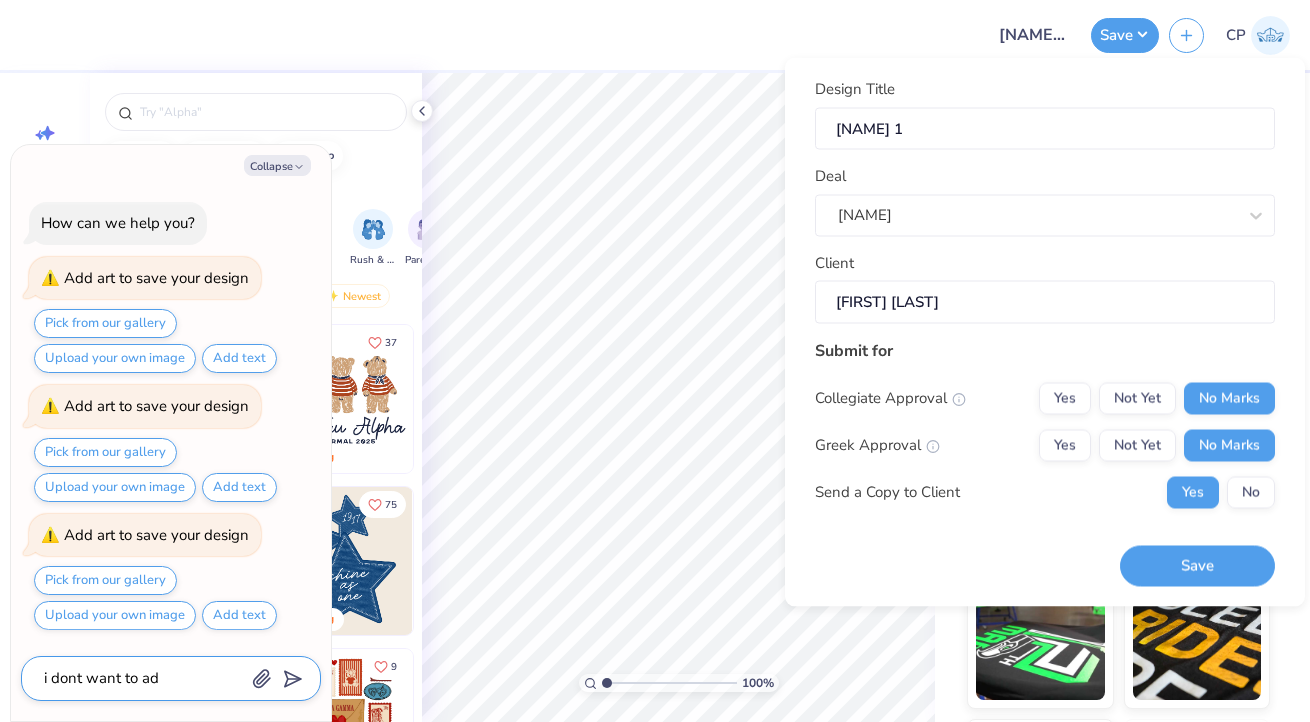 type on "i dont want to add" 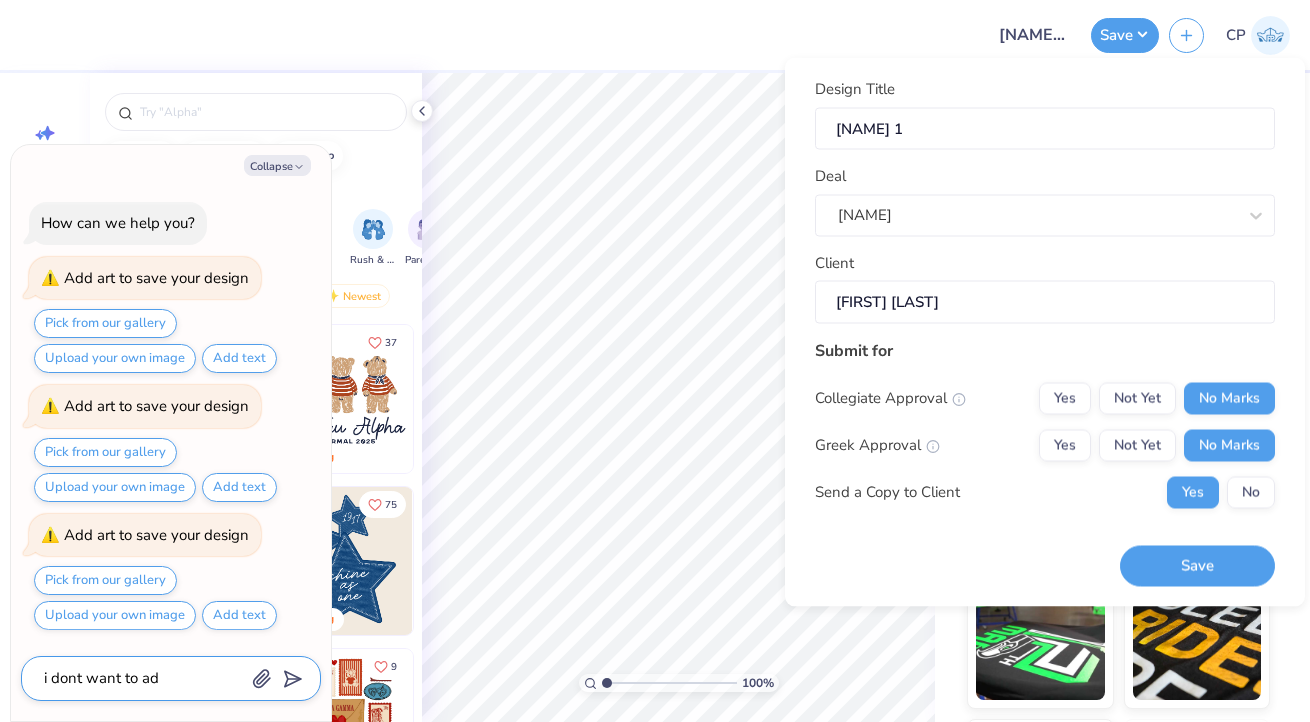 type on "x" 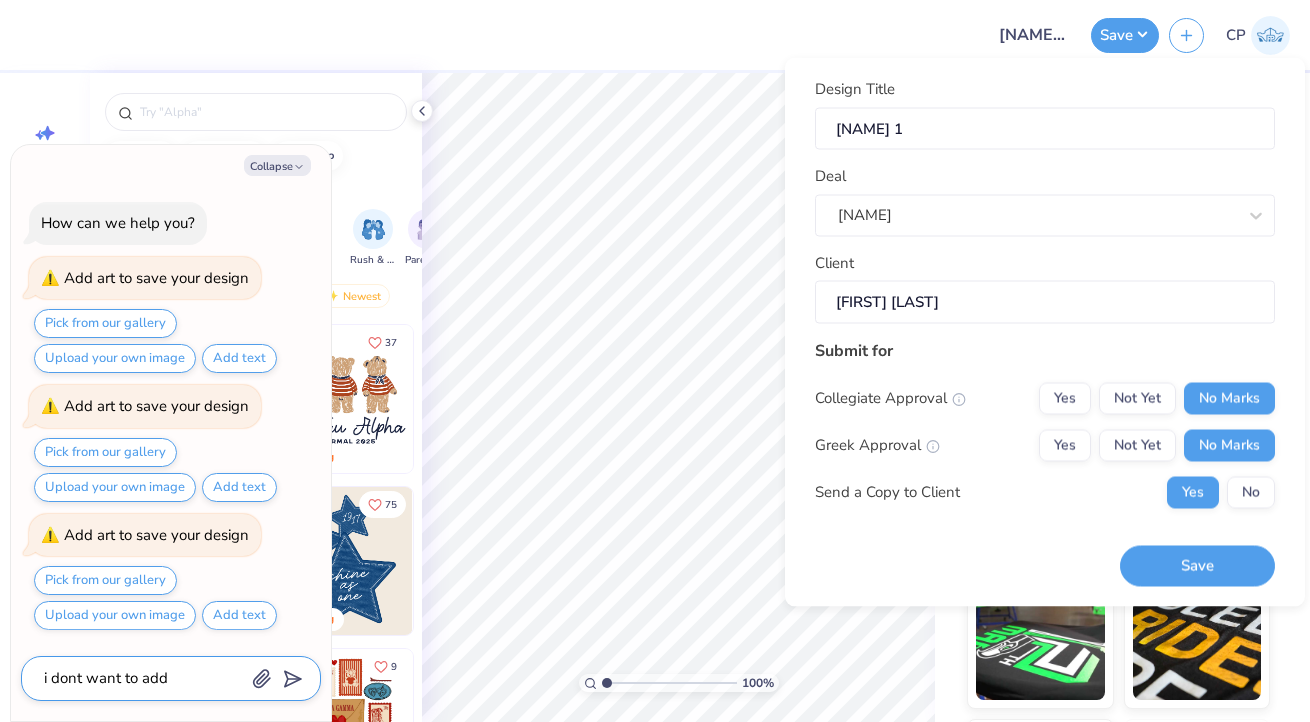 type on "i dont want to add" 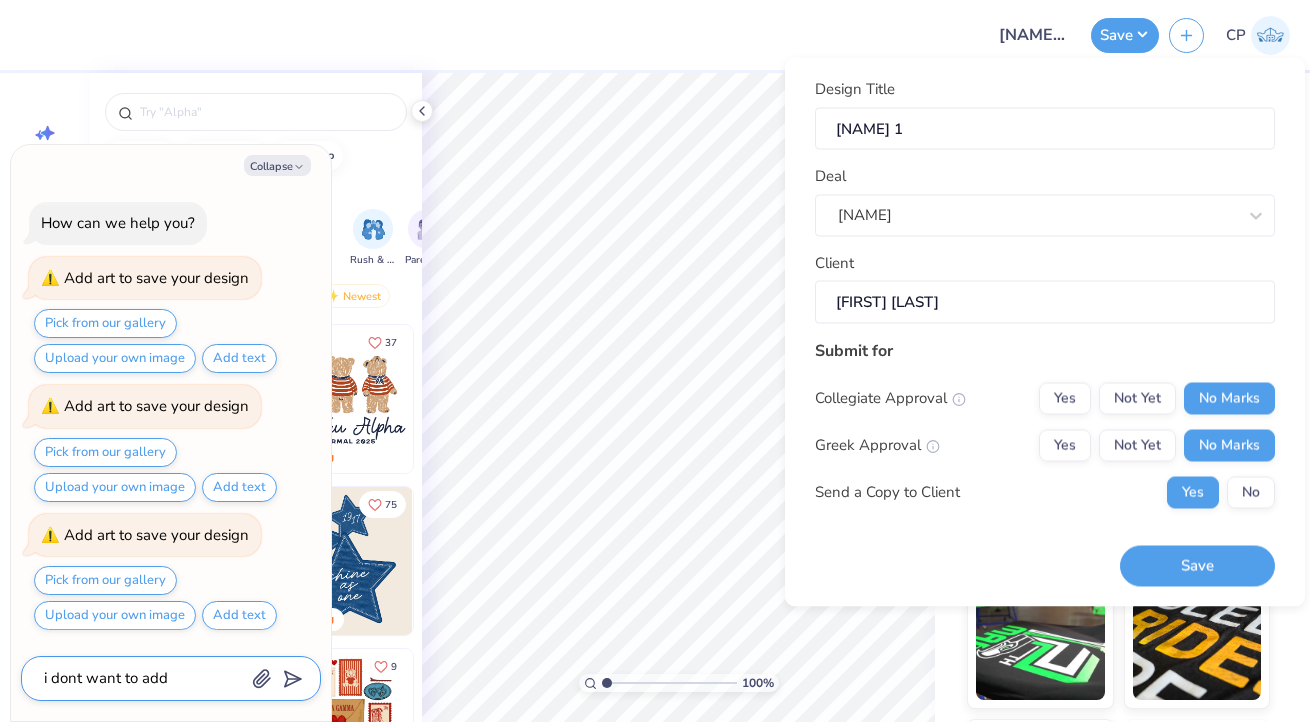 type on "x" 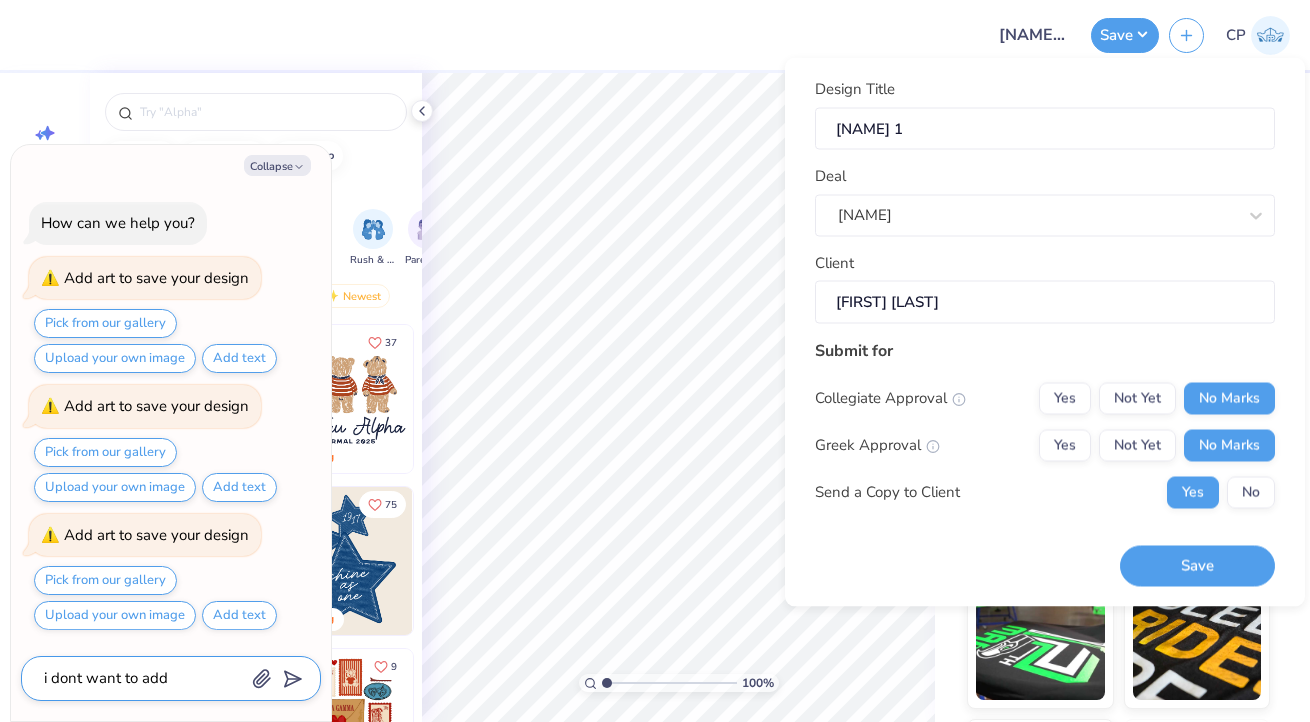 type on "i dont want to add a" 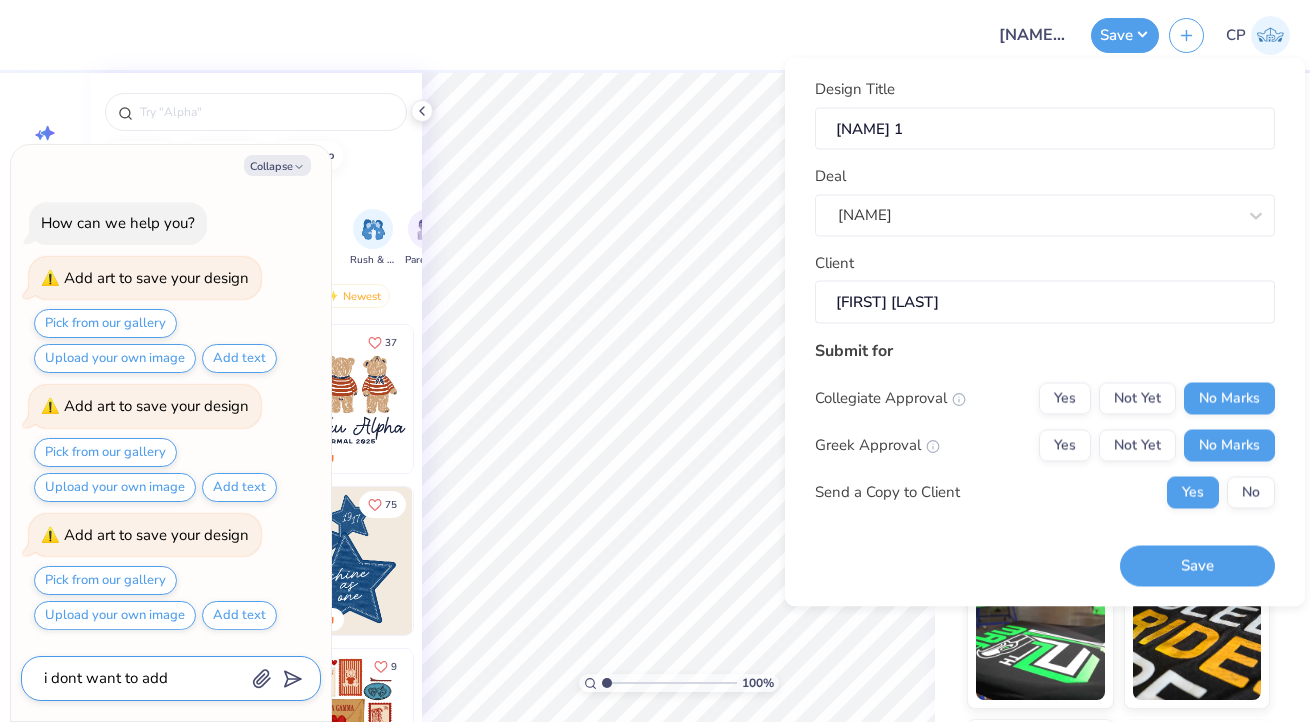 type on "x" 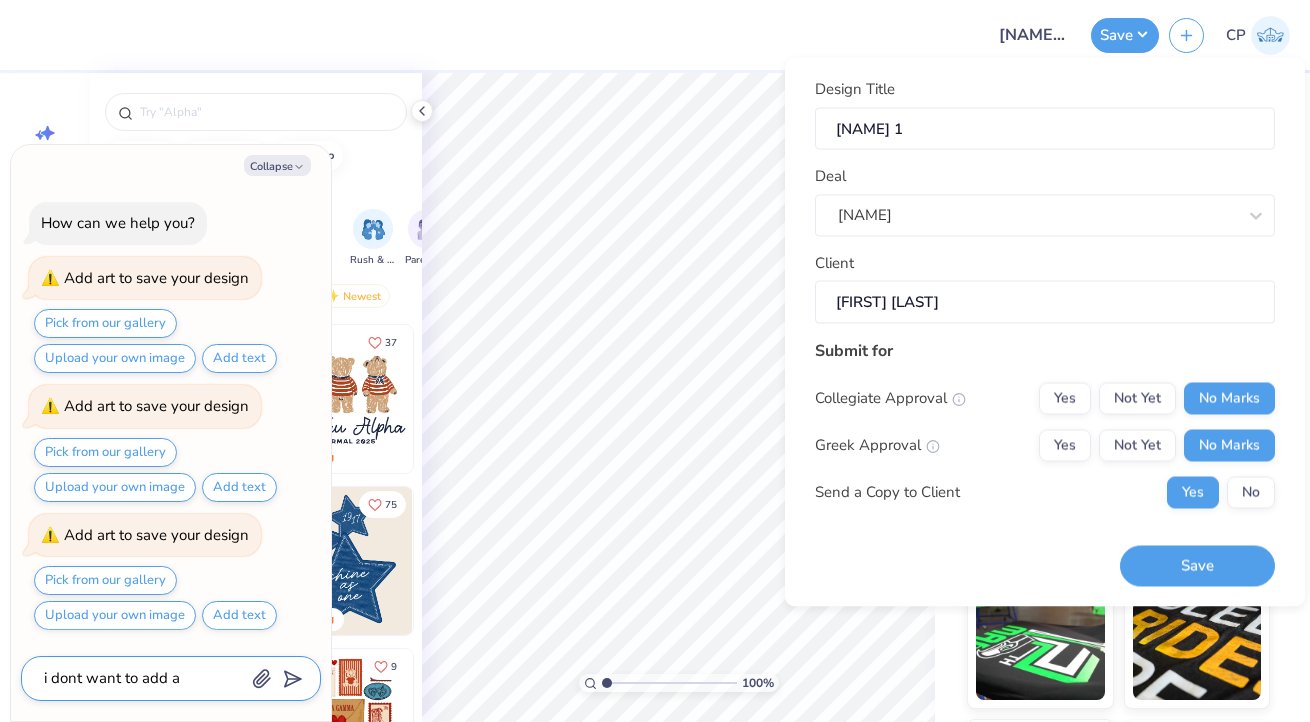 type on "i dont want to add ar" 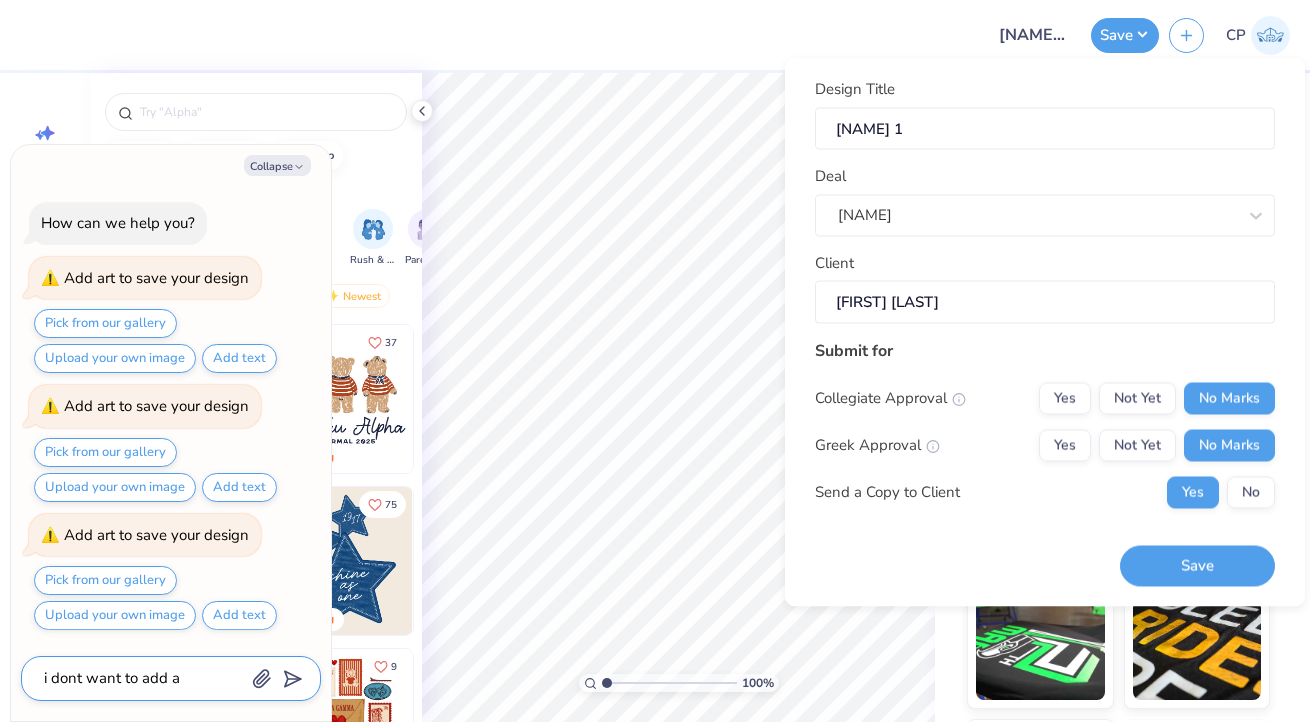 type on "x" 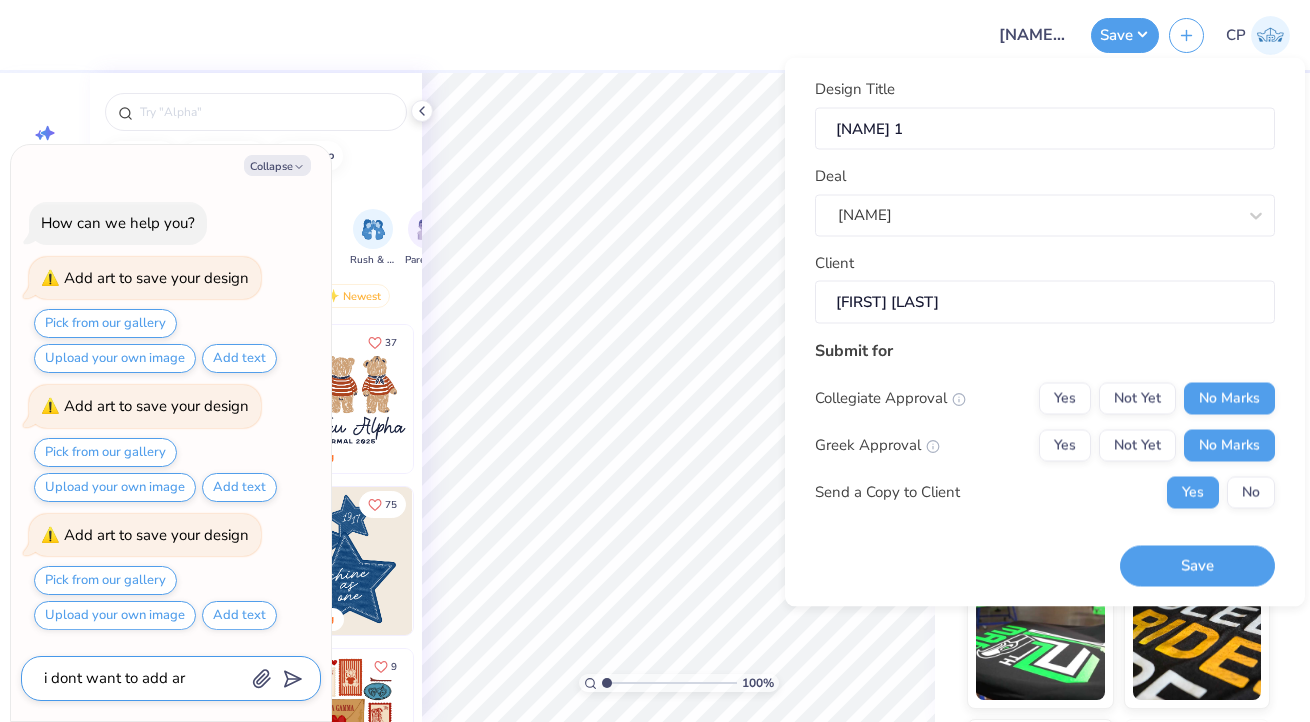 type on "i dont want to add are" 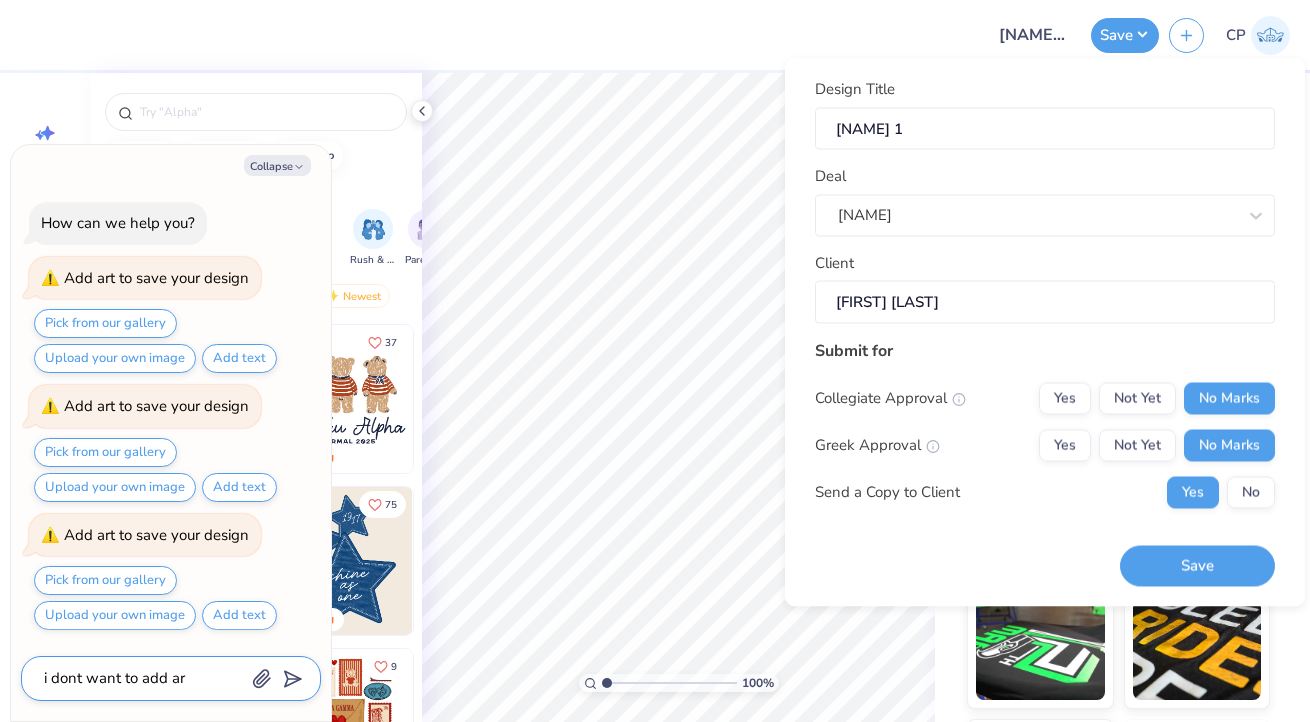 type on "x" 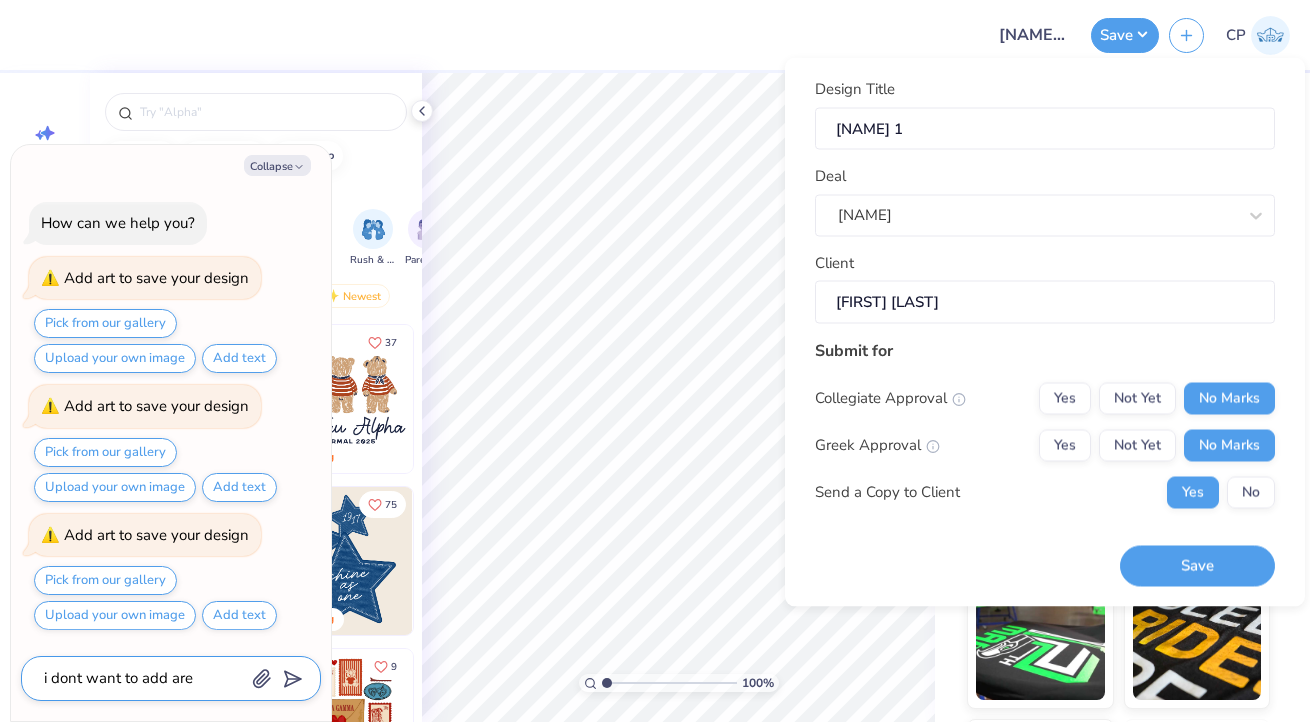 type on "i dont want to add are" 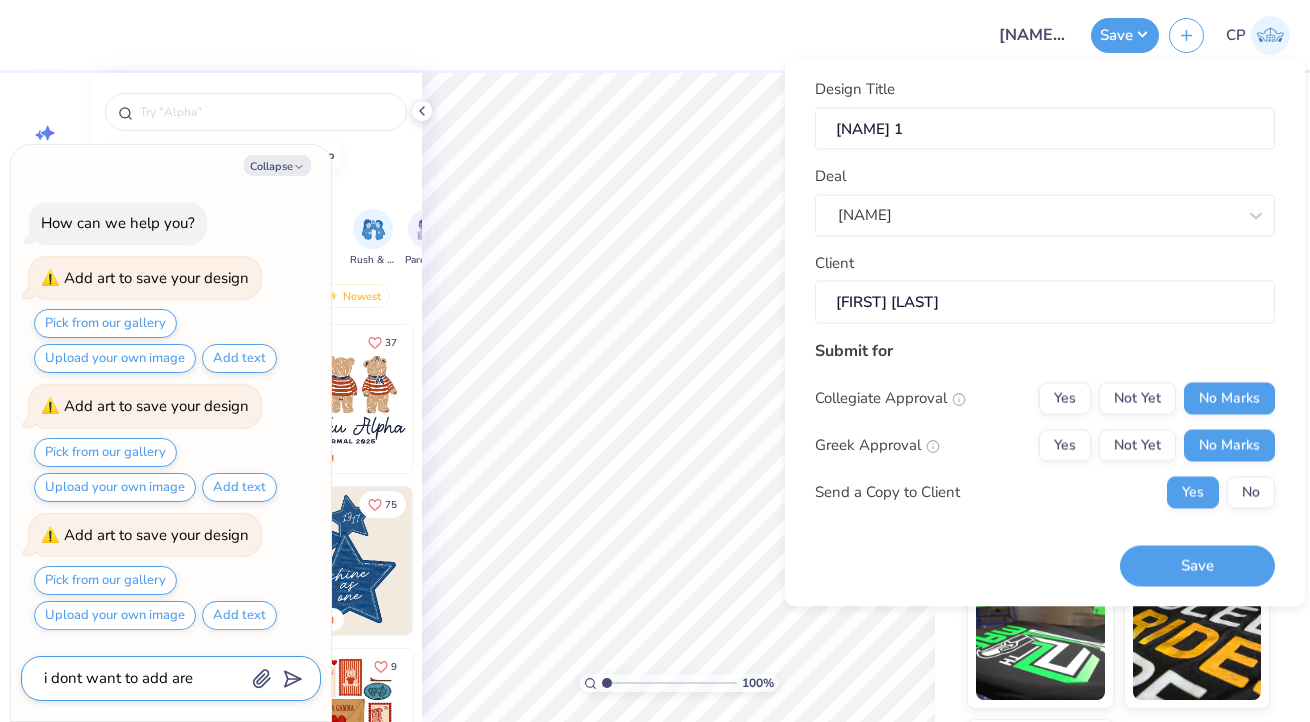 type on "x" 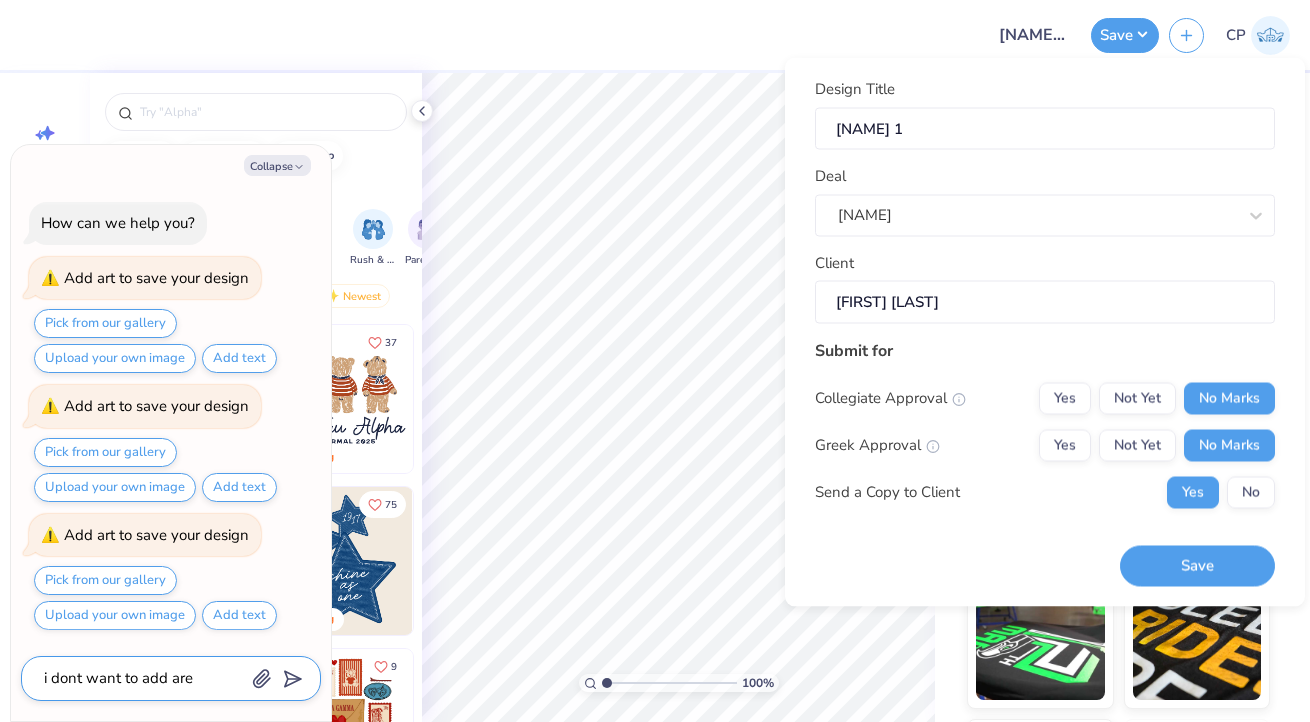 type on "i dont want to add are t" 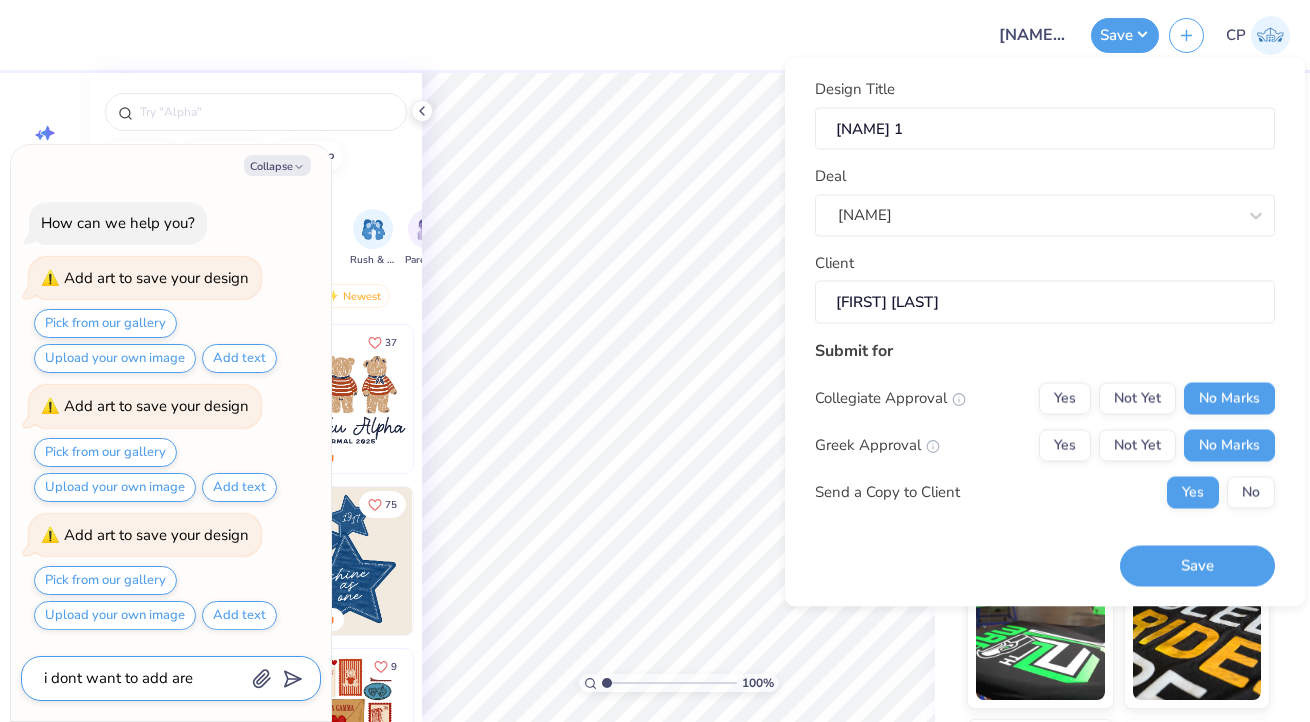 type on "x" 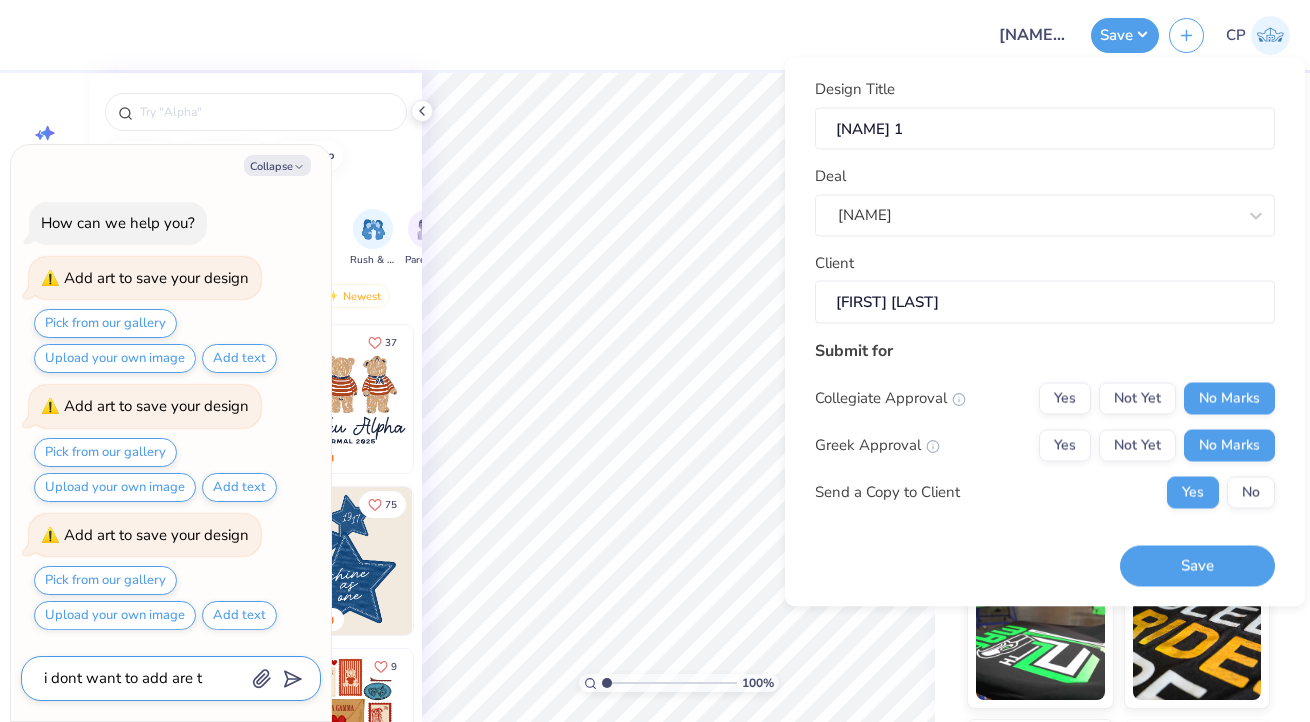 type on "i dont want to add are to" 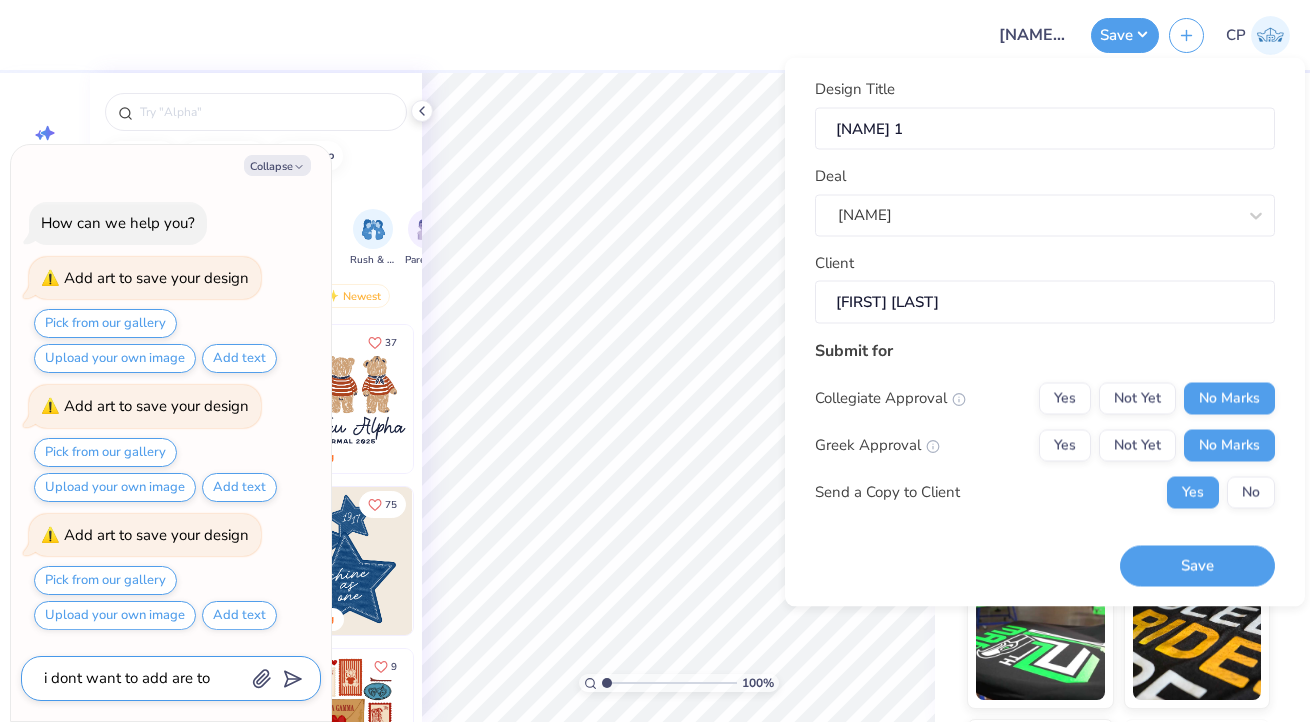 type on "x" 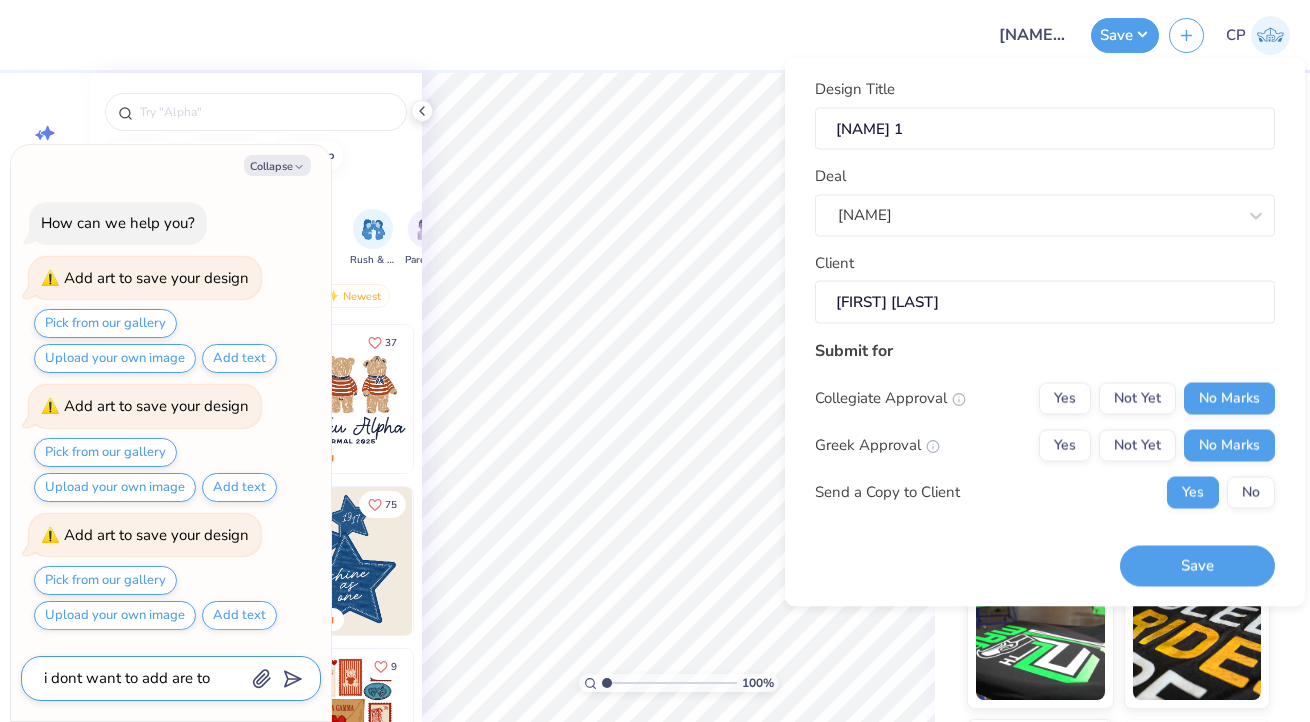 type on "i dont want to add are to" 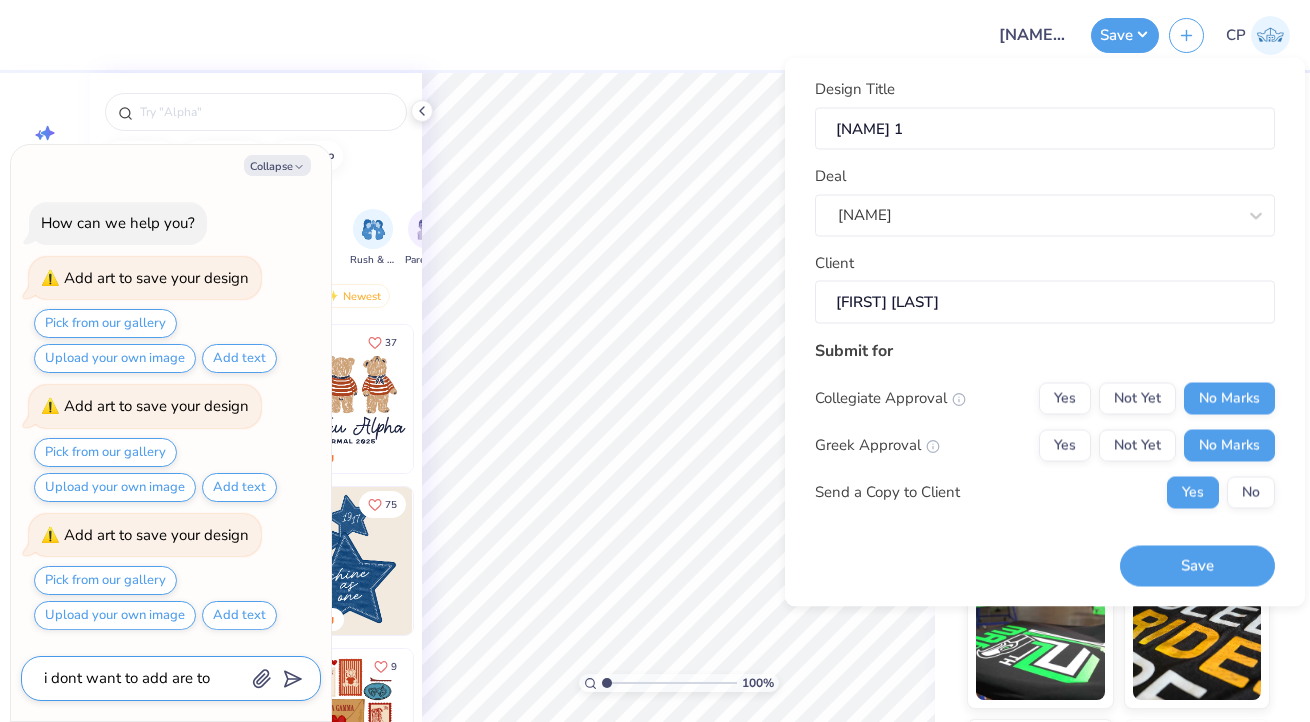 type on "x" 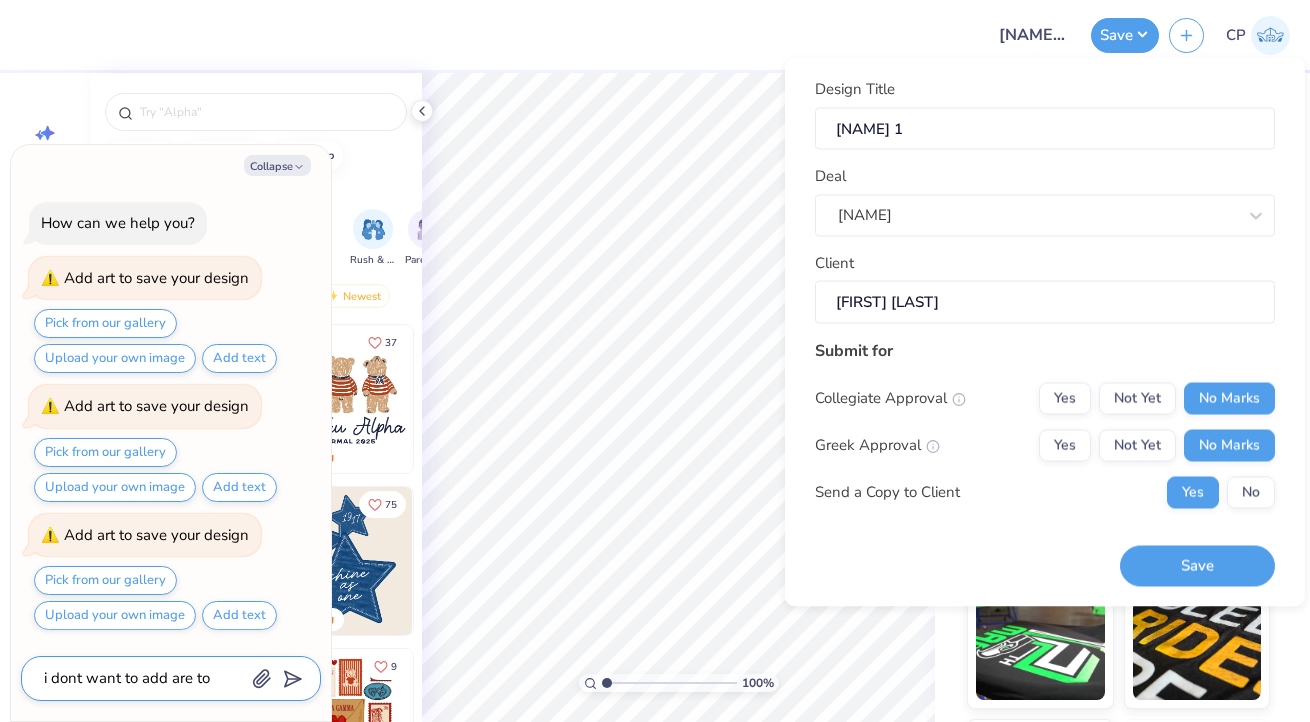type on "i dont want to add are to t" 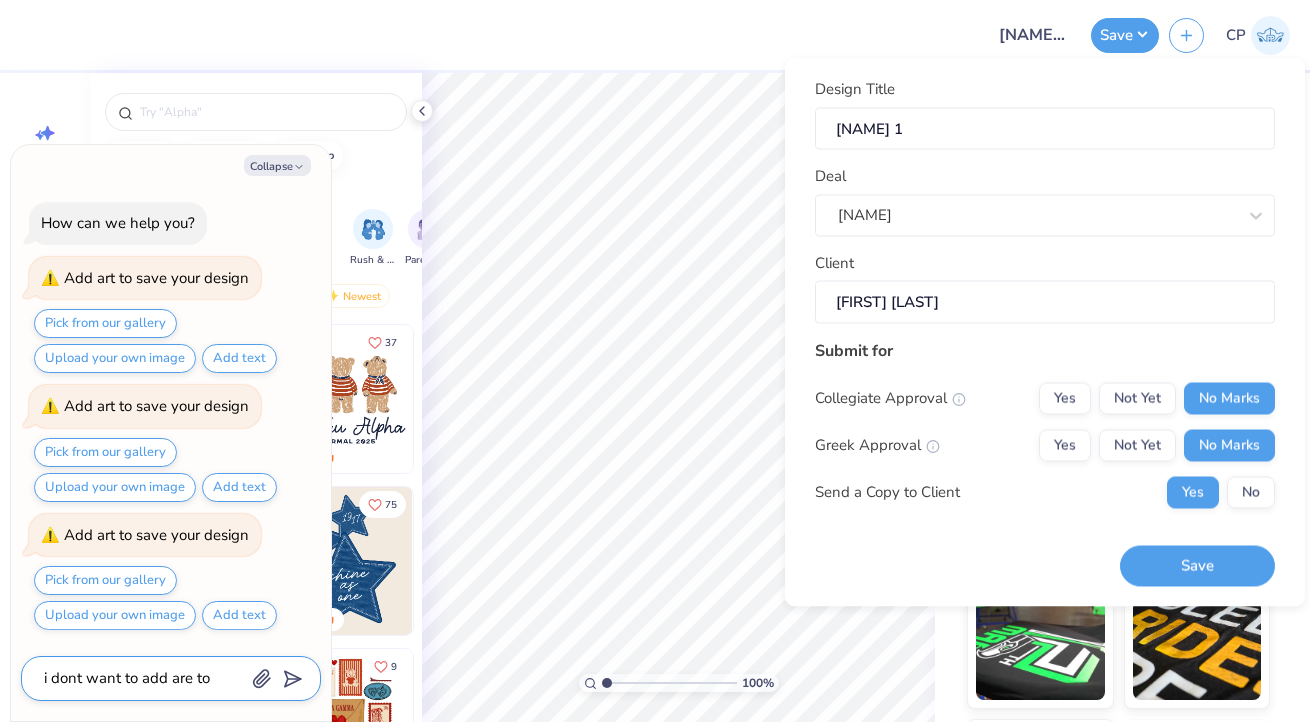 type on "x" 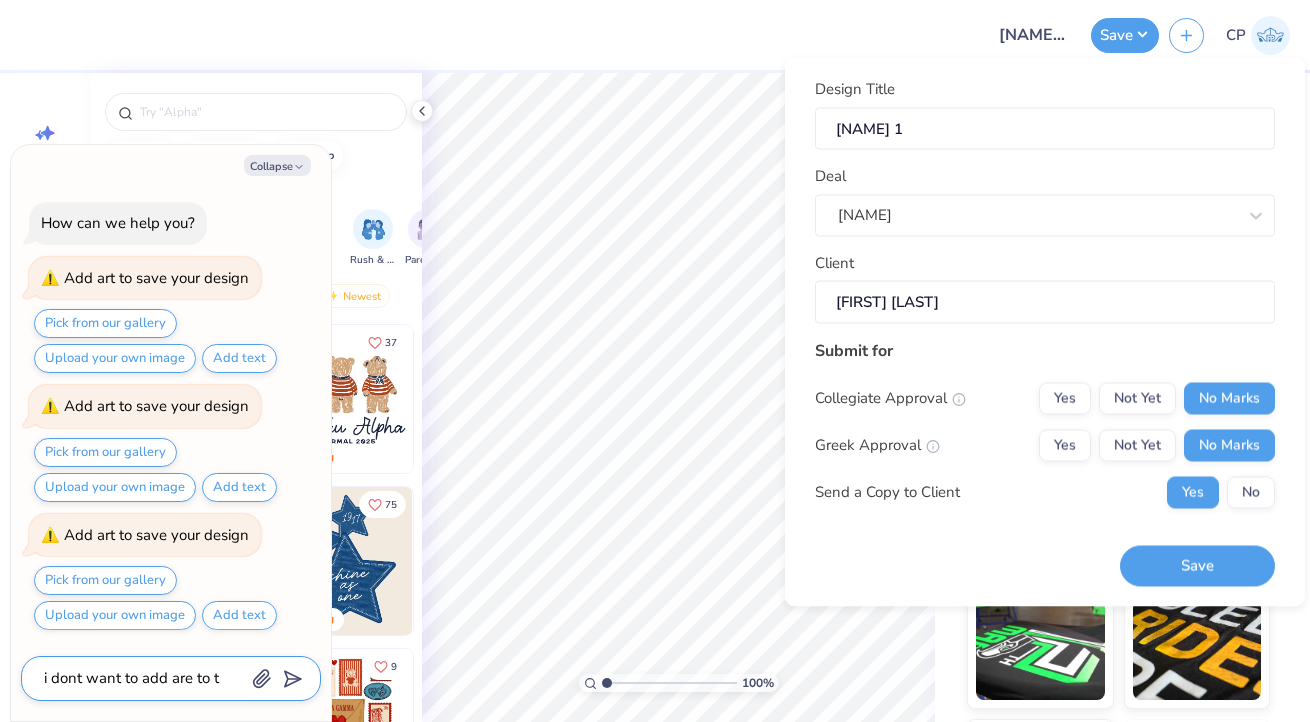 type on "i dont want to add are to th" 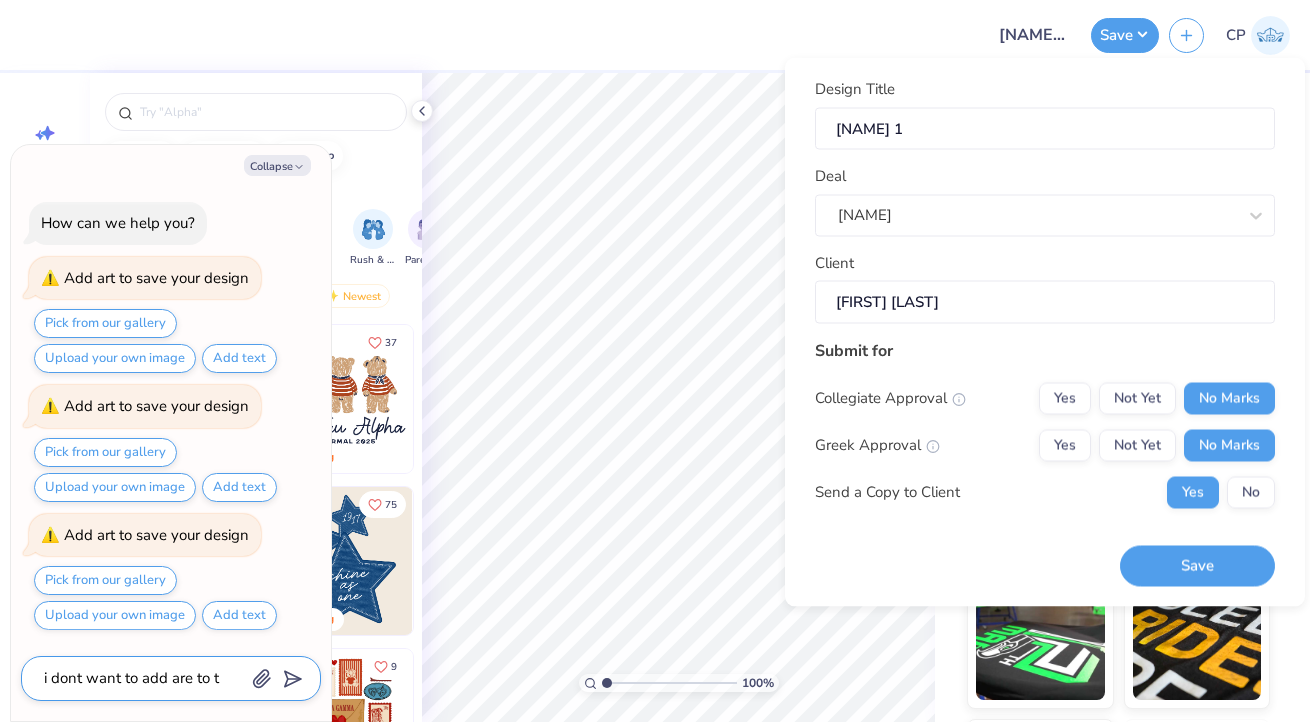type on "x" 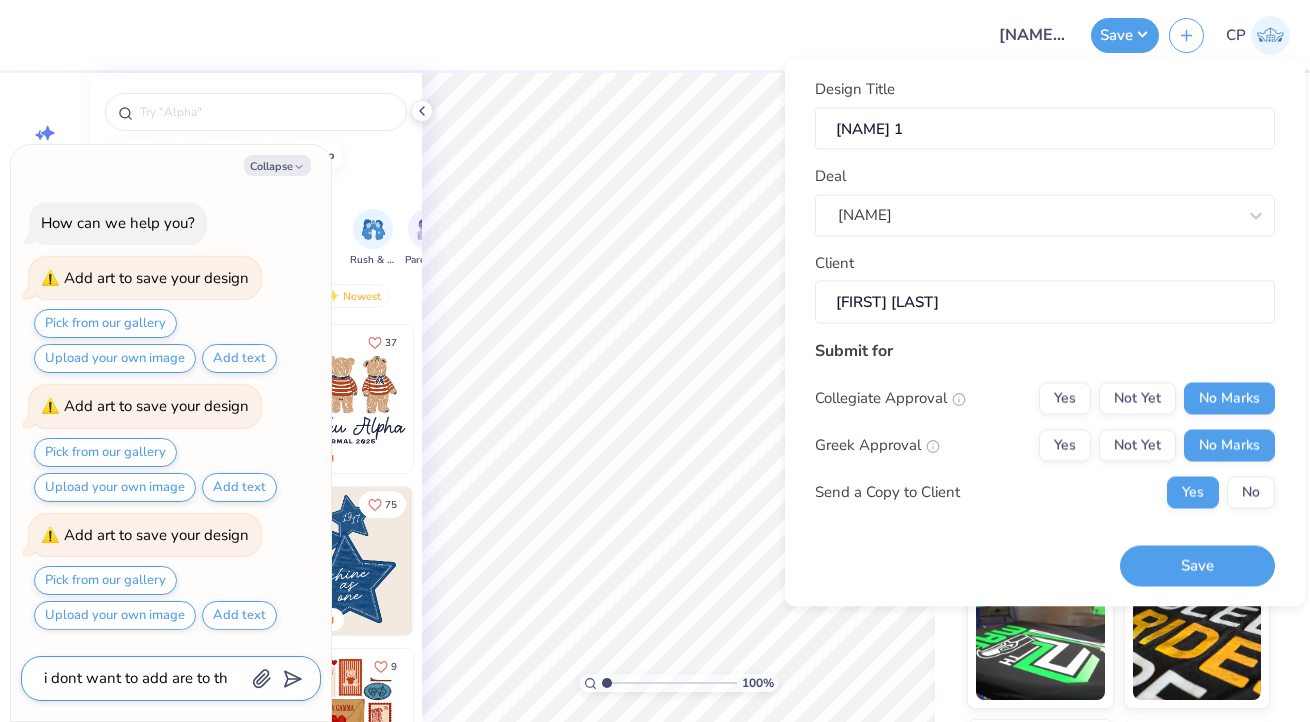 type on "i dont want to add are to the" 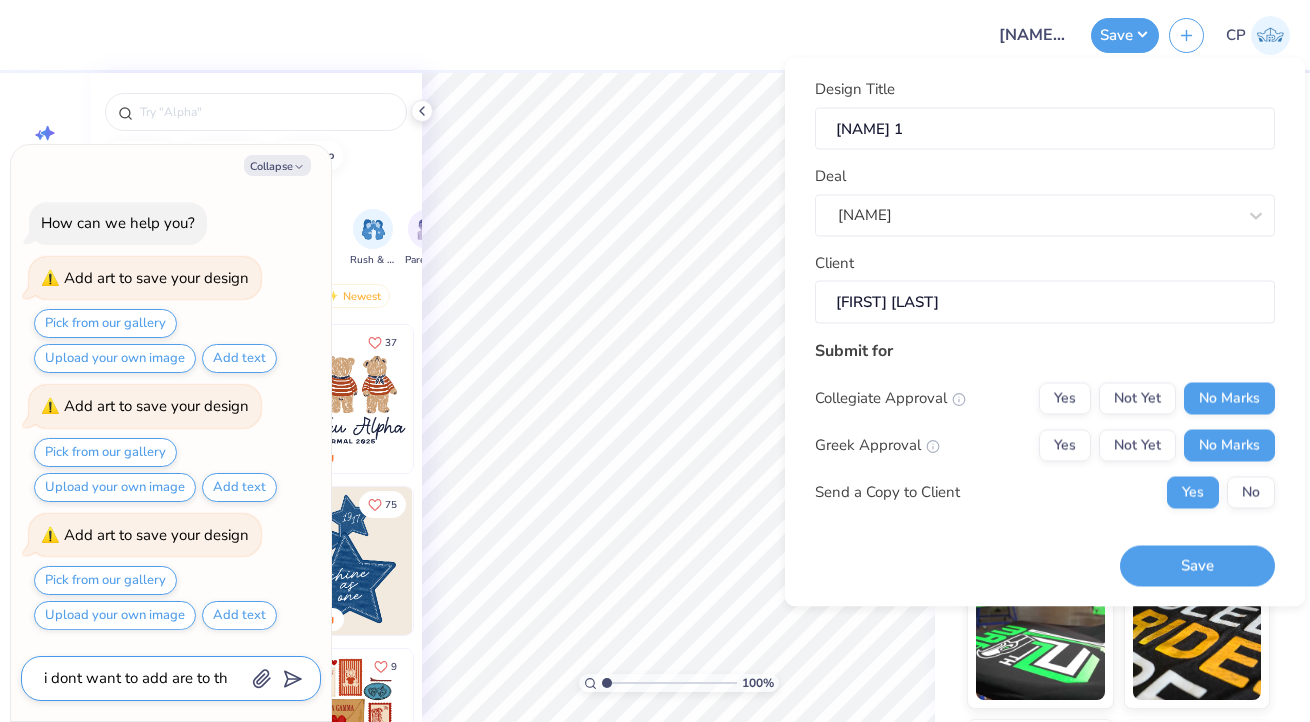 type on "x" 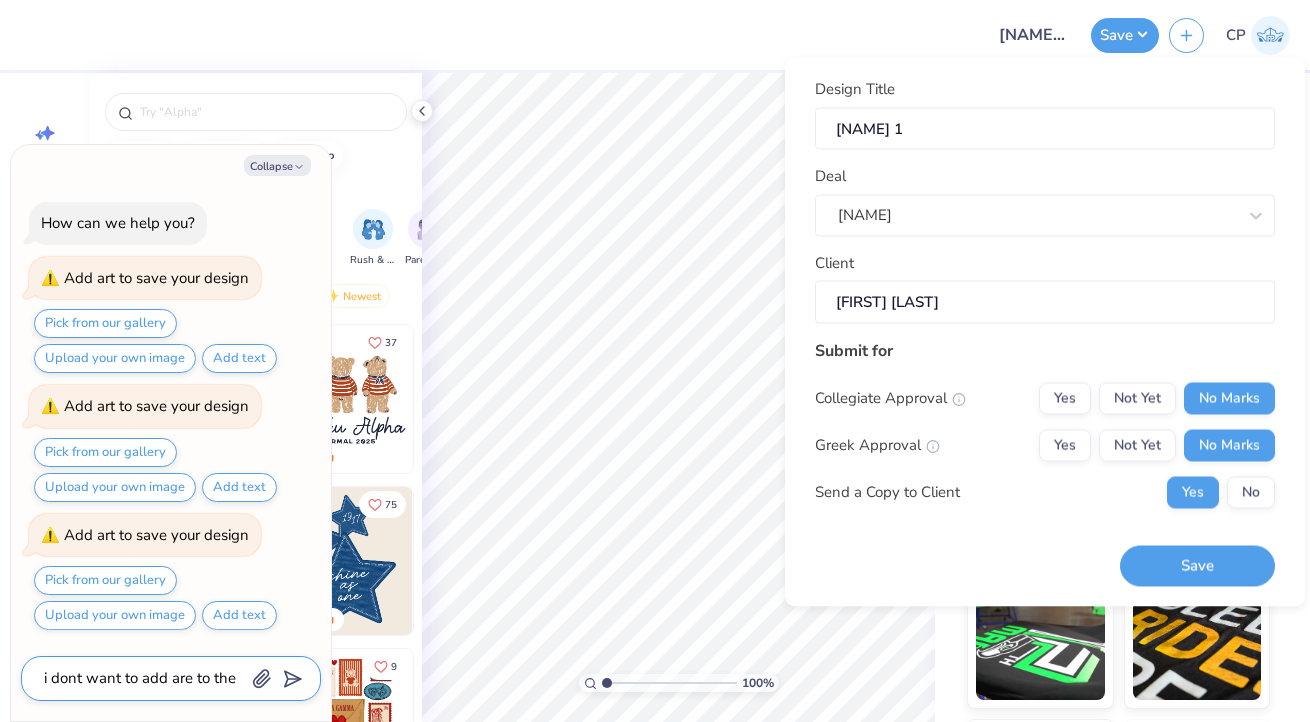 type on "i dont want to add are to the" 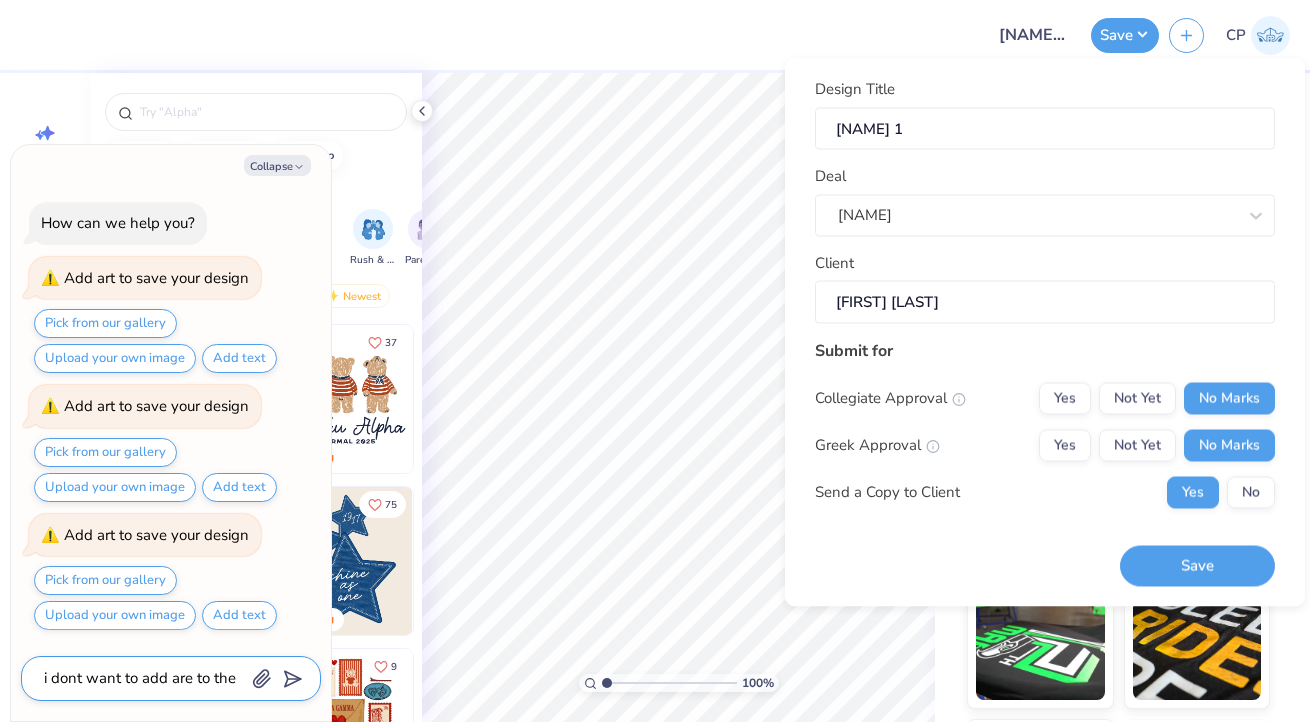 type on "x" 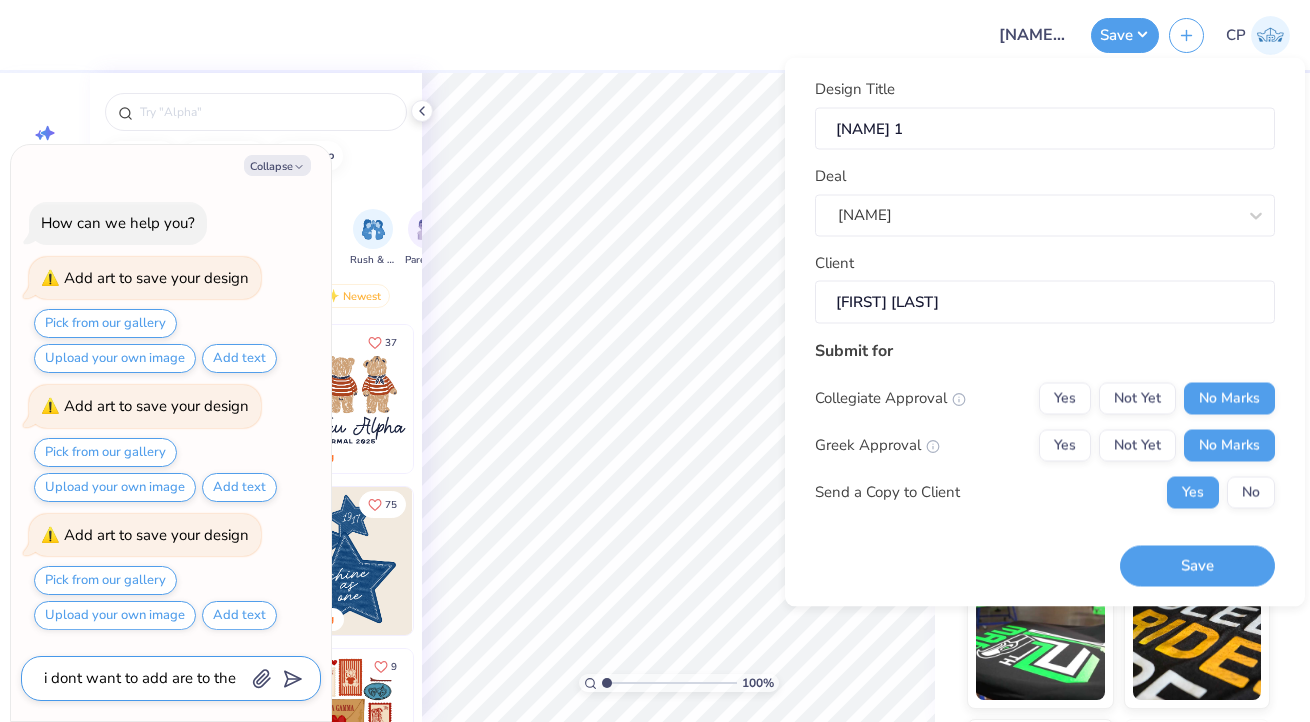 type on "i dont want to add are to the d" 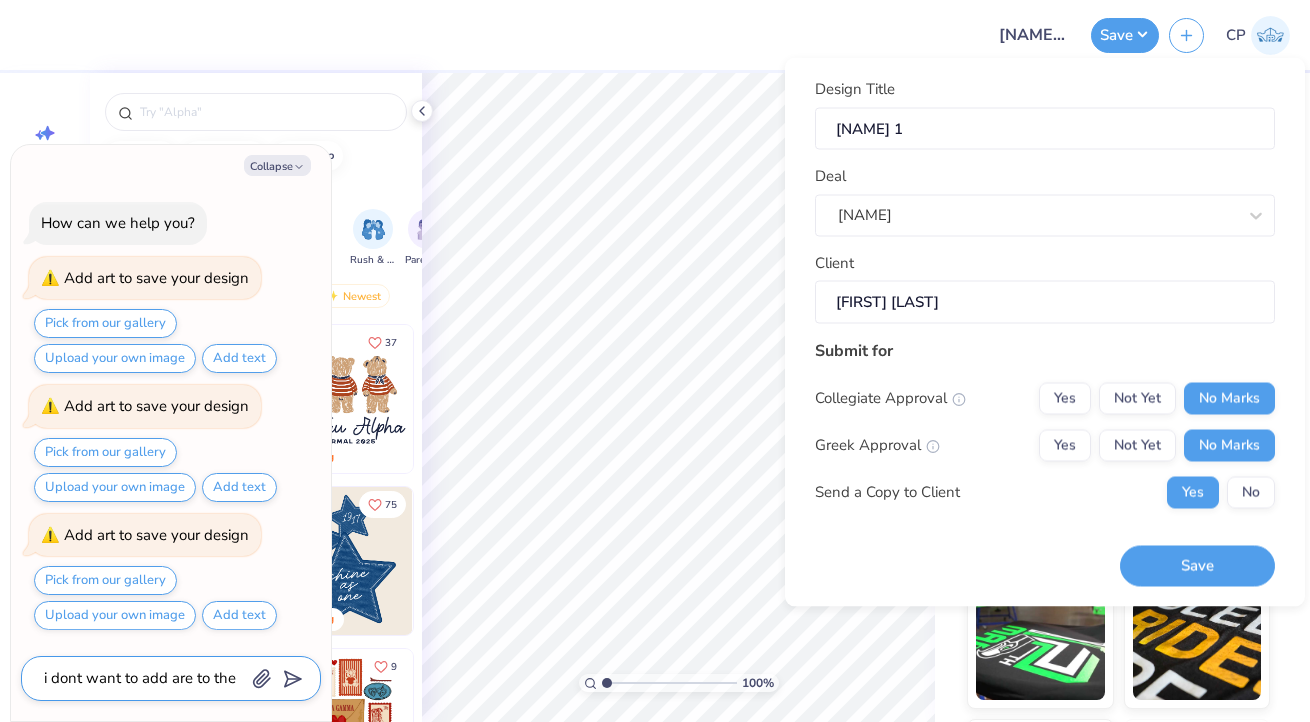 type on "x" 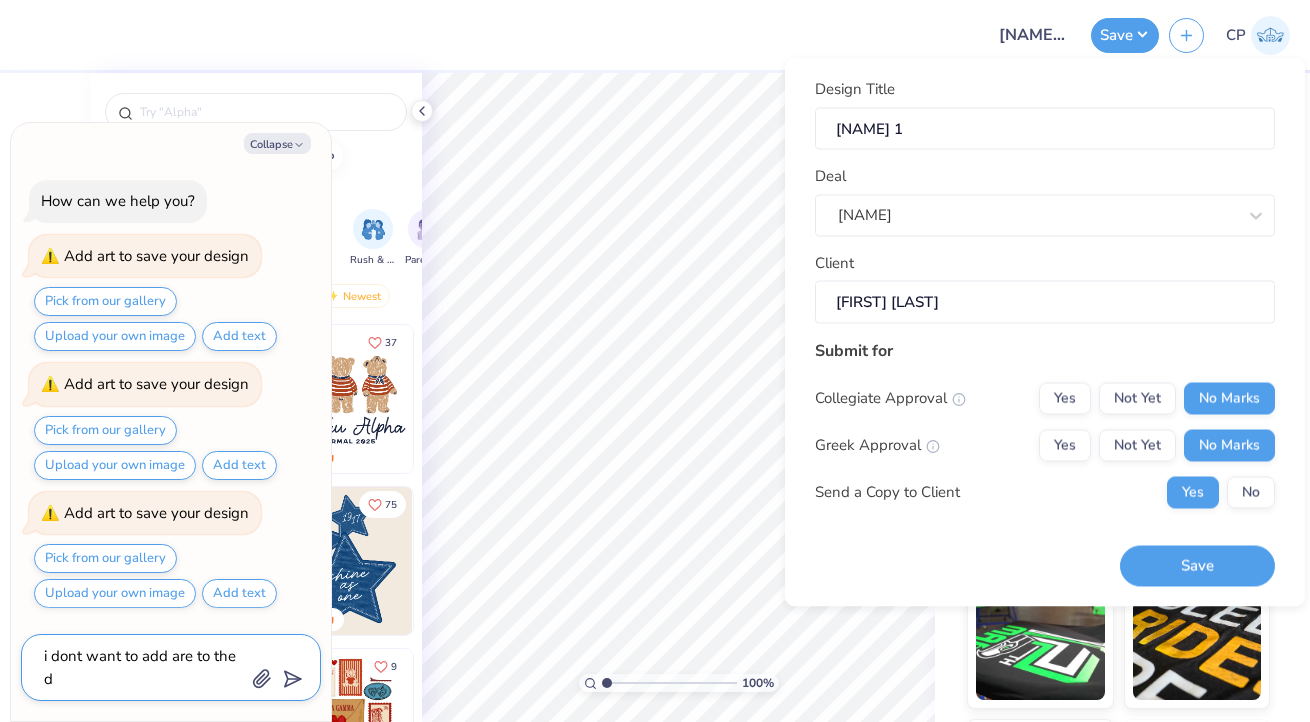 type on "i dont want to add are to the de" 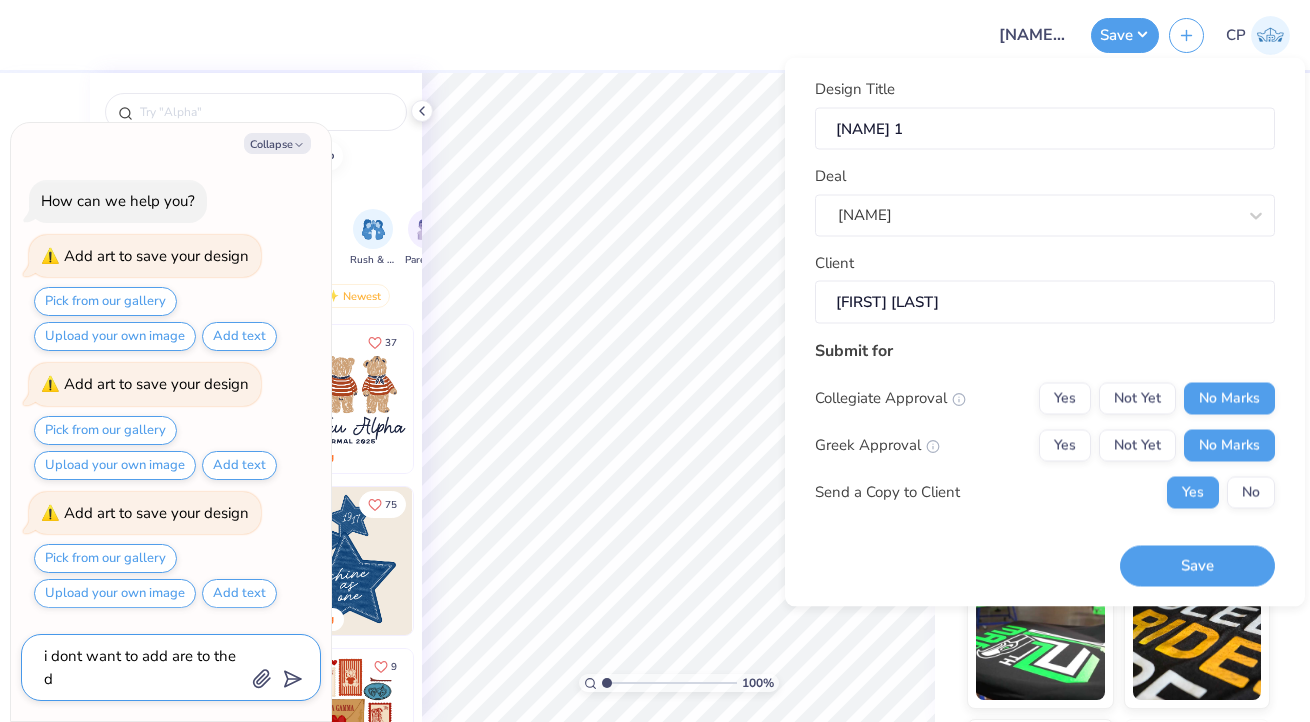 type on "x" 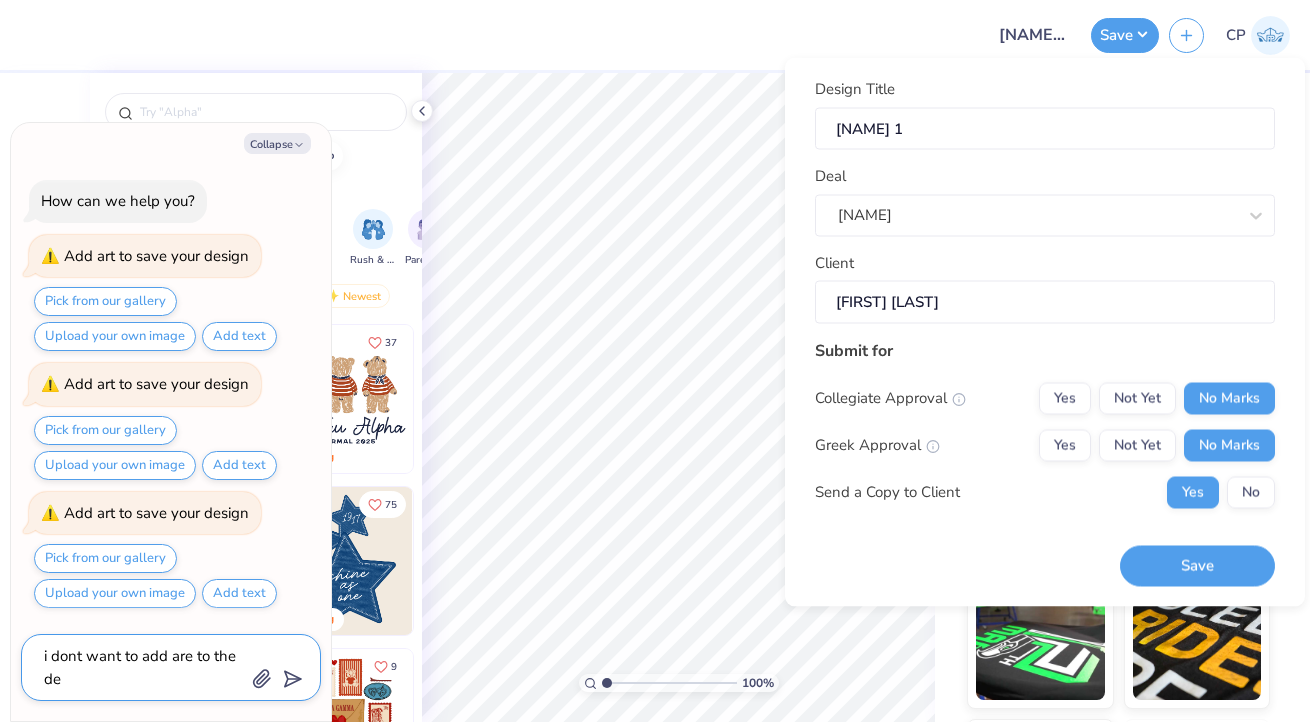type on "i dont want to add are to the des" 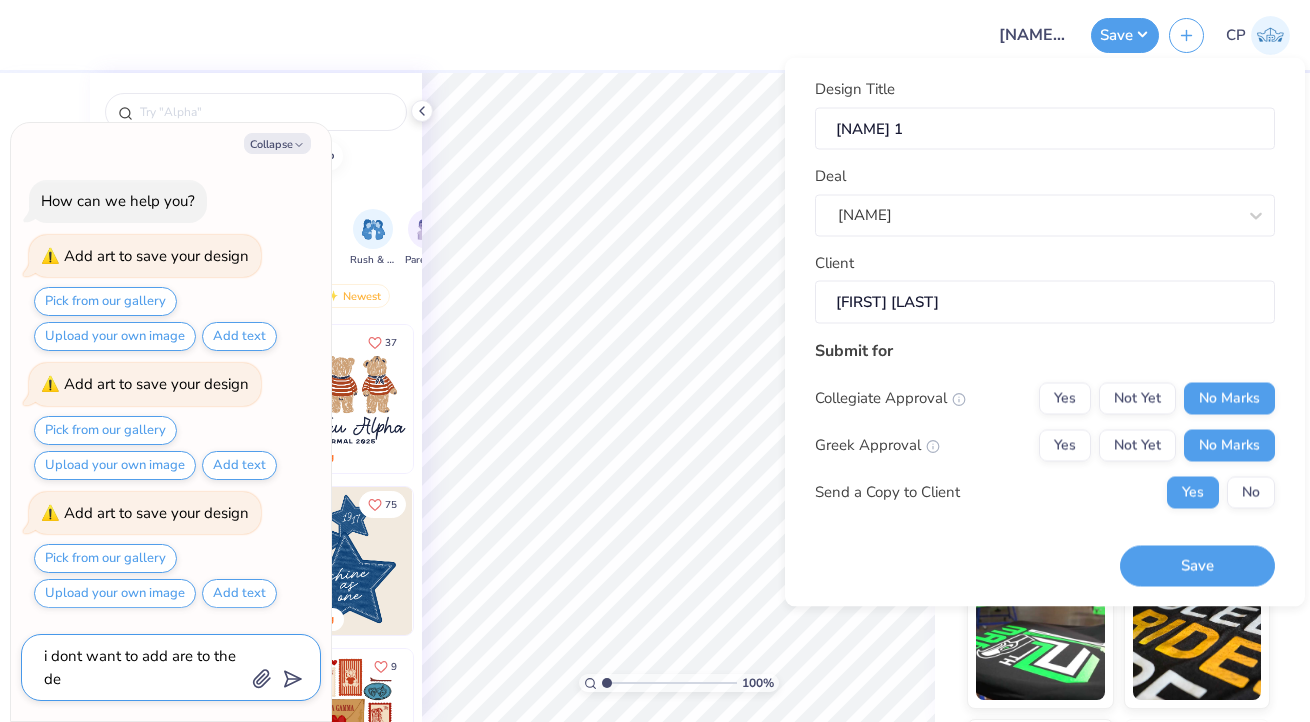 type on "x" 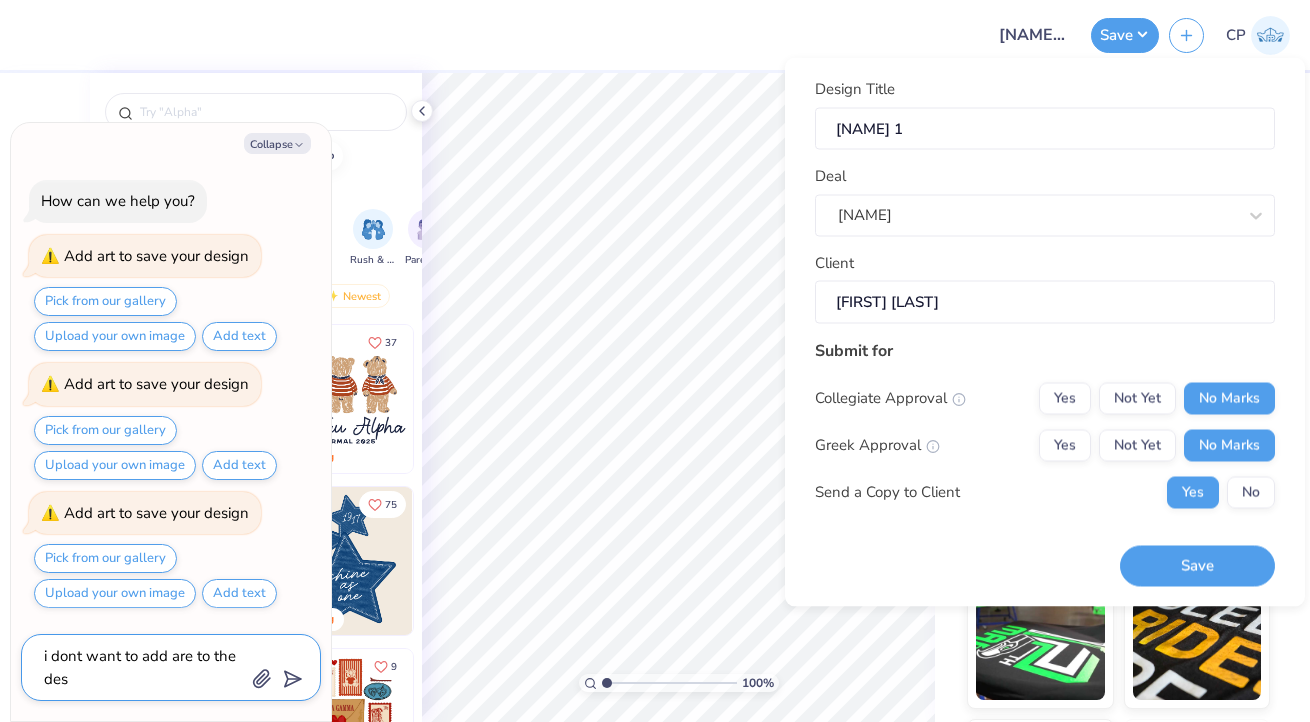 type on "i dont want to add are to the desi" 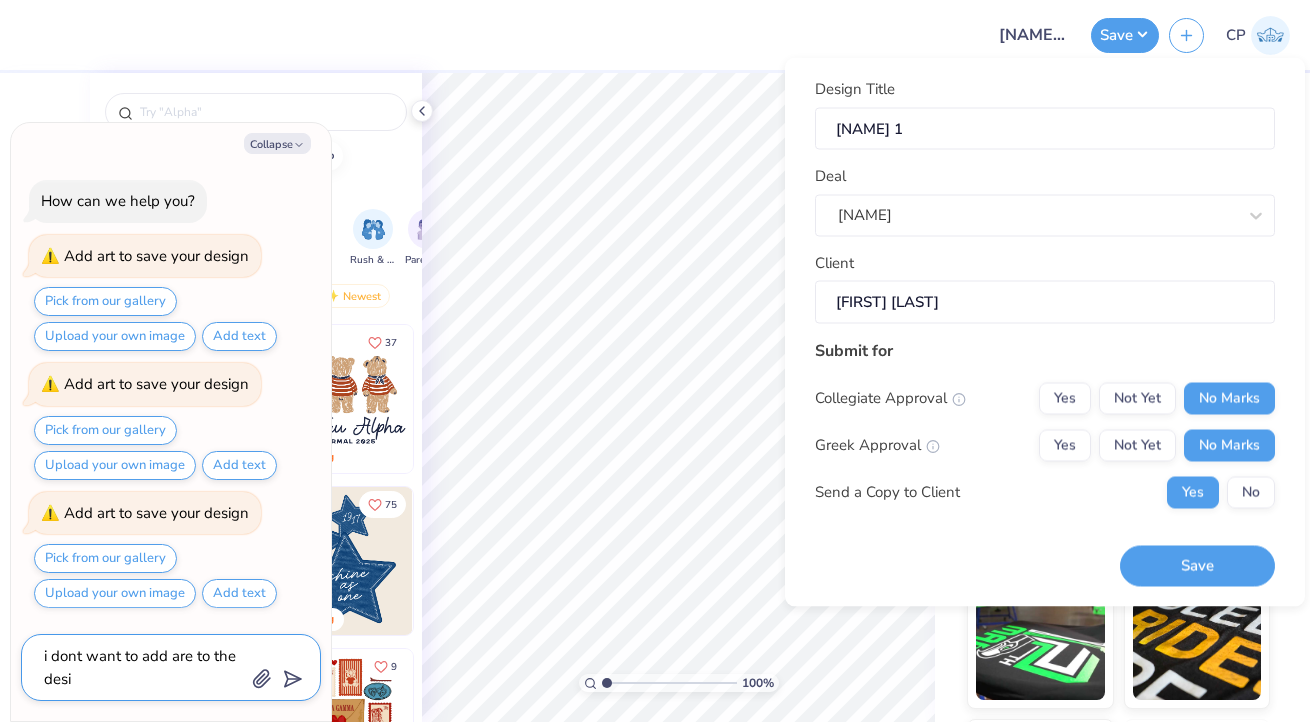 type on "x" 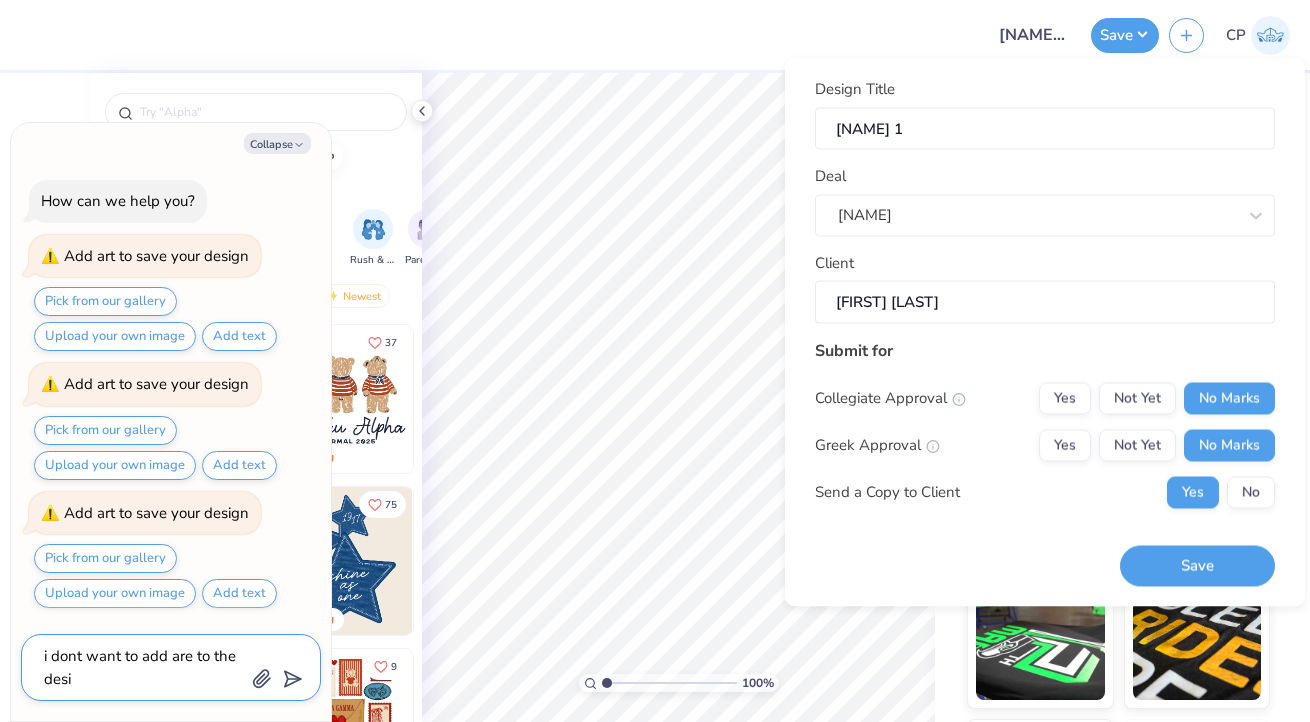 type on "i dont want to add are to the desig" 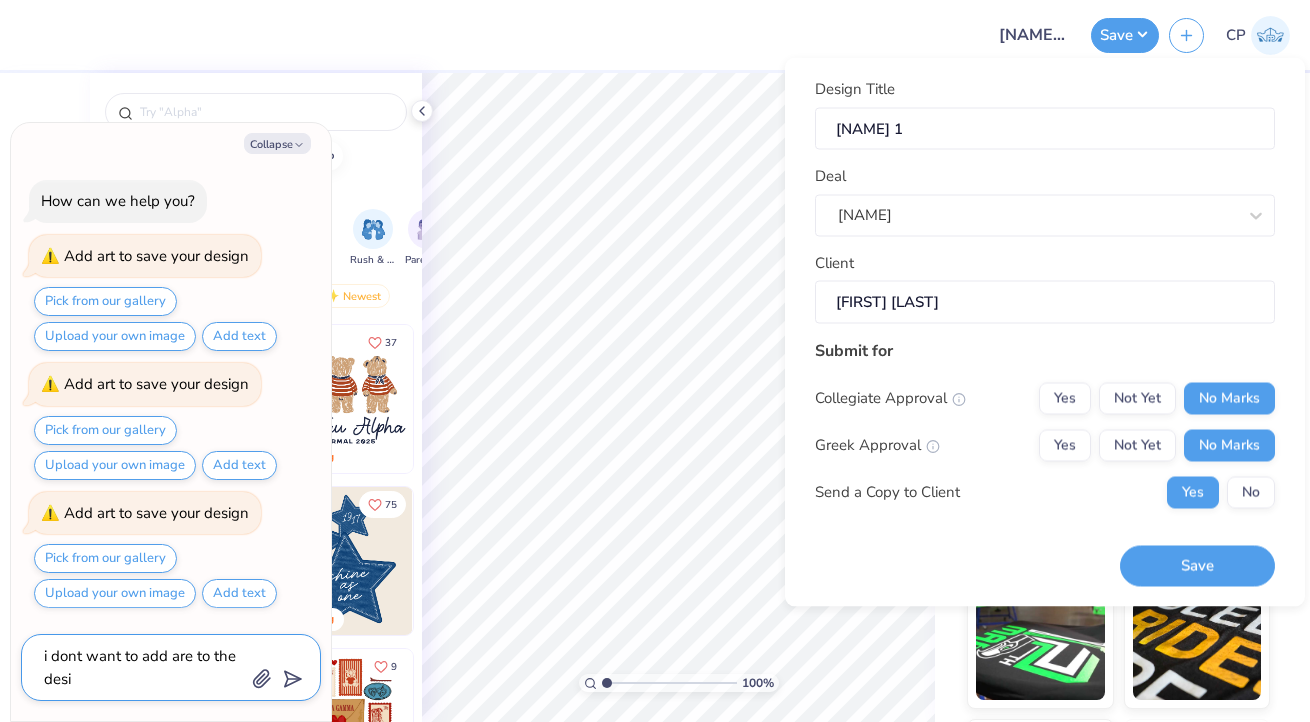 type on "x" 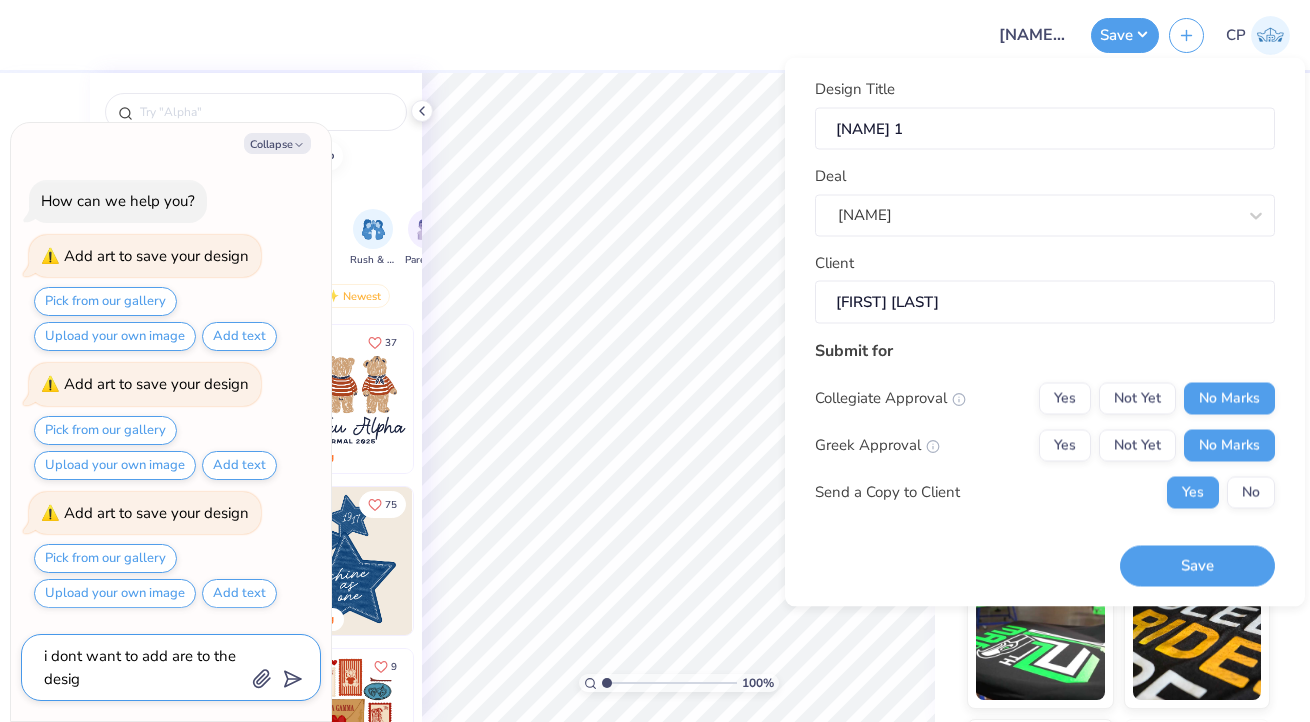 type on "i dont want to add are to the design" 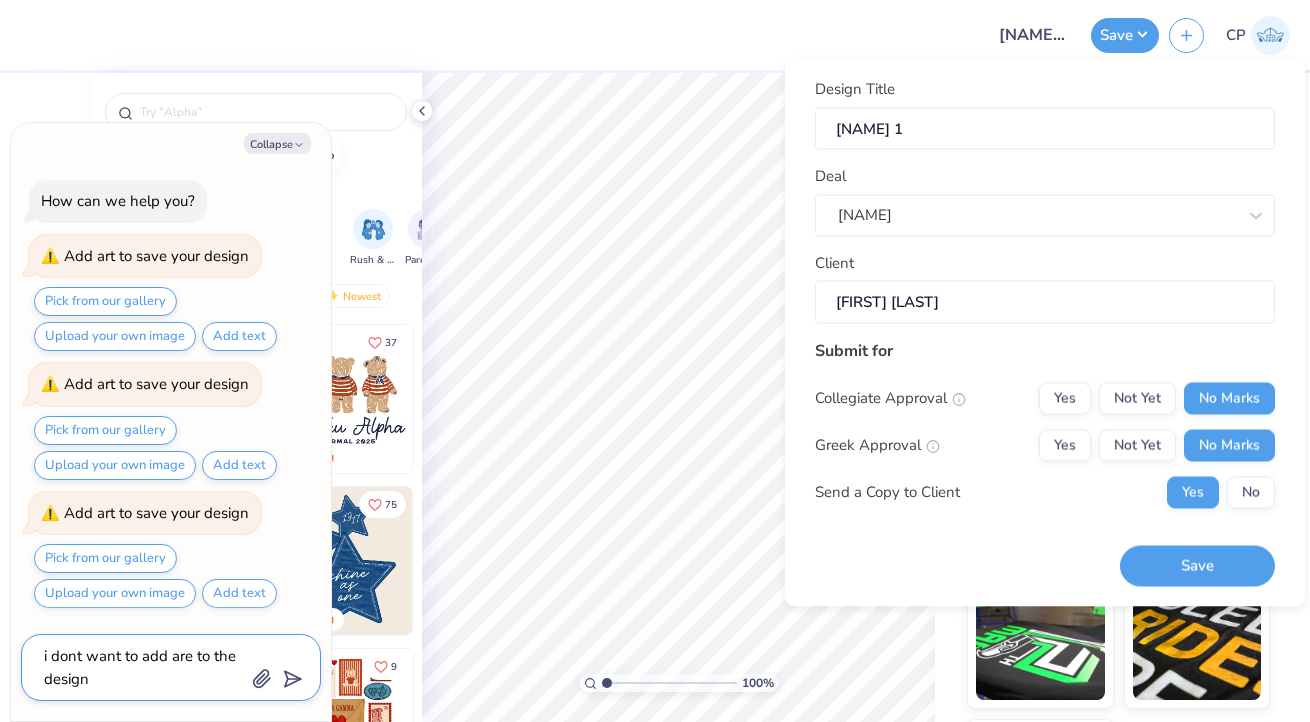 type on "x" 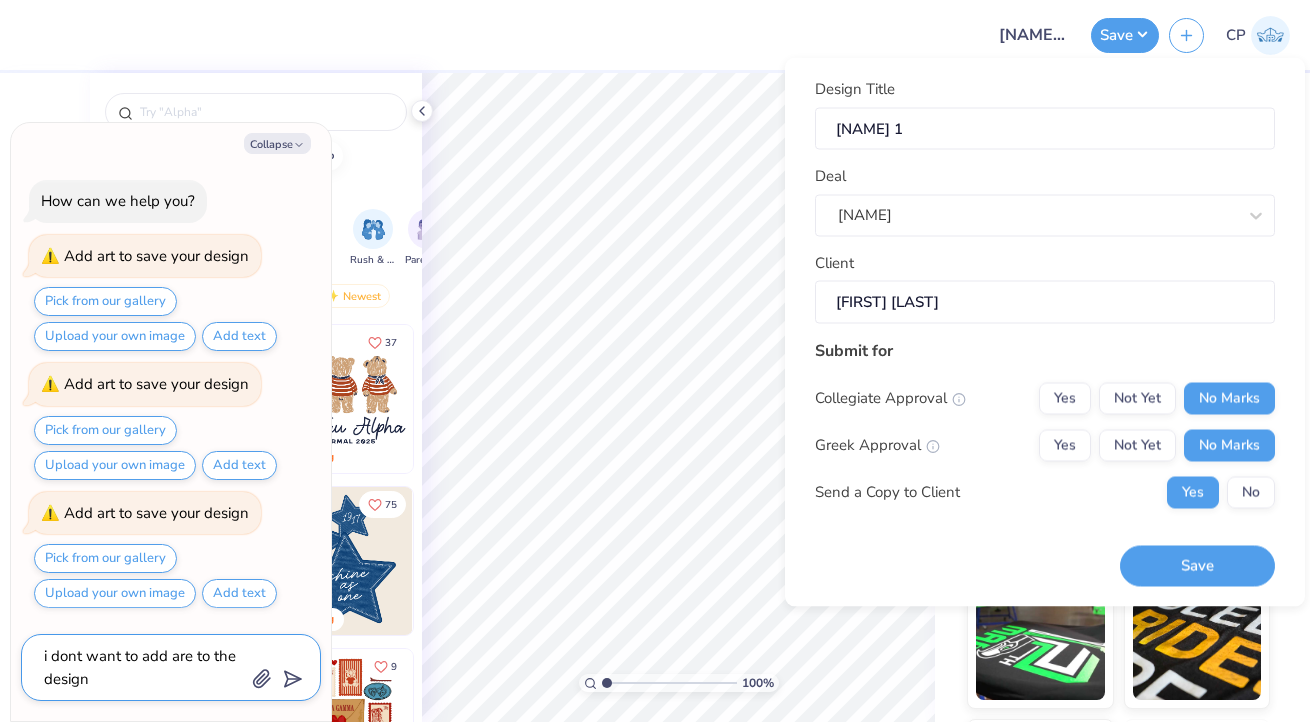type on "i dont want to add are to the design" 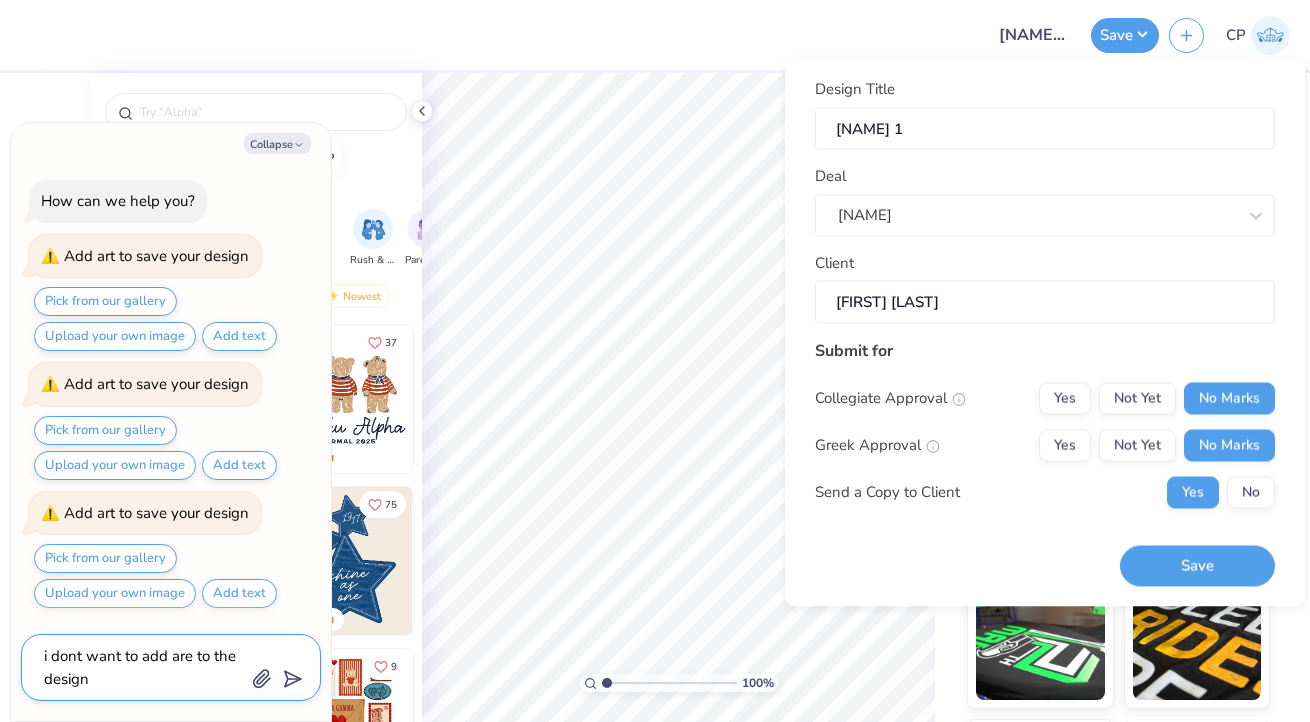 type on "x" 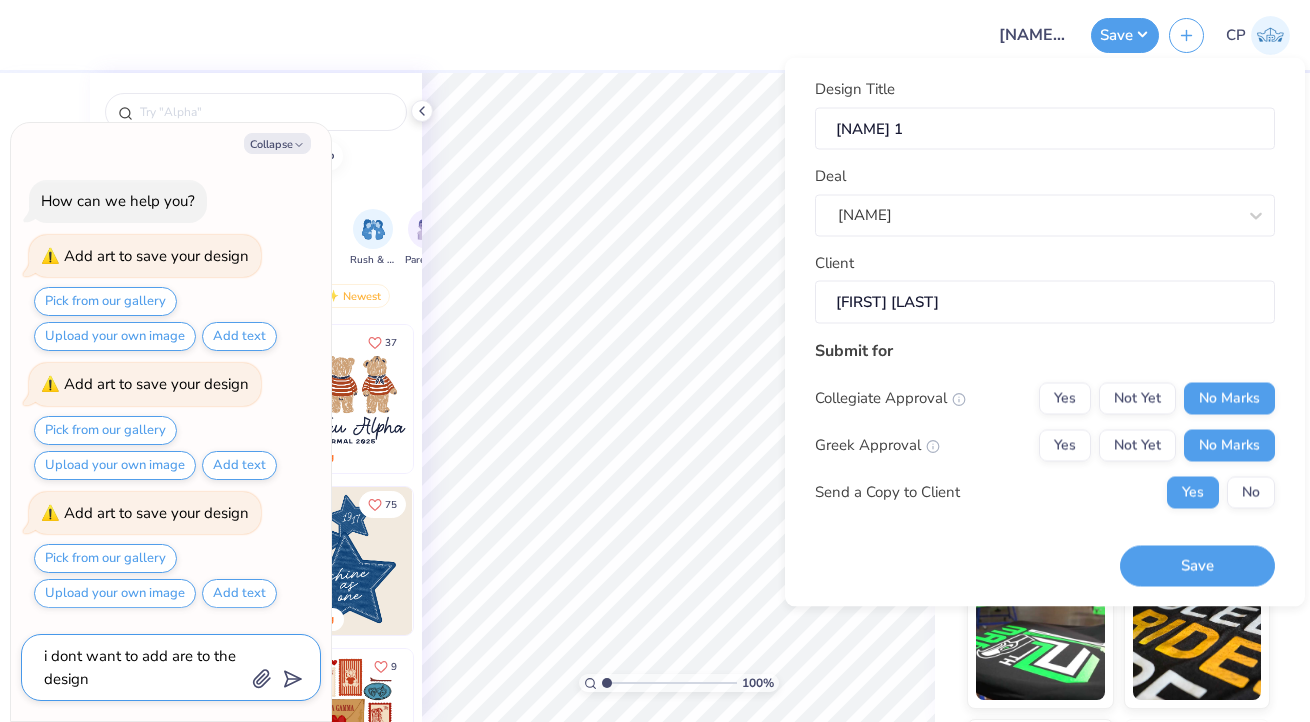 click 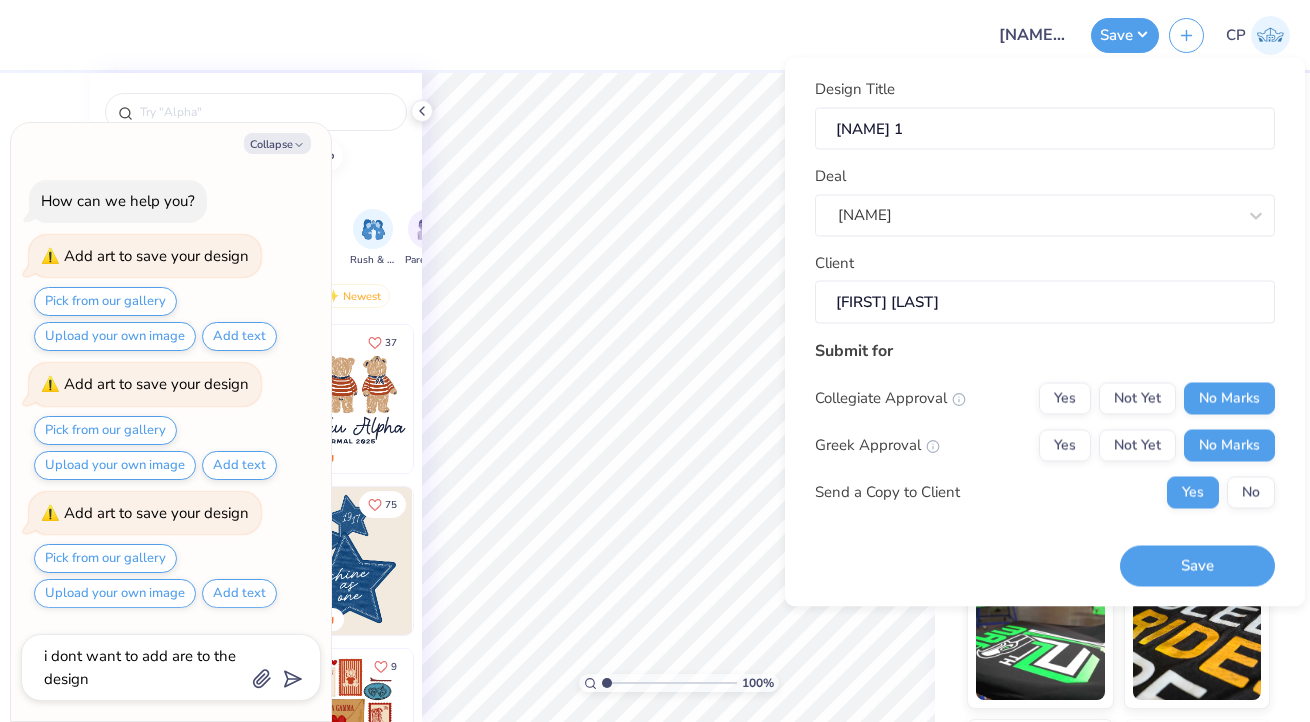 type 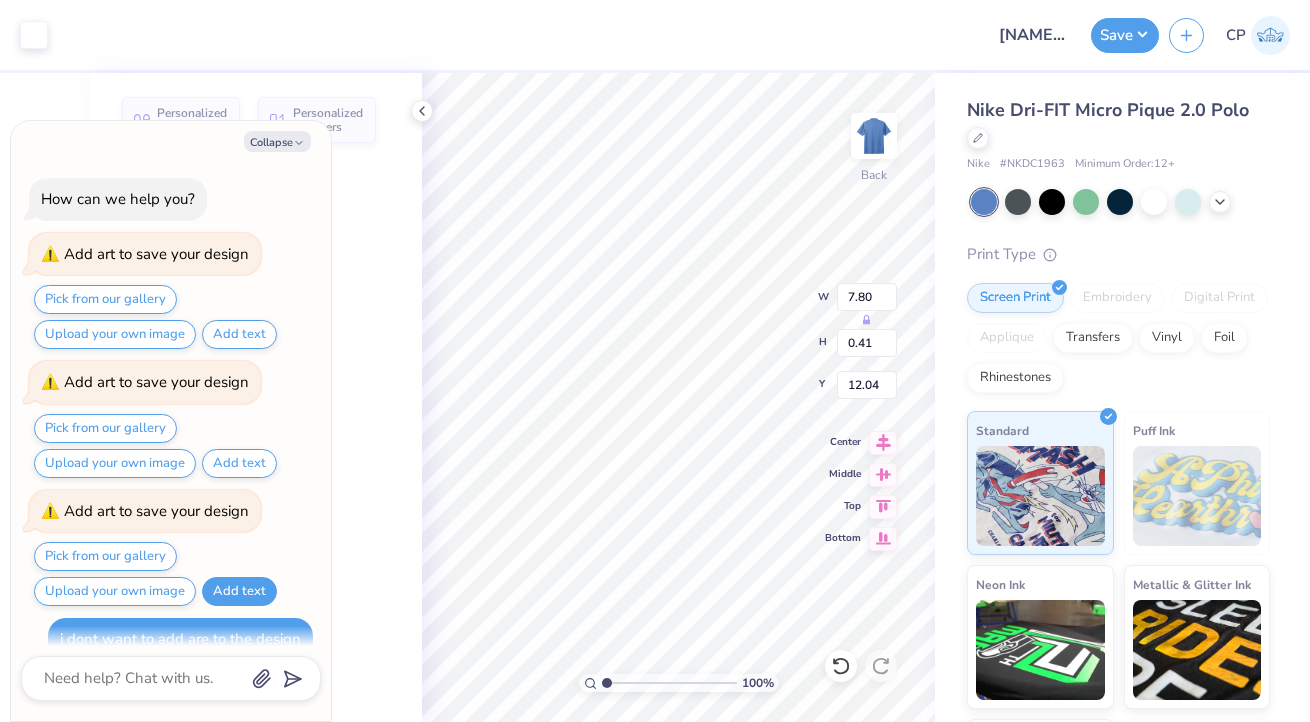 scroll, scrollTop: 107, scrollLeft: 0, axis: vertical 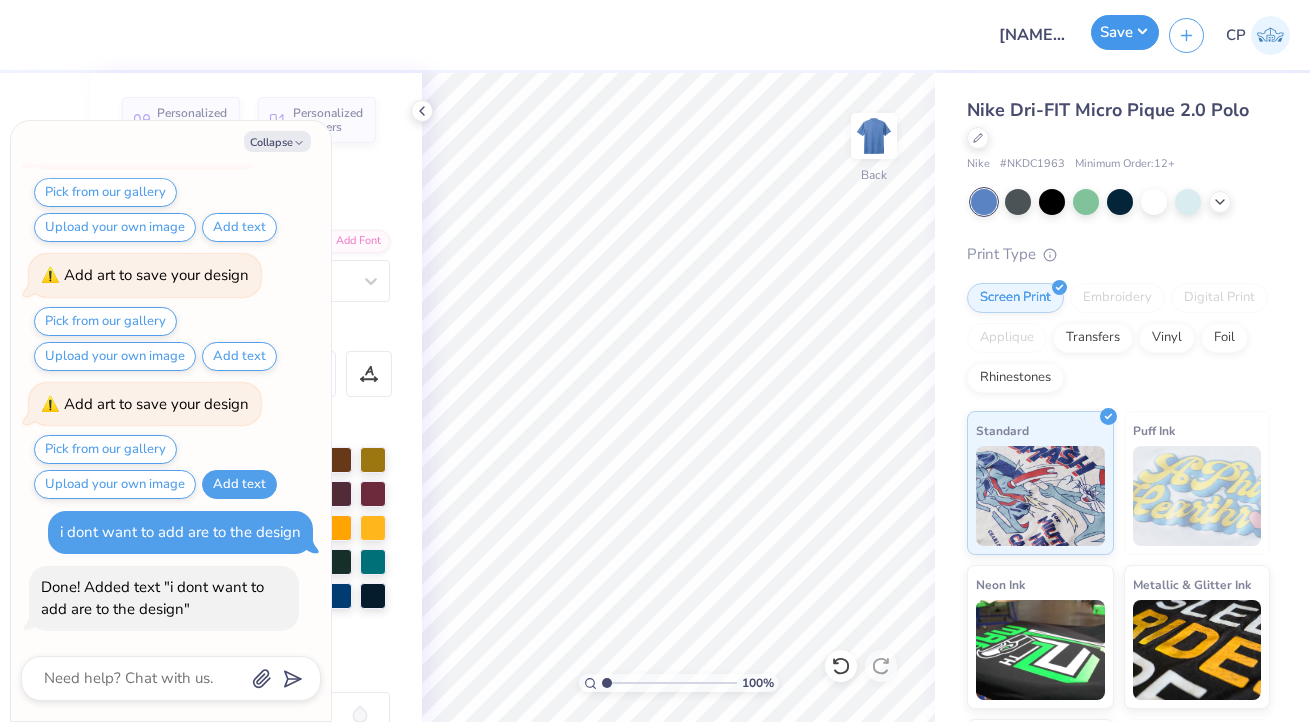 click on "Save" at bounding box center [1125, 32] 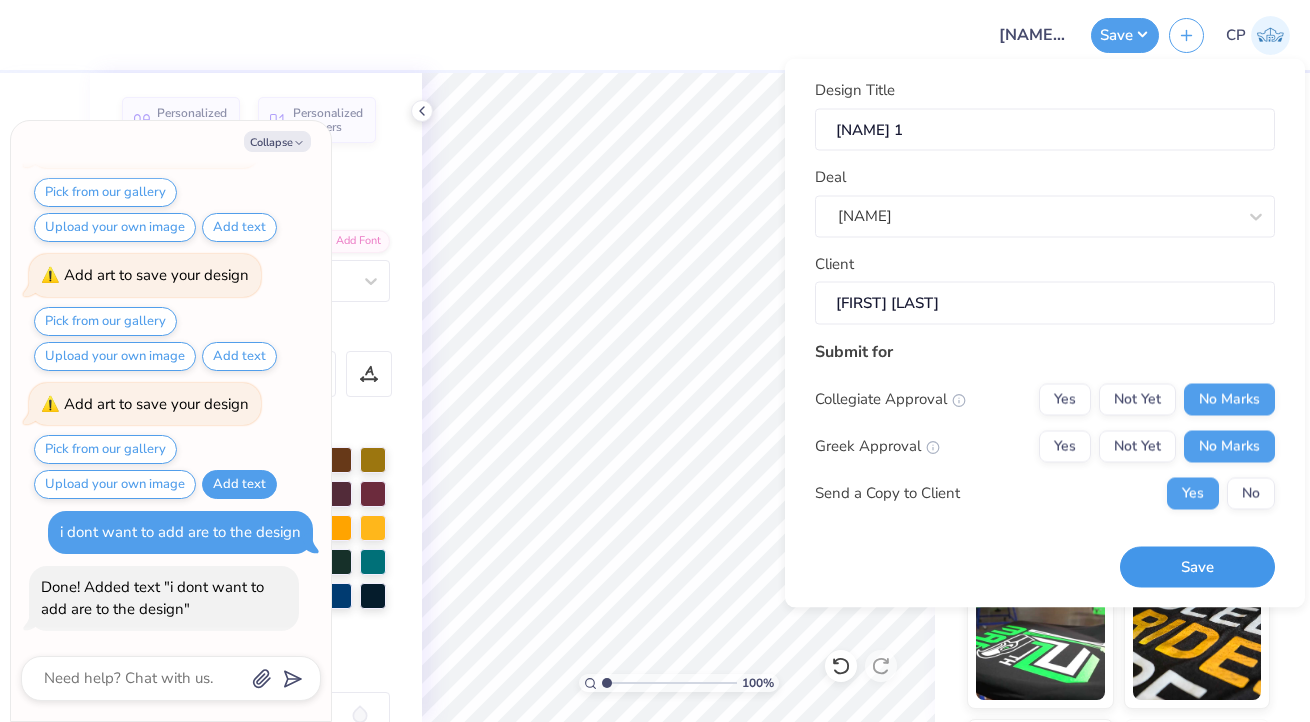 click on "Save" at bounding box center (1197, 567) 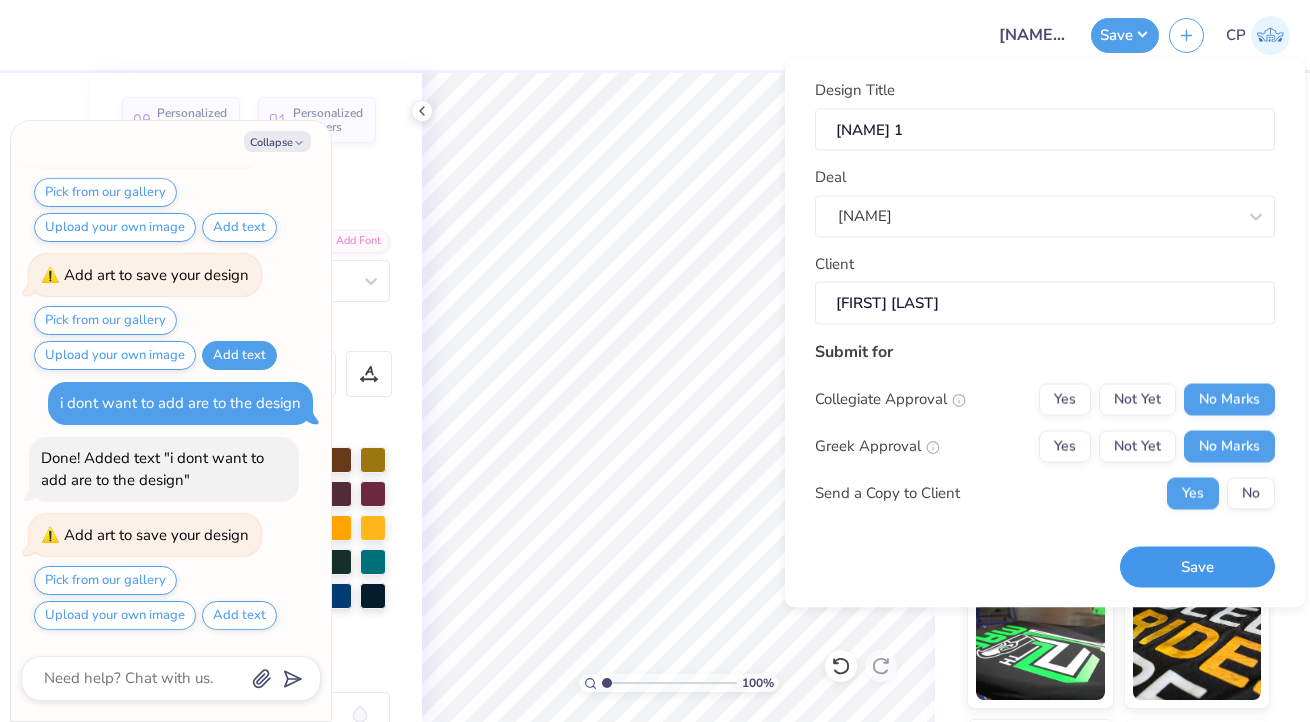 click on "Save" at bounding box center [1197, 567] 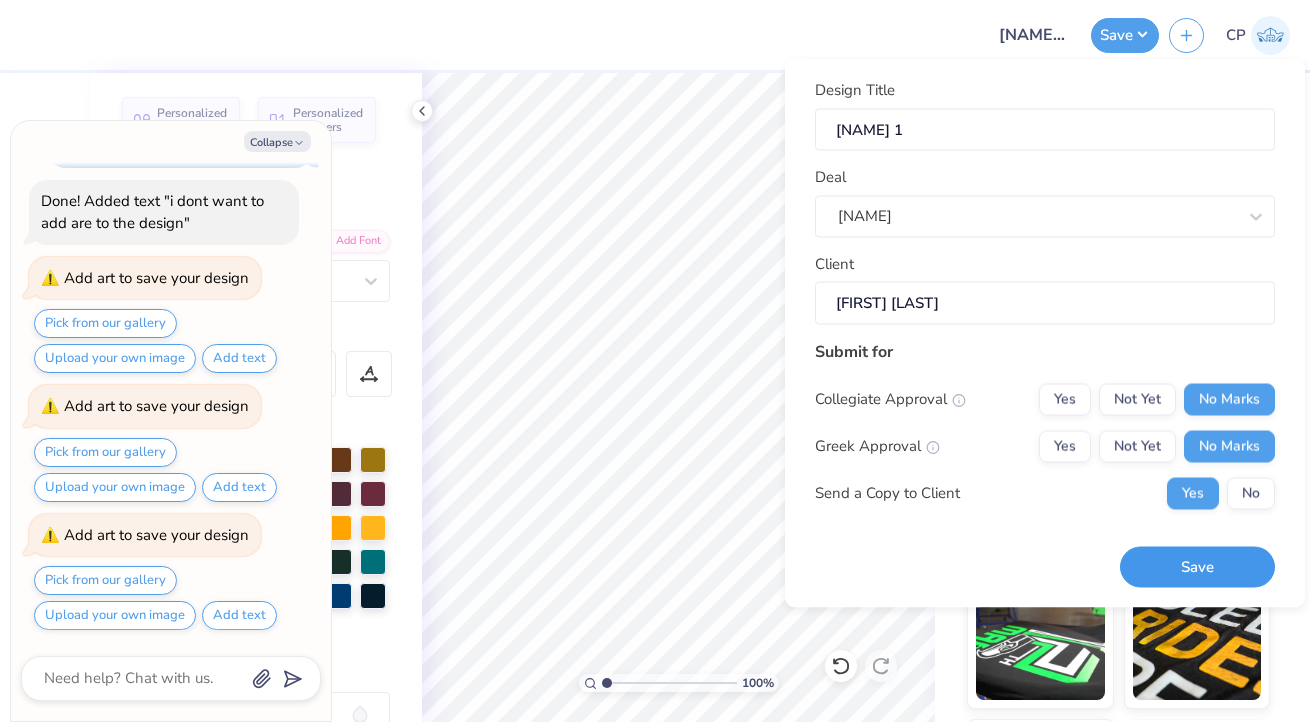 click on "Save" at bounding box center (1197, 567) 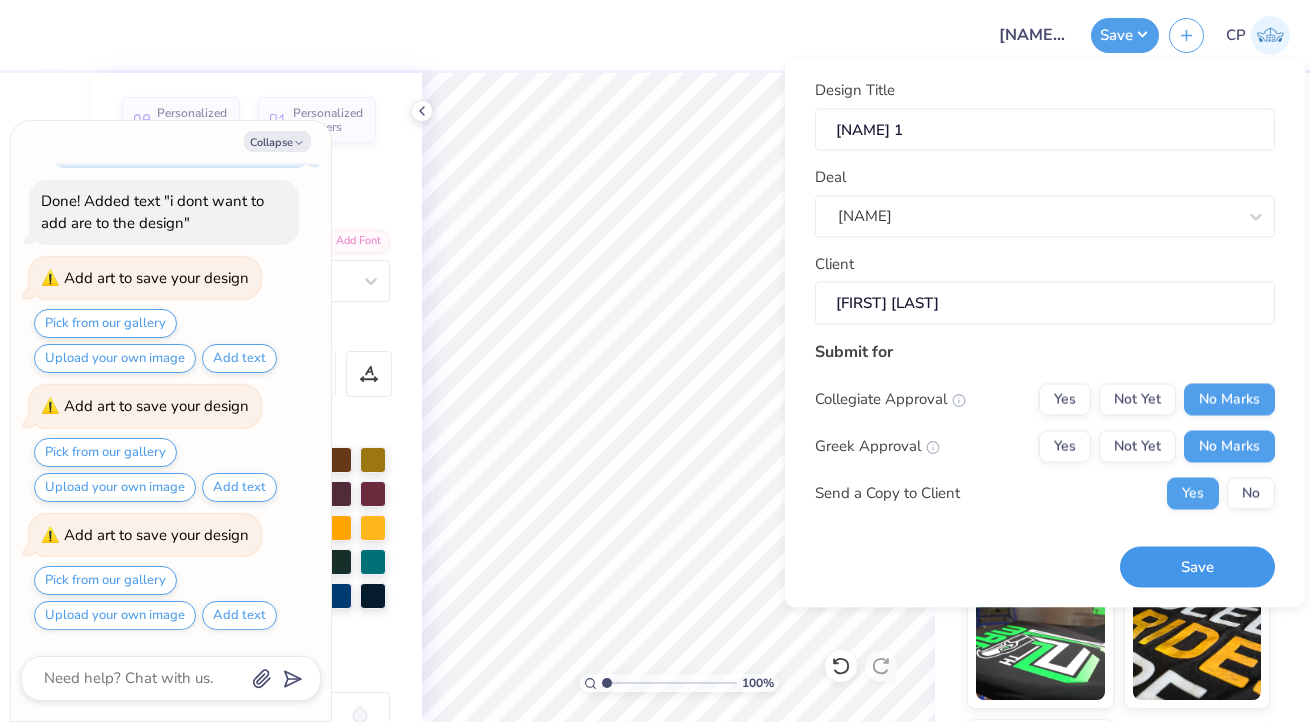click on "Save" at bounding box center [1197, 567] 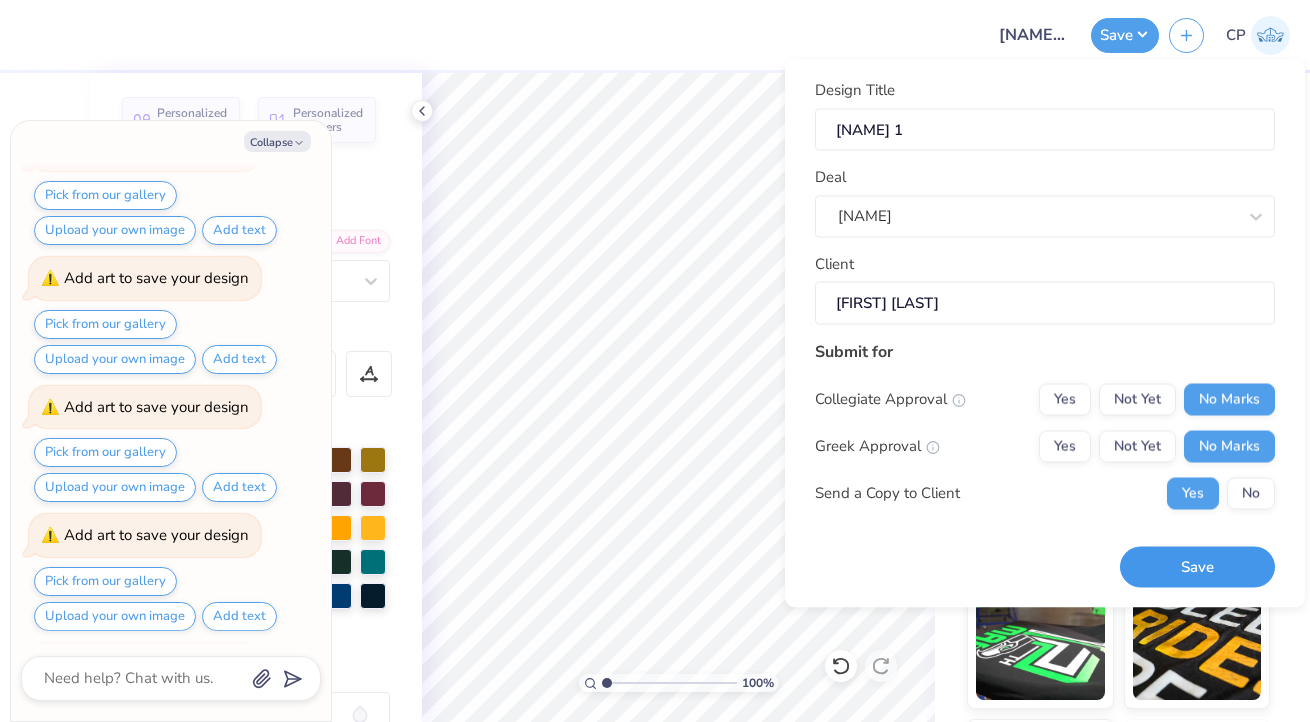 click on "Save" at bounding box center (1197, 567) 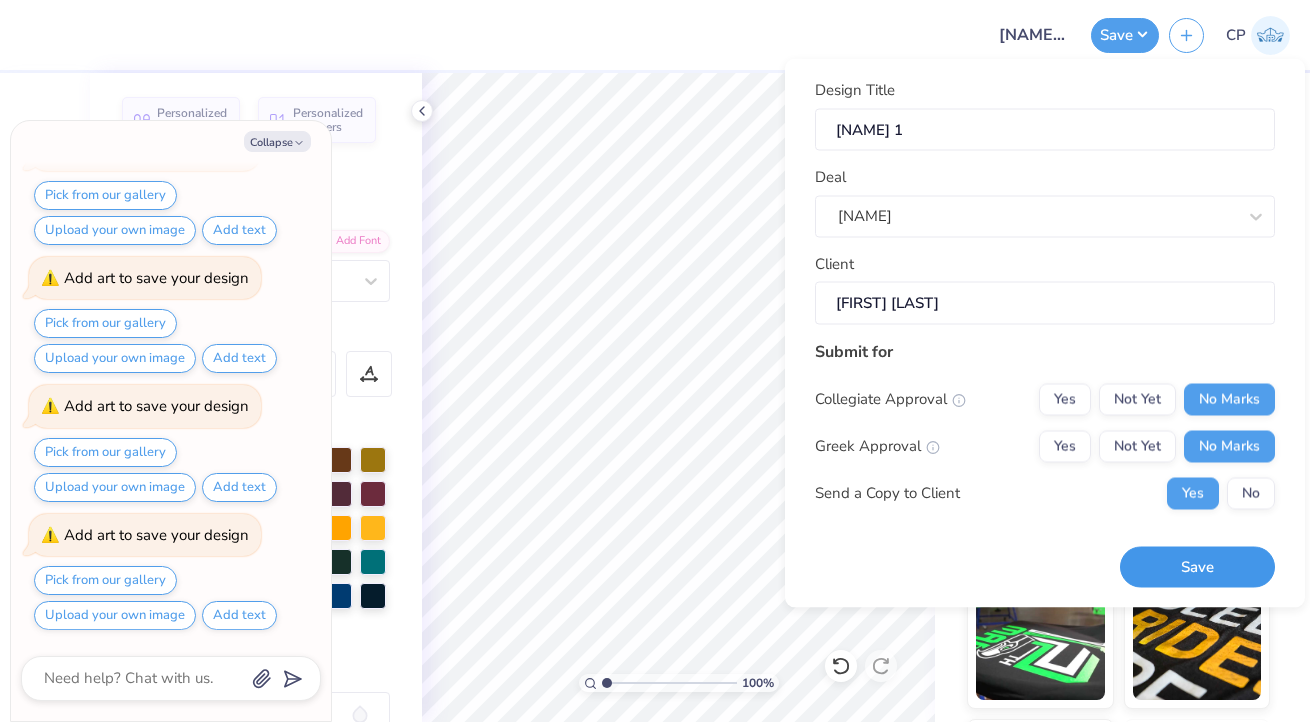 click on "Save" at bounding box center [1197, 567] 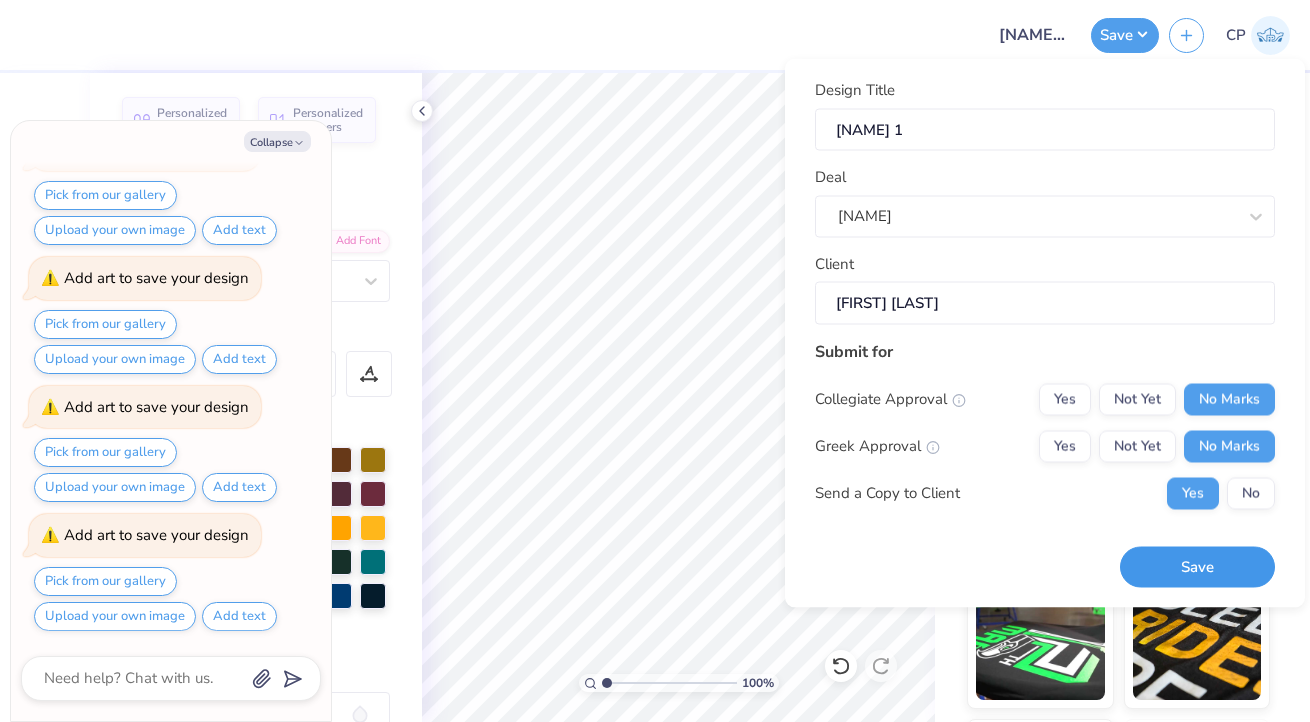 click on "Save" at bounding box center (1197, 567) 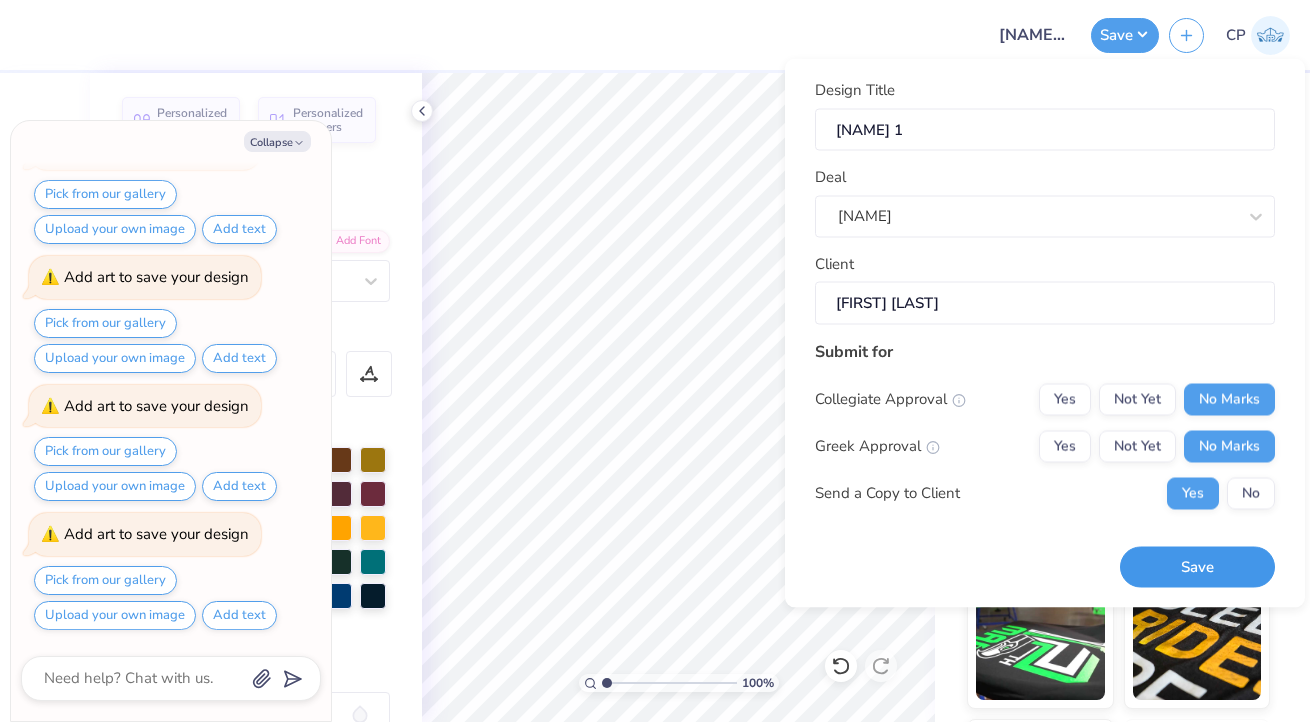 click on "Save" at bounding box center [1197, 567] 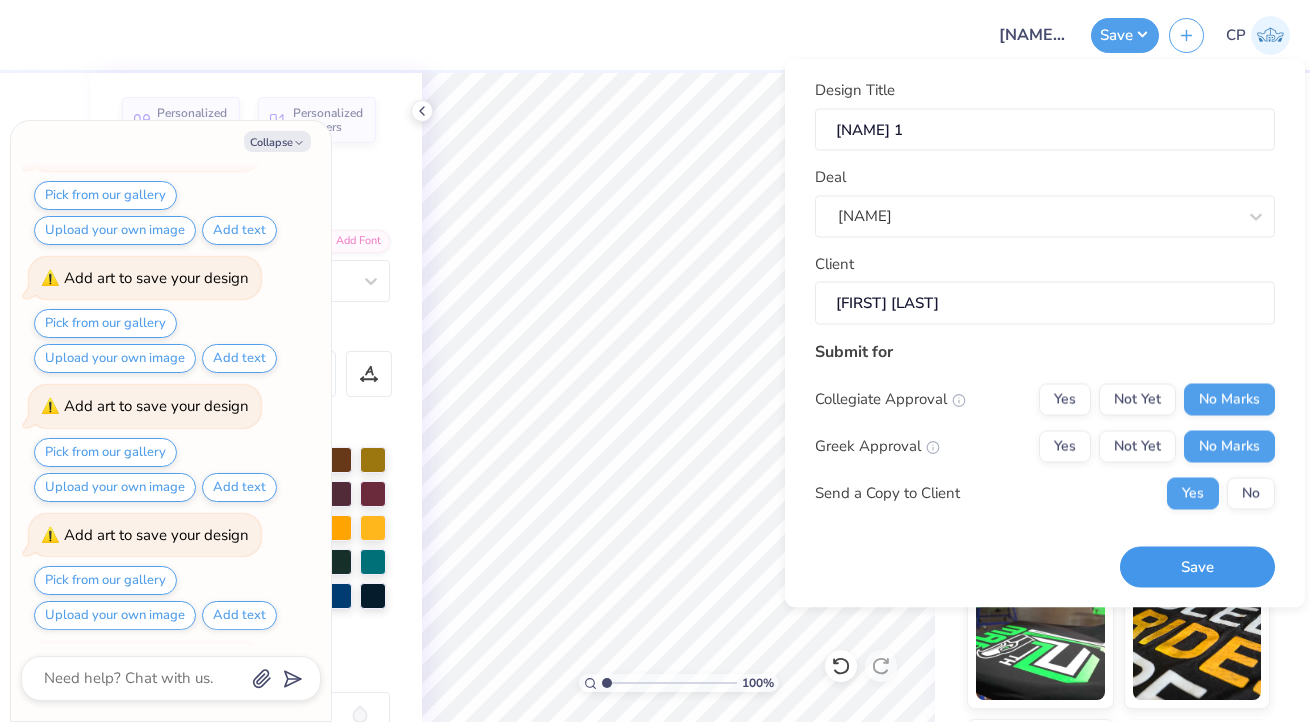 click on "Save" at bounding box center [1197, 567] 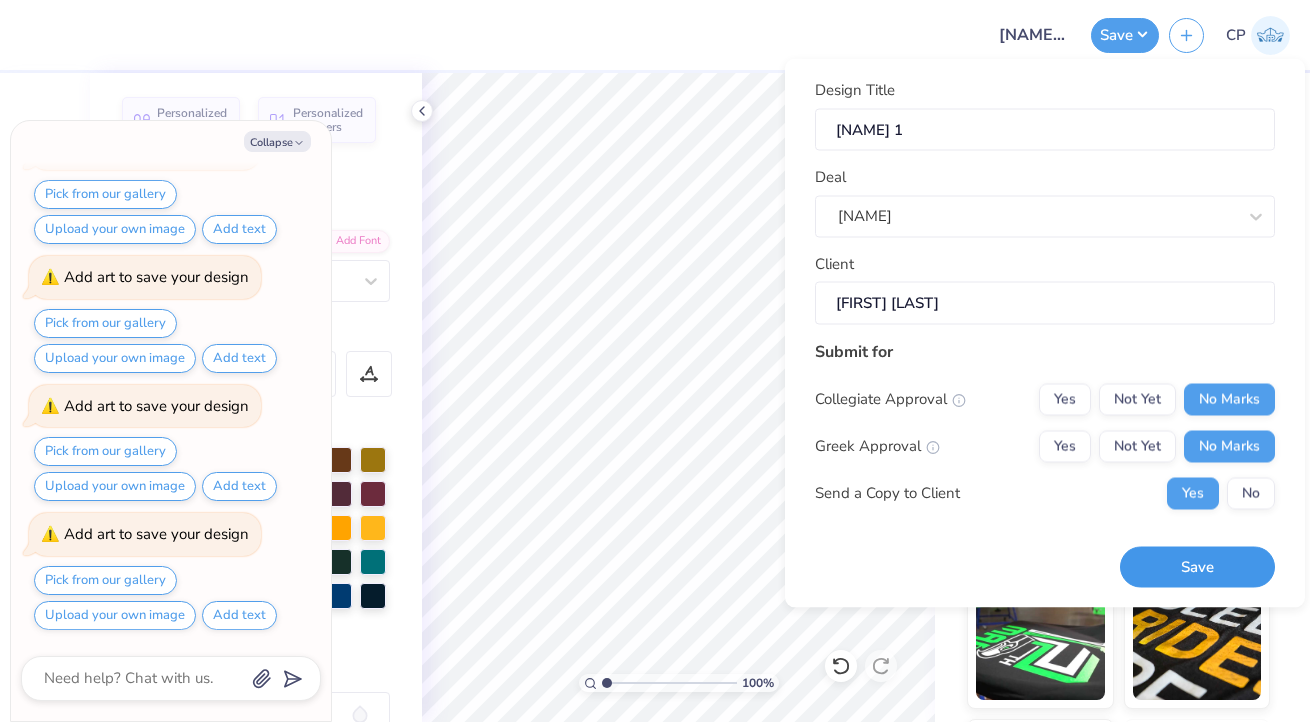 click on "Save" at bounding box center [1197, 567] 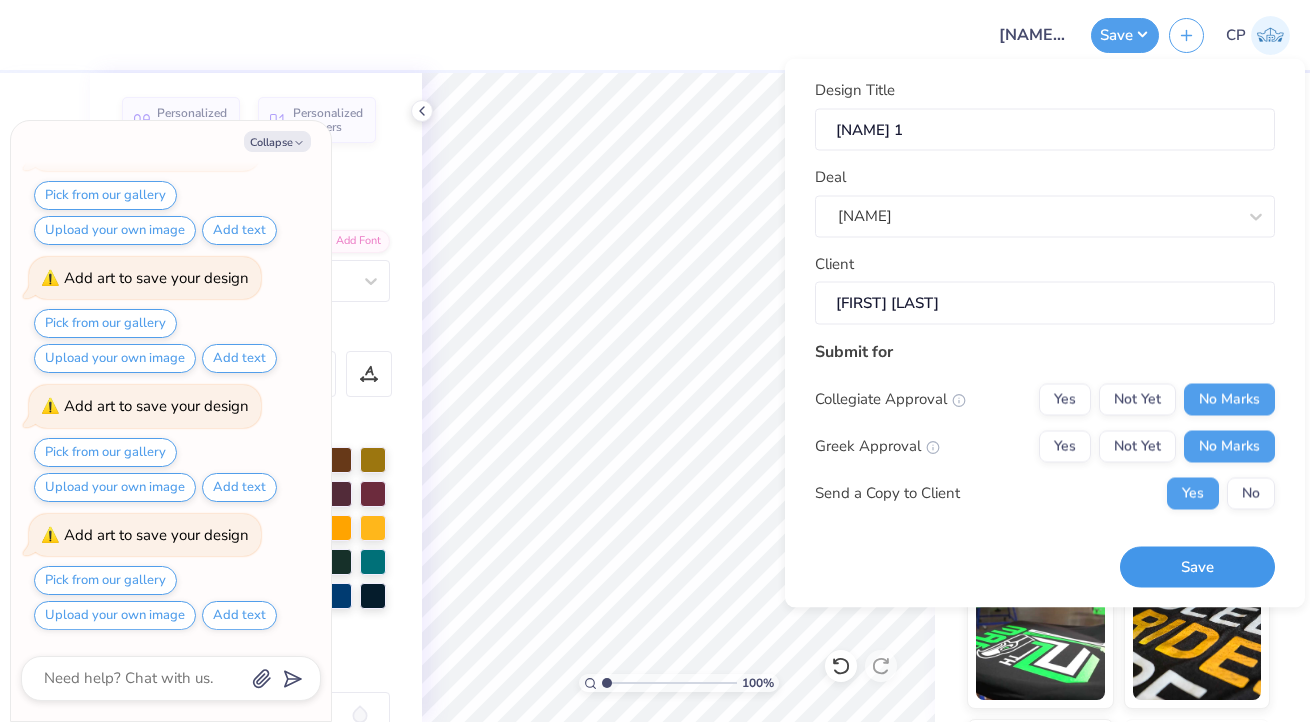 click on "Save" at bounding box center (1197, 567) 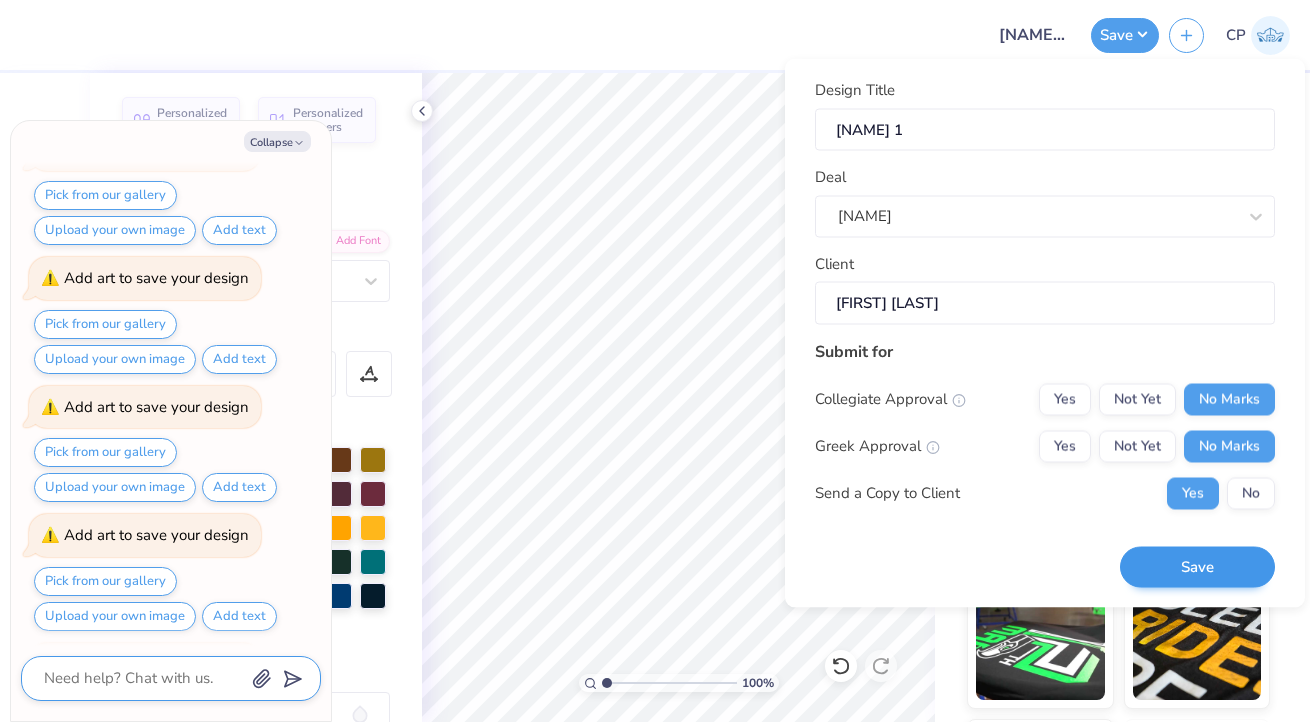 scroll, scrollTop: 2549, scrollLeft: 0, axis: vertical 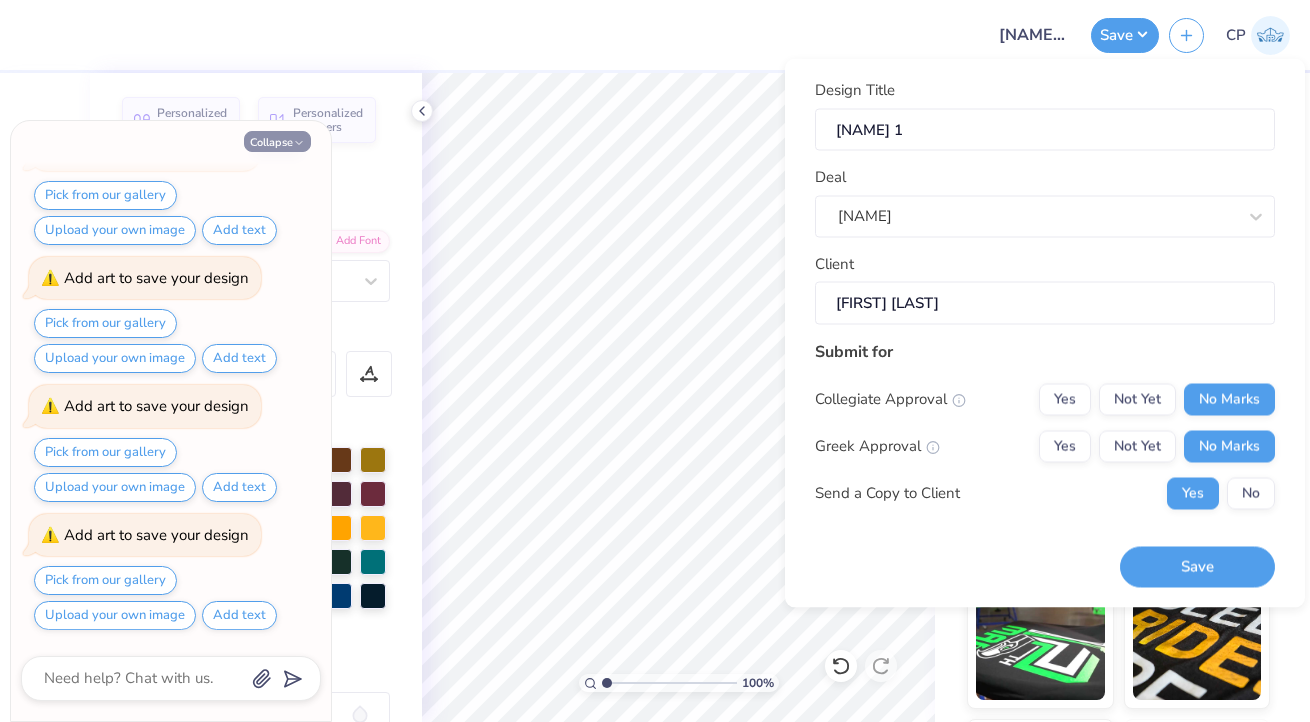 click on "Collapse" at bounding box center (277, 141) 